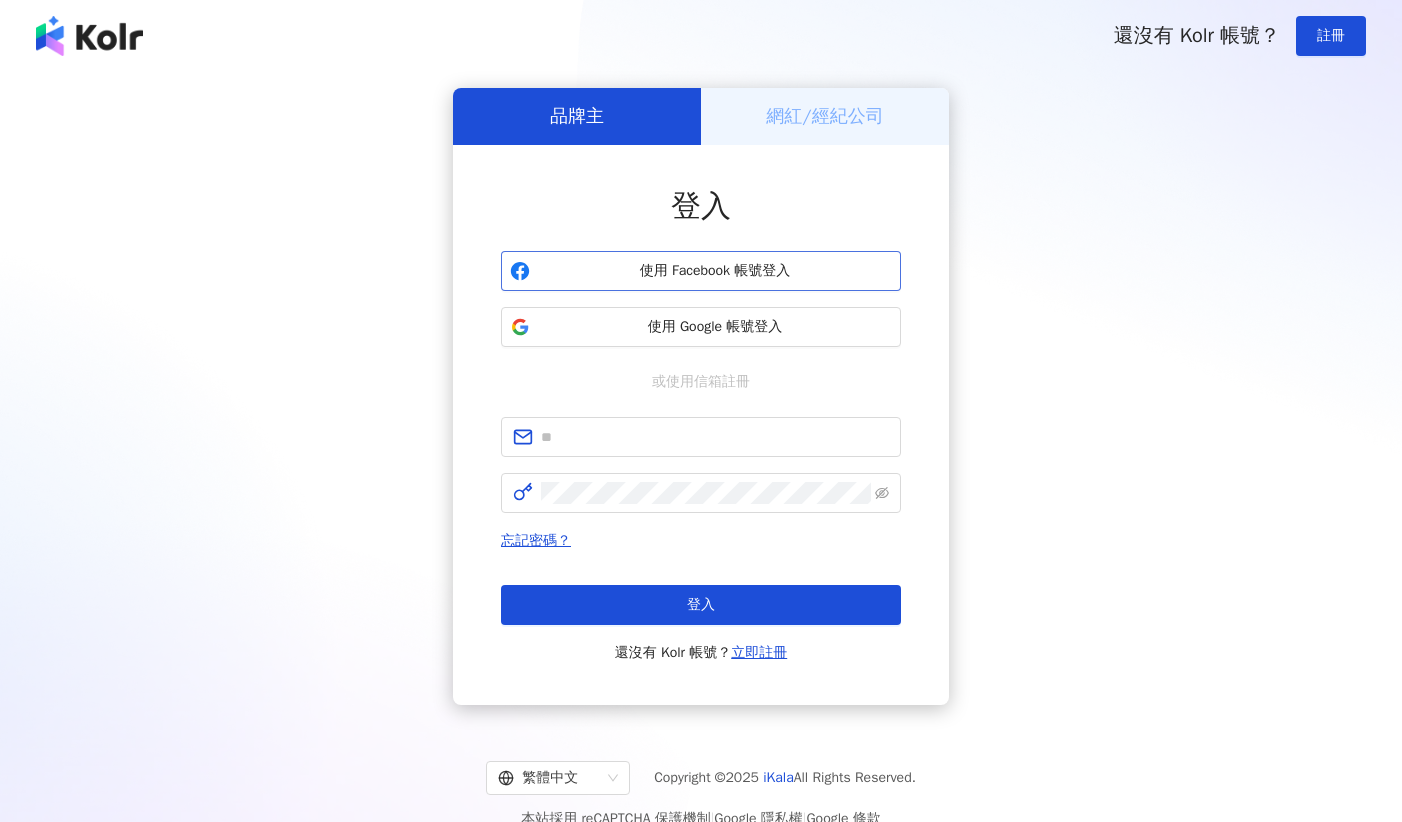 scroll, scrollTop: 0, scrollLeft: 0, axis: both 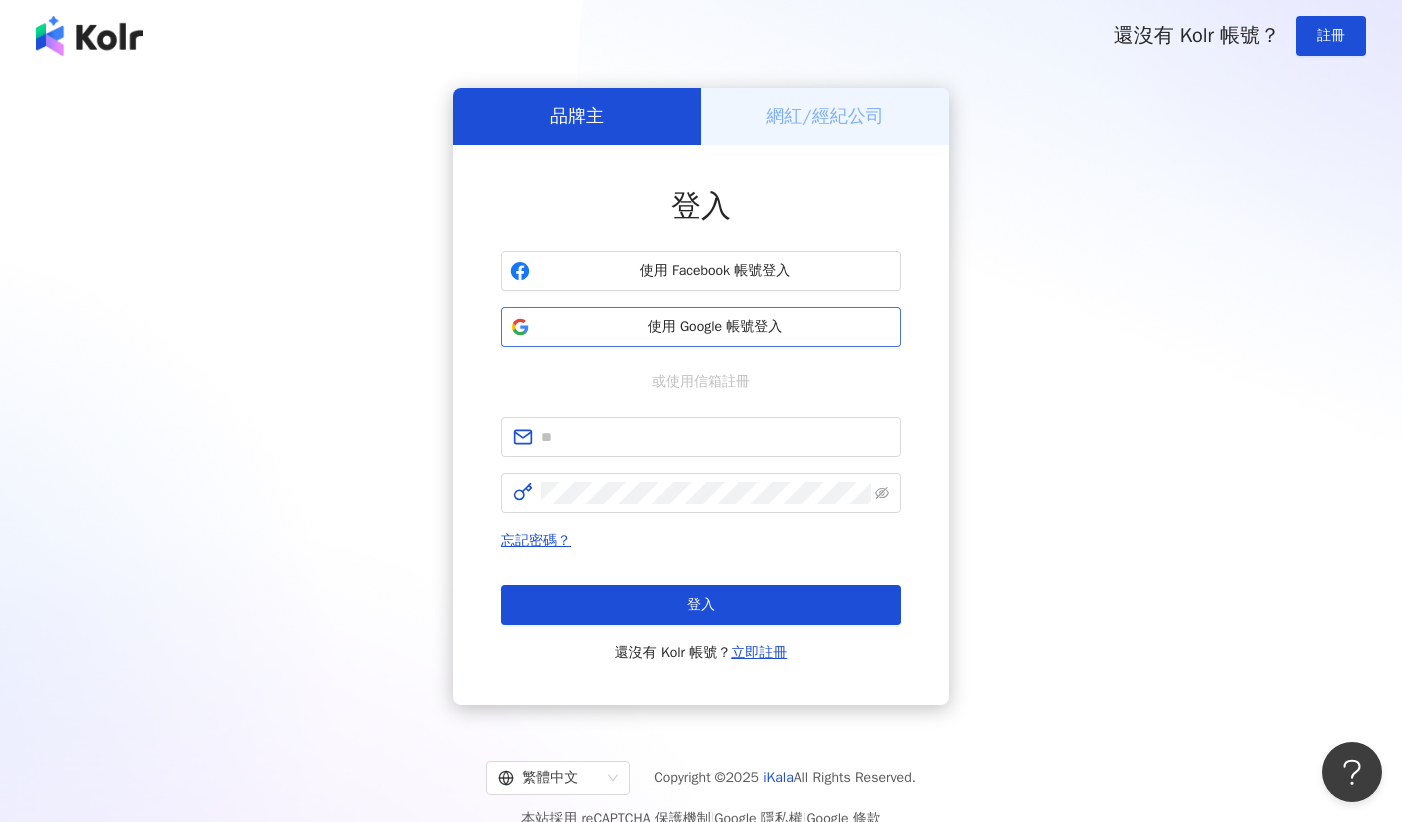 click on "使用 Google 帳號登入" at bounding box center [715, 327] 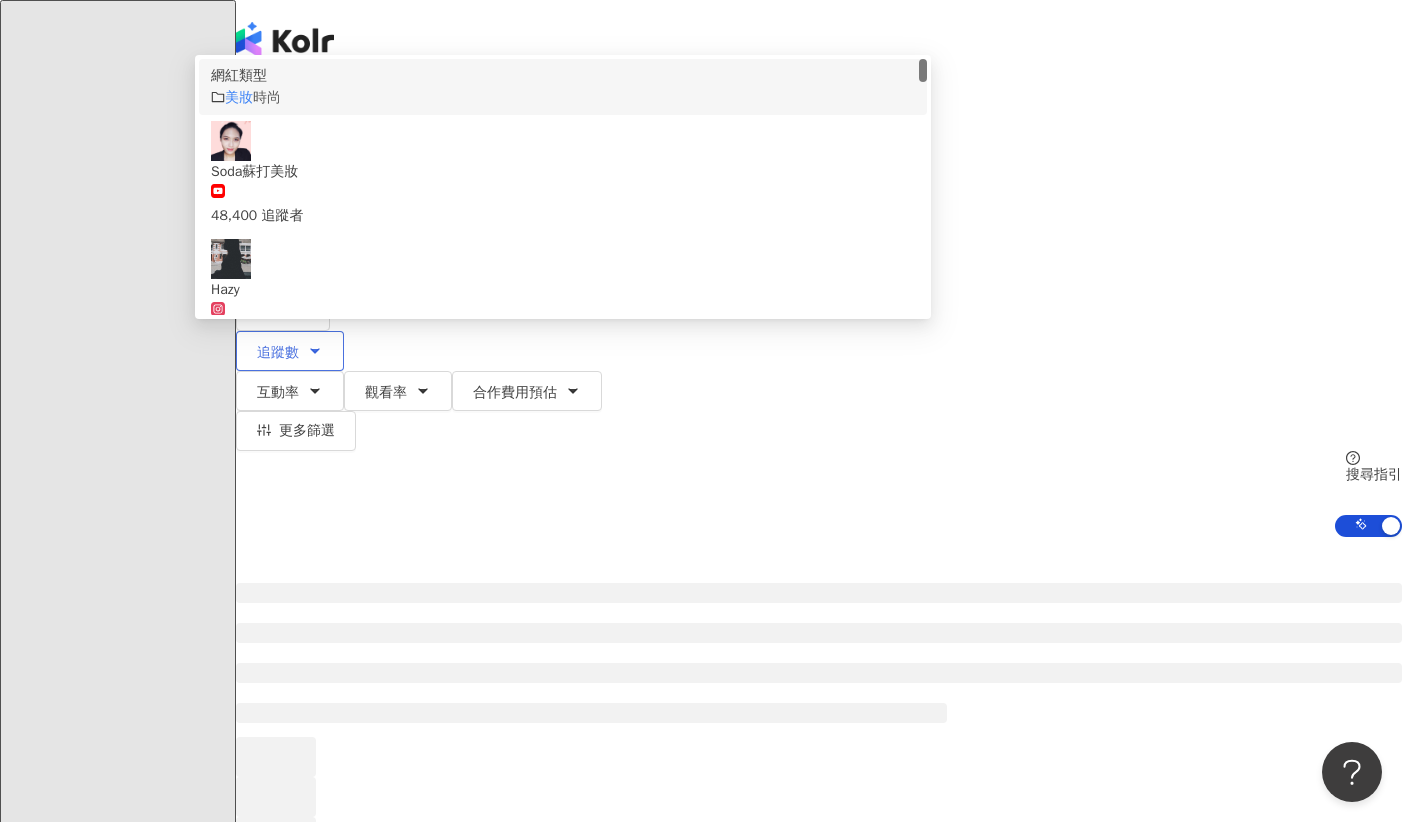 click on "時尚" at bounding box center (267, 97) 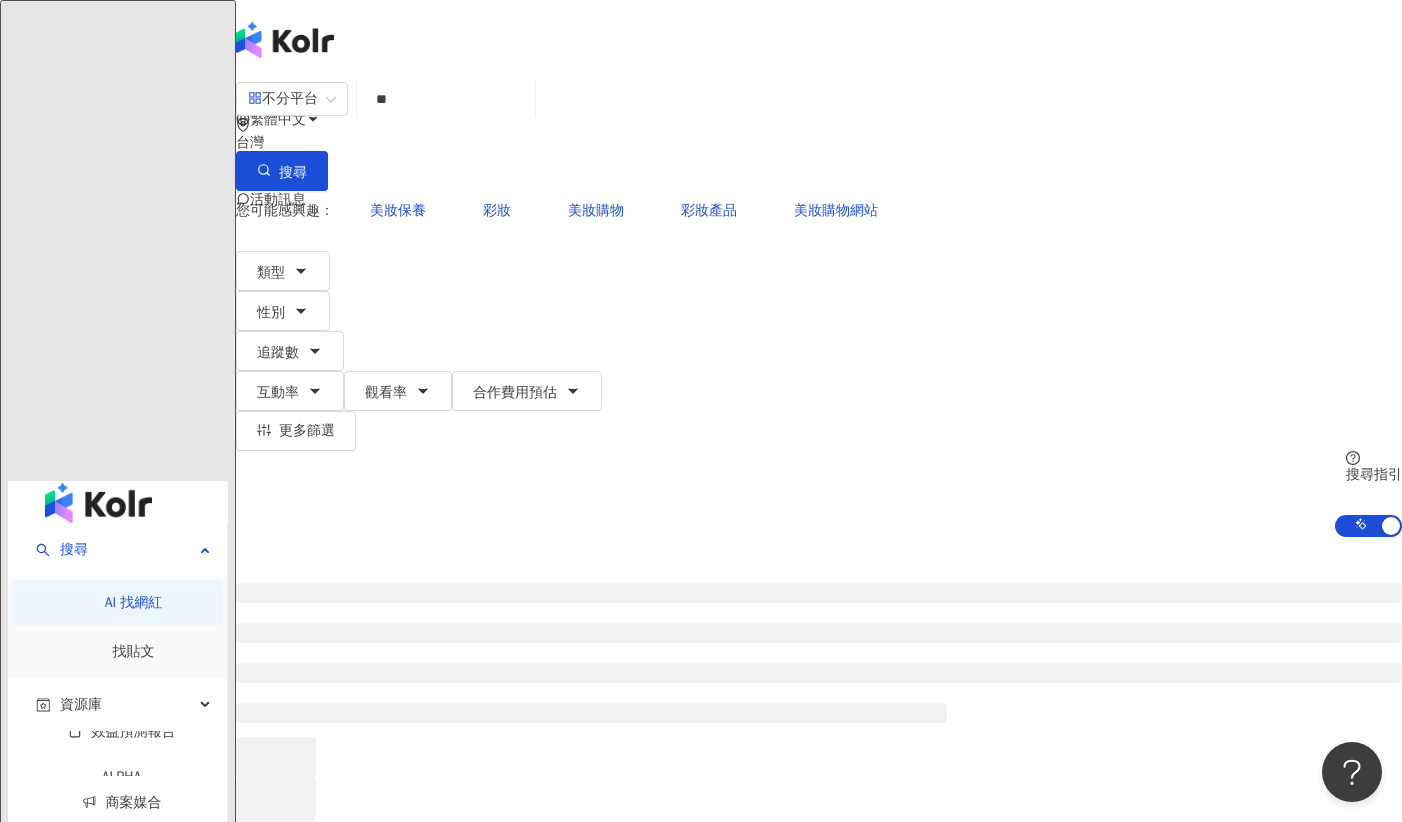 type on "**" 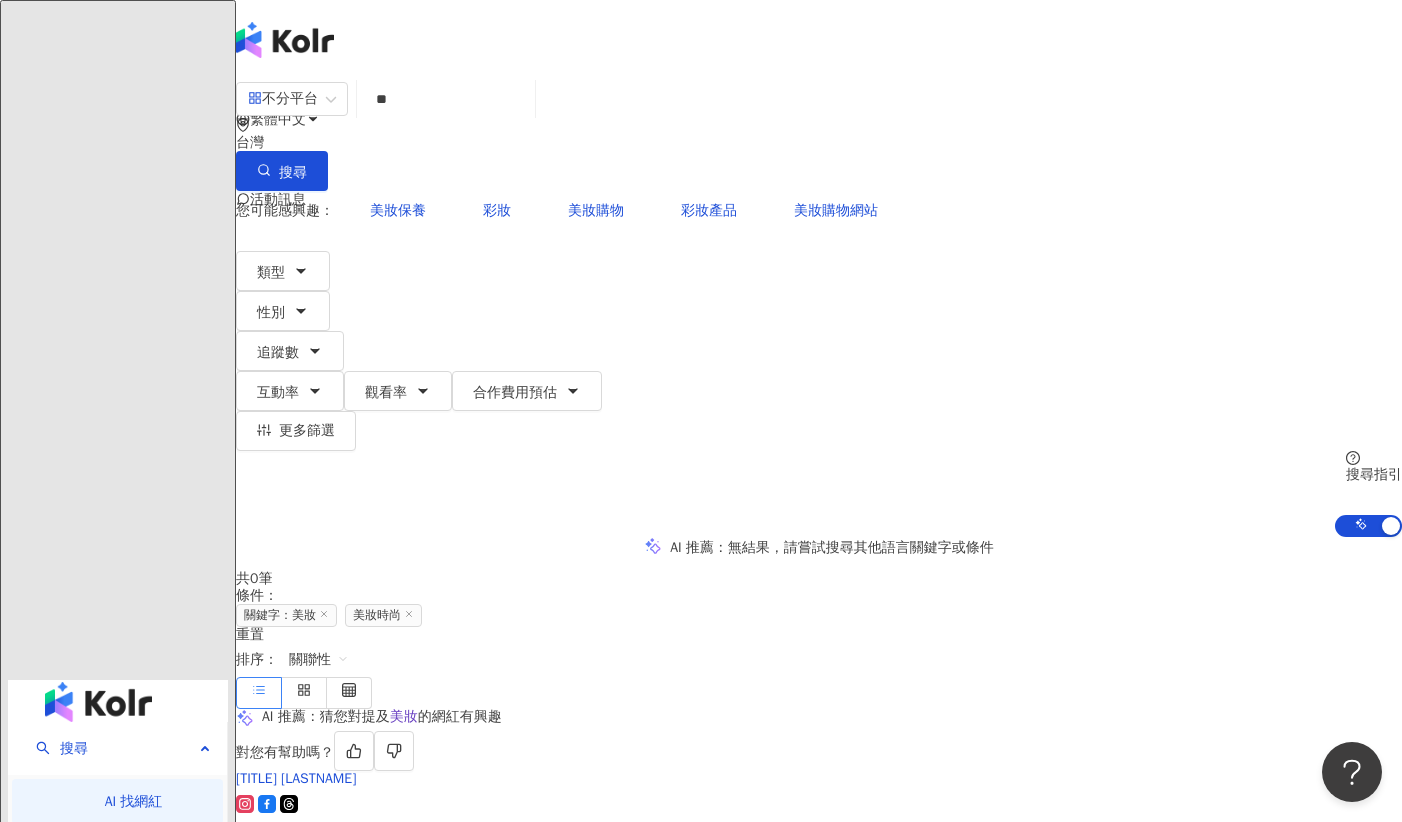 drag, startPoint x: 847, startPoint y: 428, endPoint x: 862, endPoint y: 424, distance: 15.524175 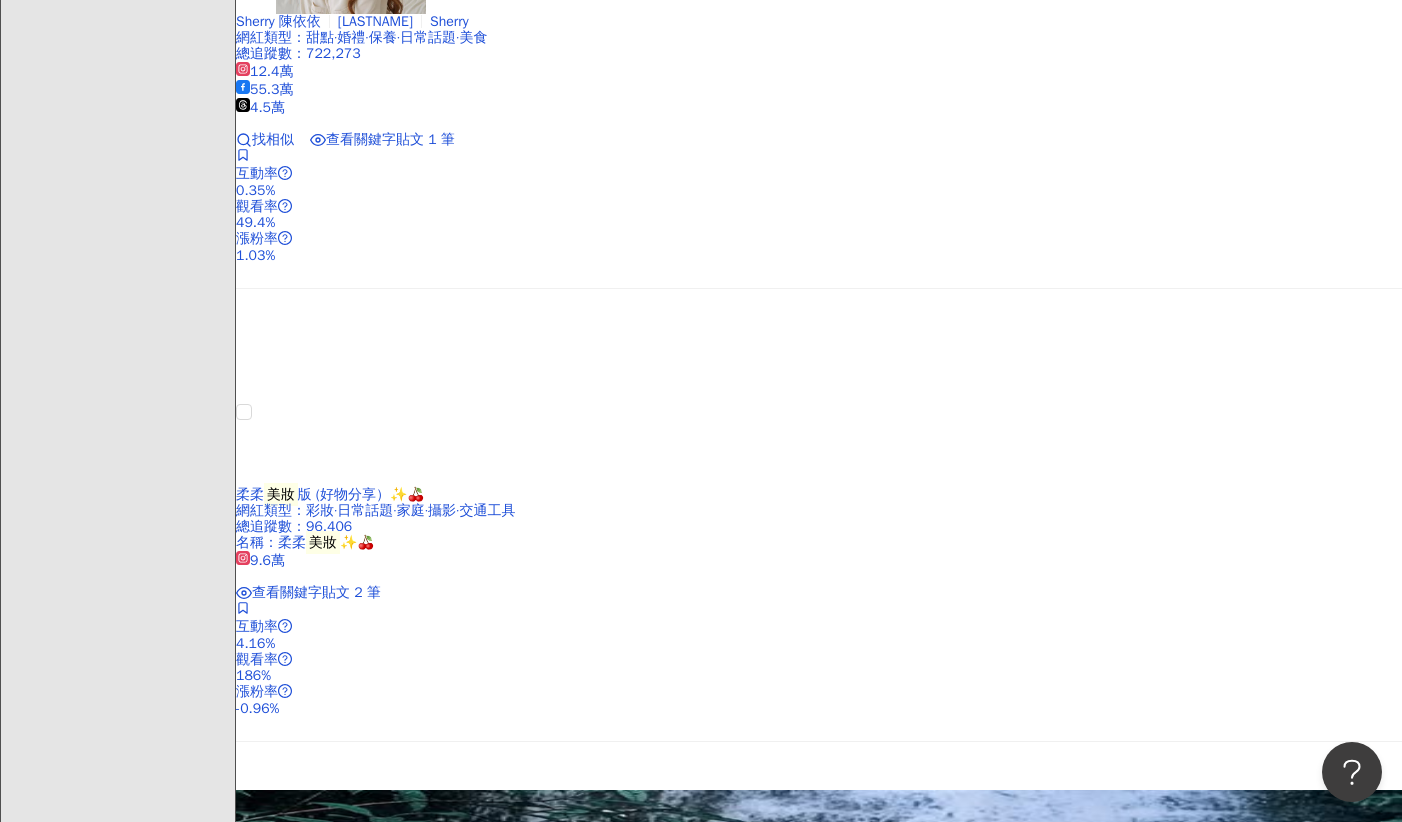 scroll, scrollTop: 2179, scrollLeft: 0, axis: vertical 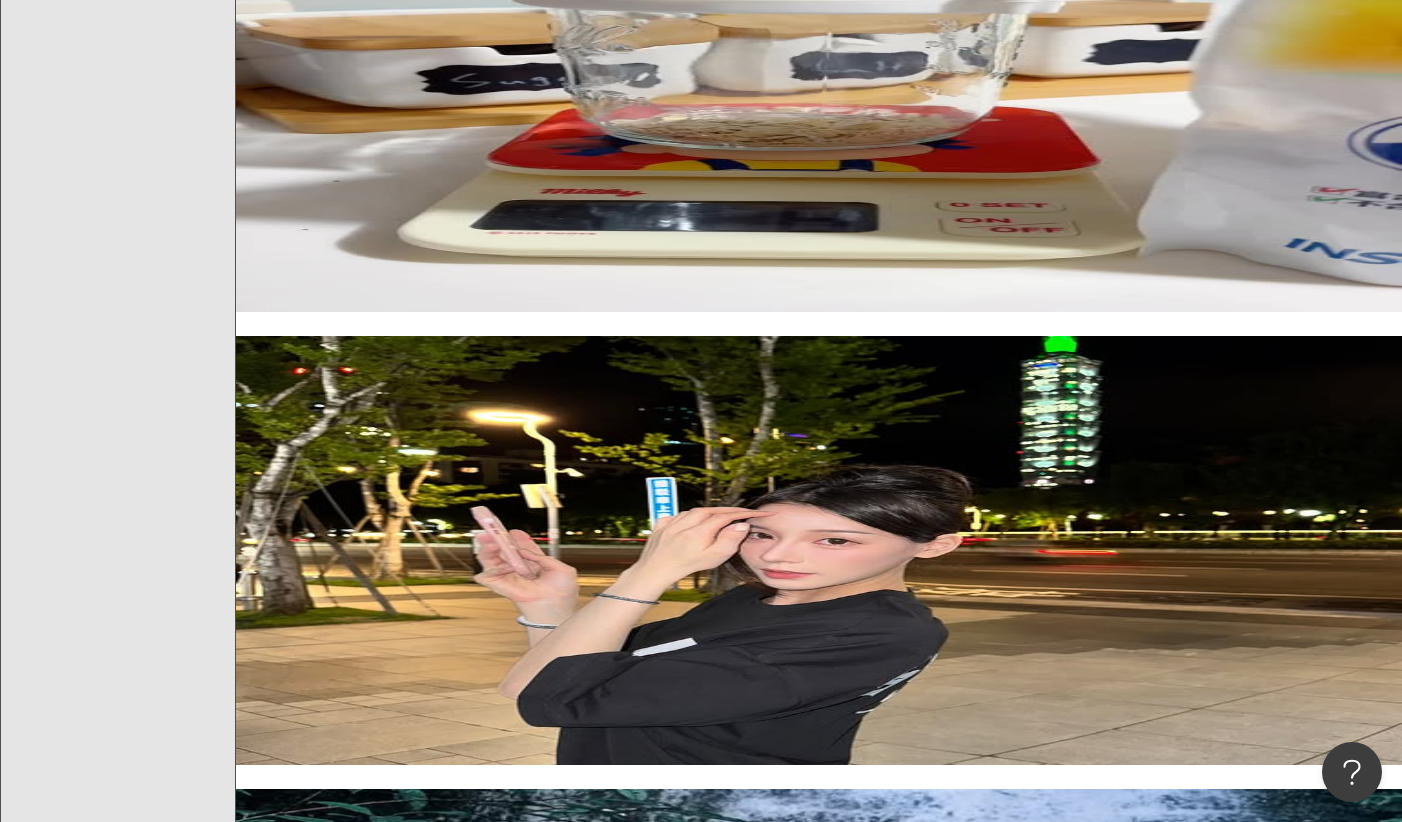 click at bounding box center (351, 2065) 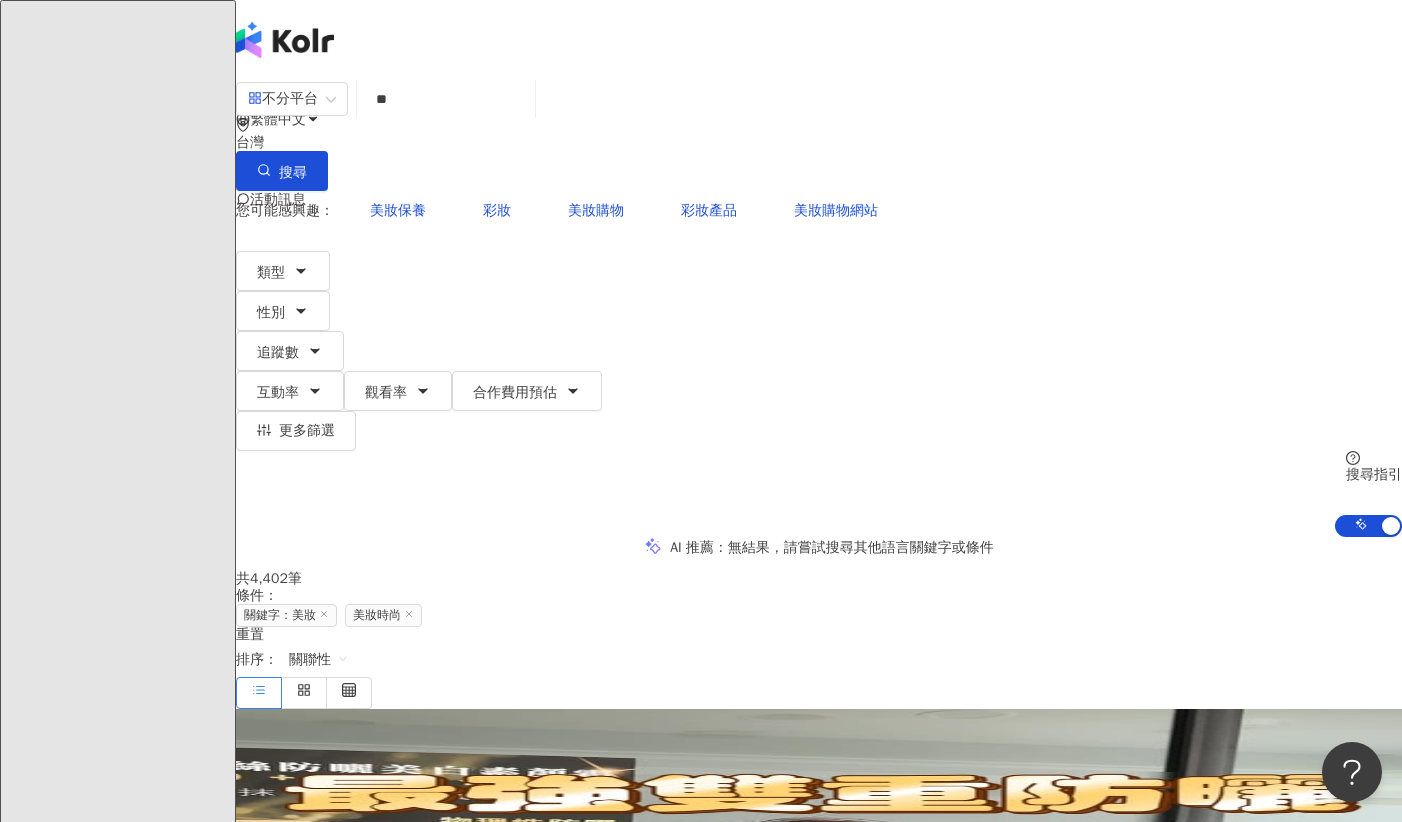 click on "資源庫" at bounding box center (81, 4281) 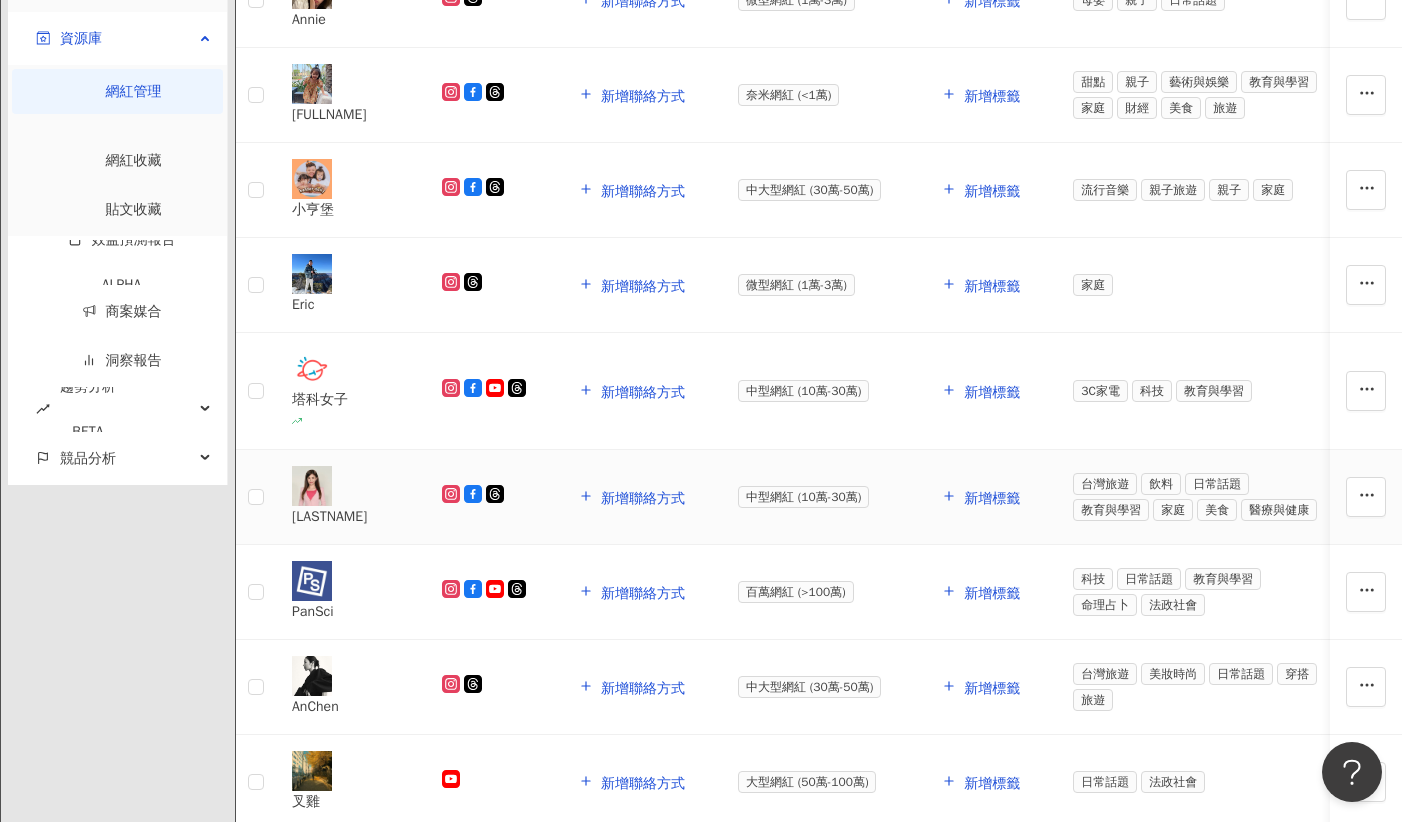 scroll, scrollTop: 526, scrollLeft: 0, axis: vertical 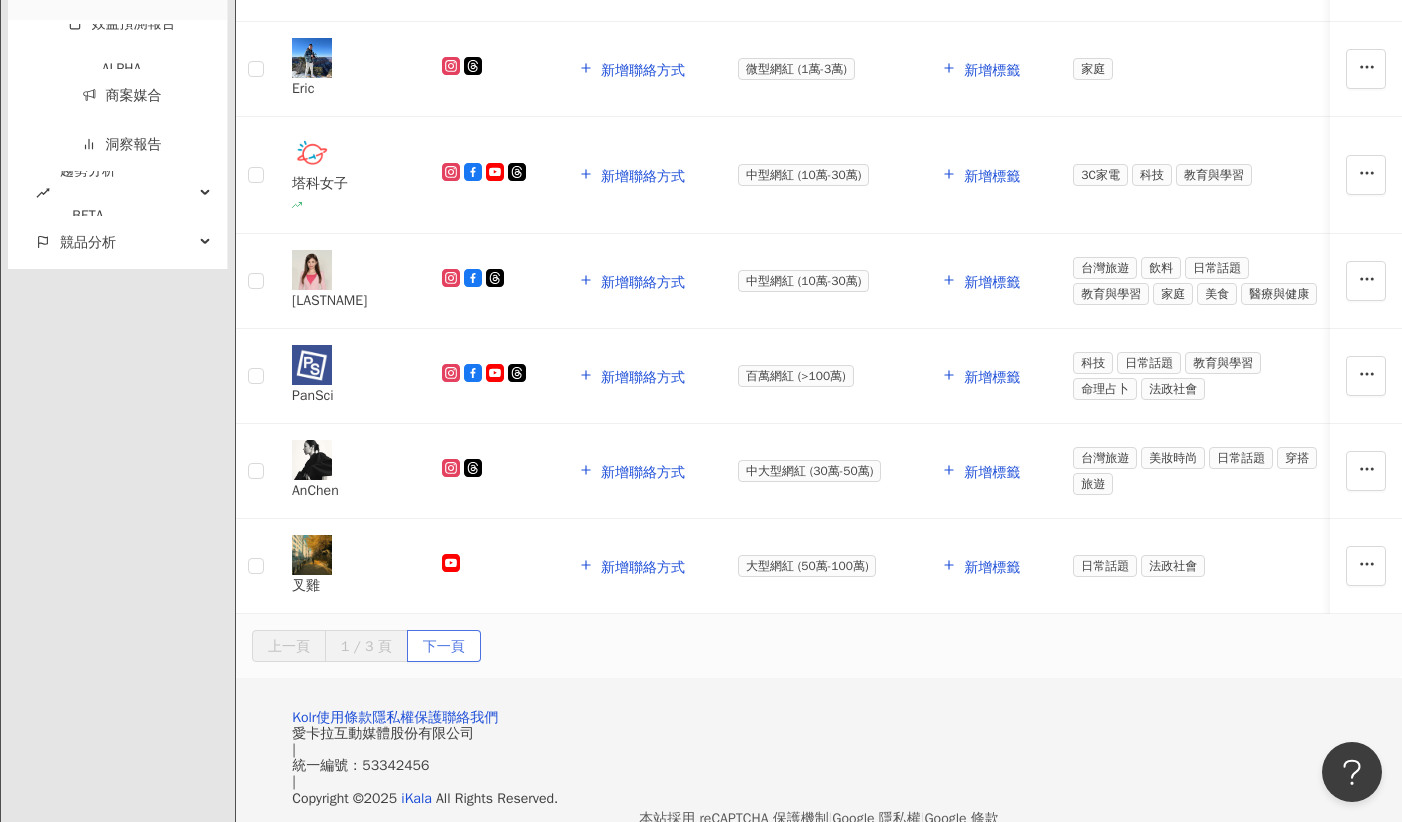 click on "下一頁" at bounding box center (444, 647) 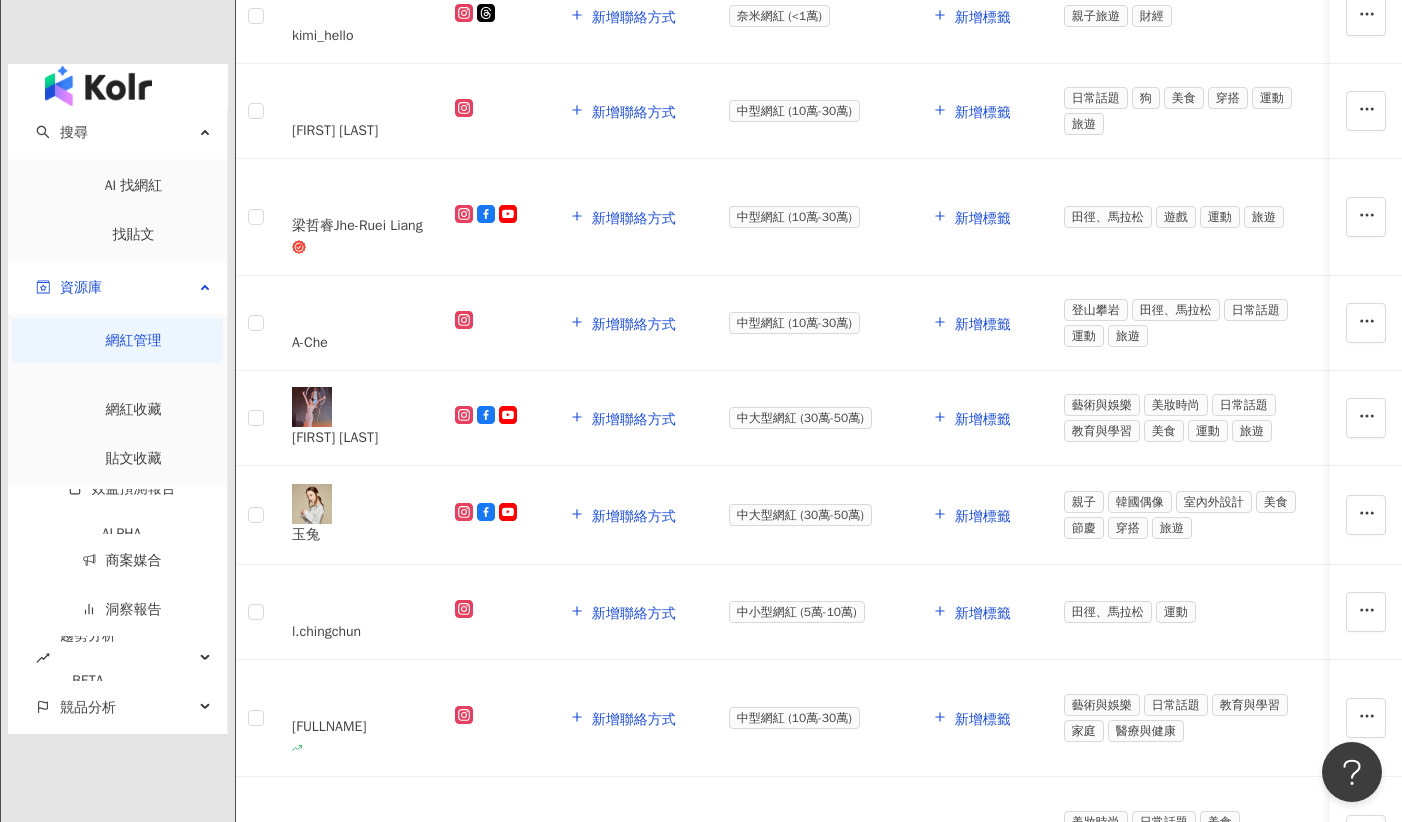 scroll, scrollTop: 456, scrollLeft: 0, axis: vertical 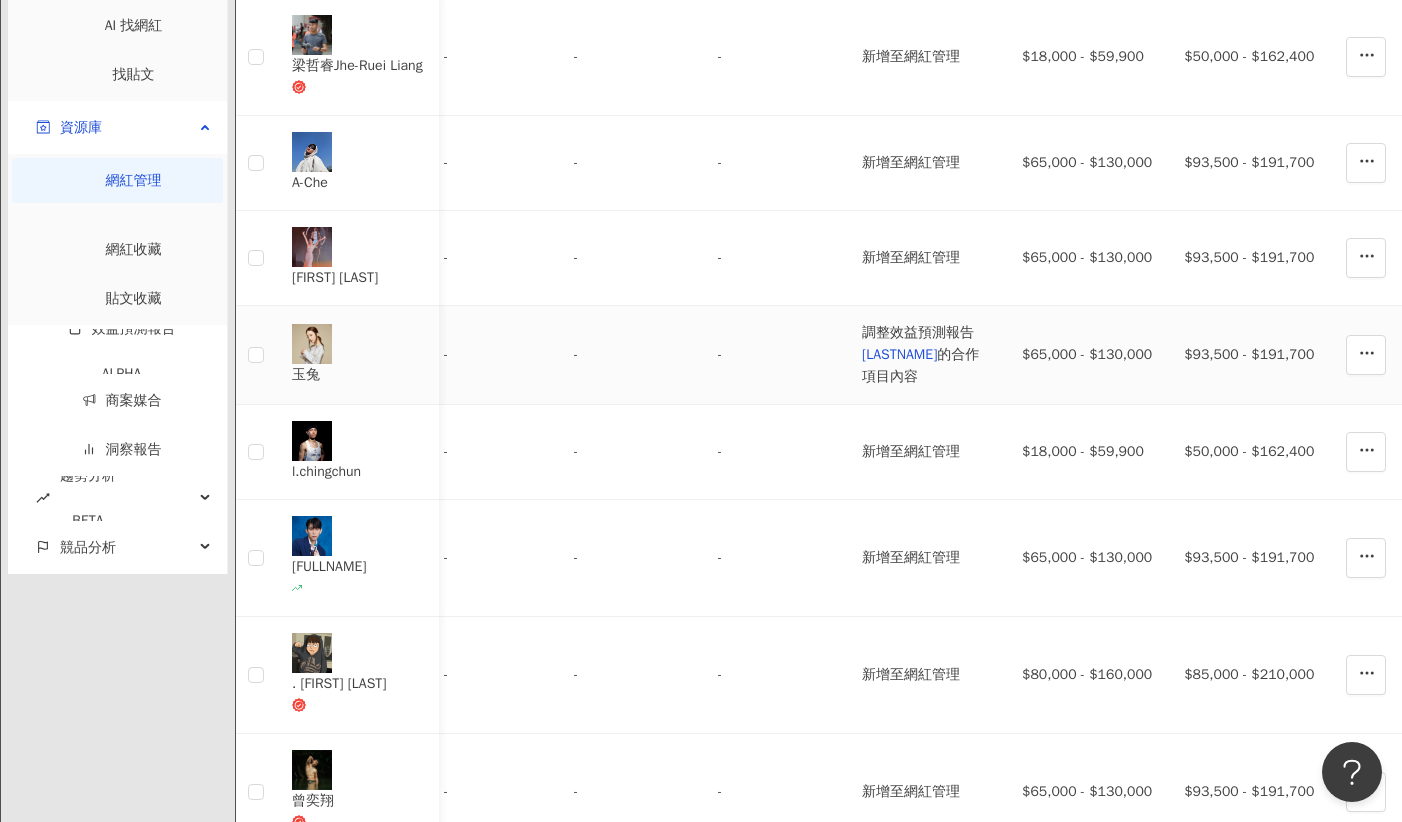 click on "調整效益預測報告  解方  的合作項目內容" at bounding box center [926, 355] 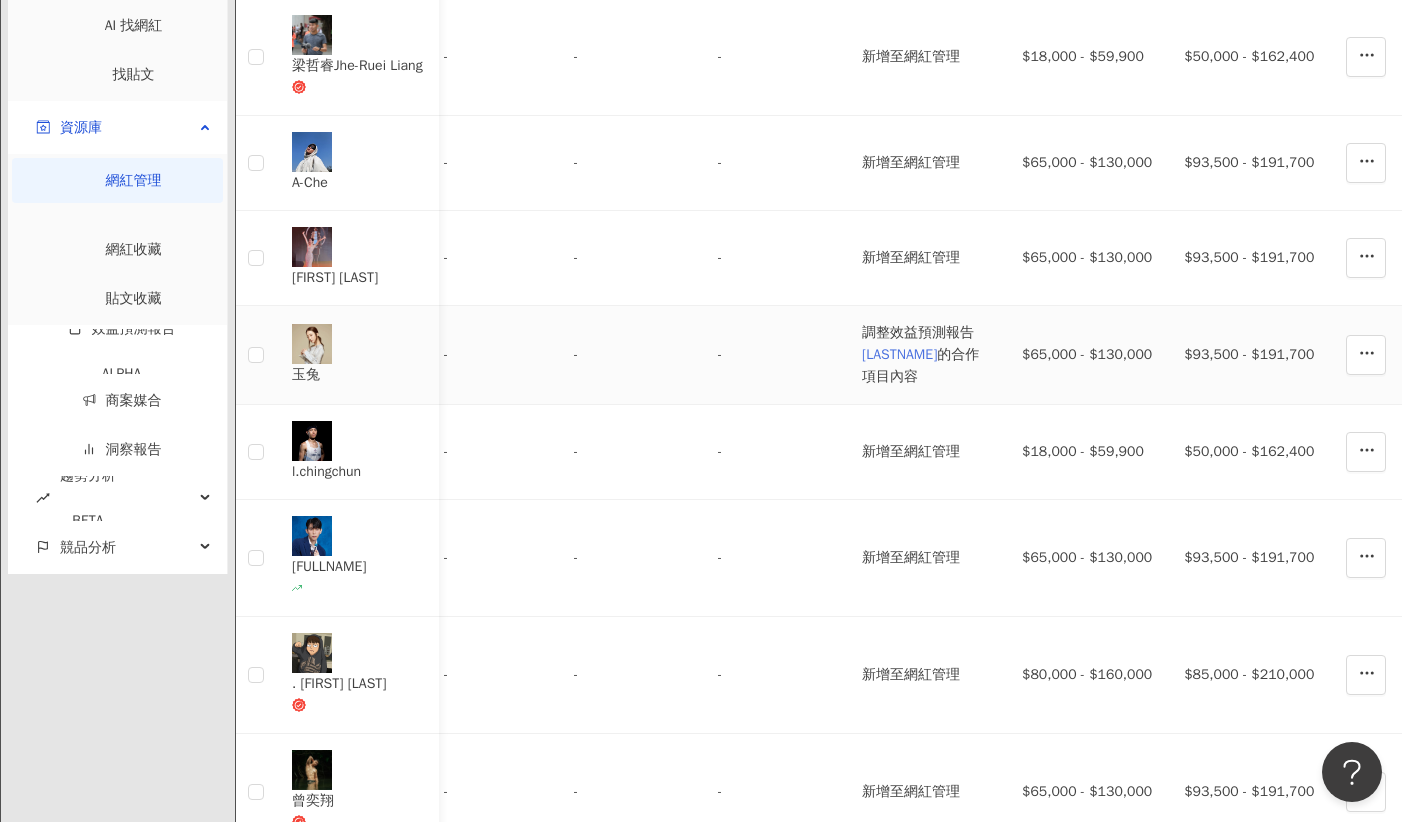 click on "[LASTNAME]" at bounding box center (899, 354) 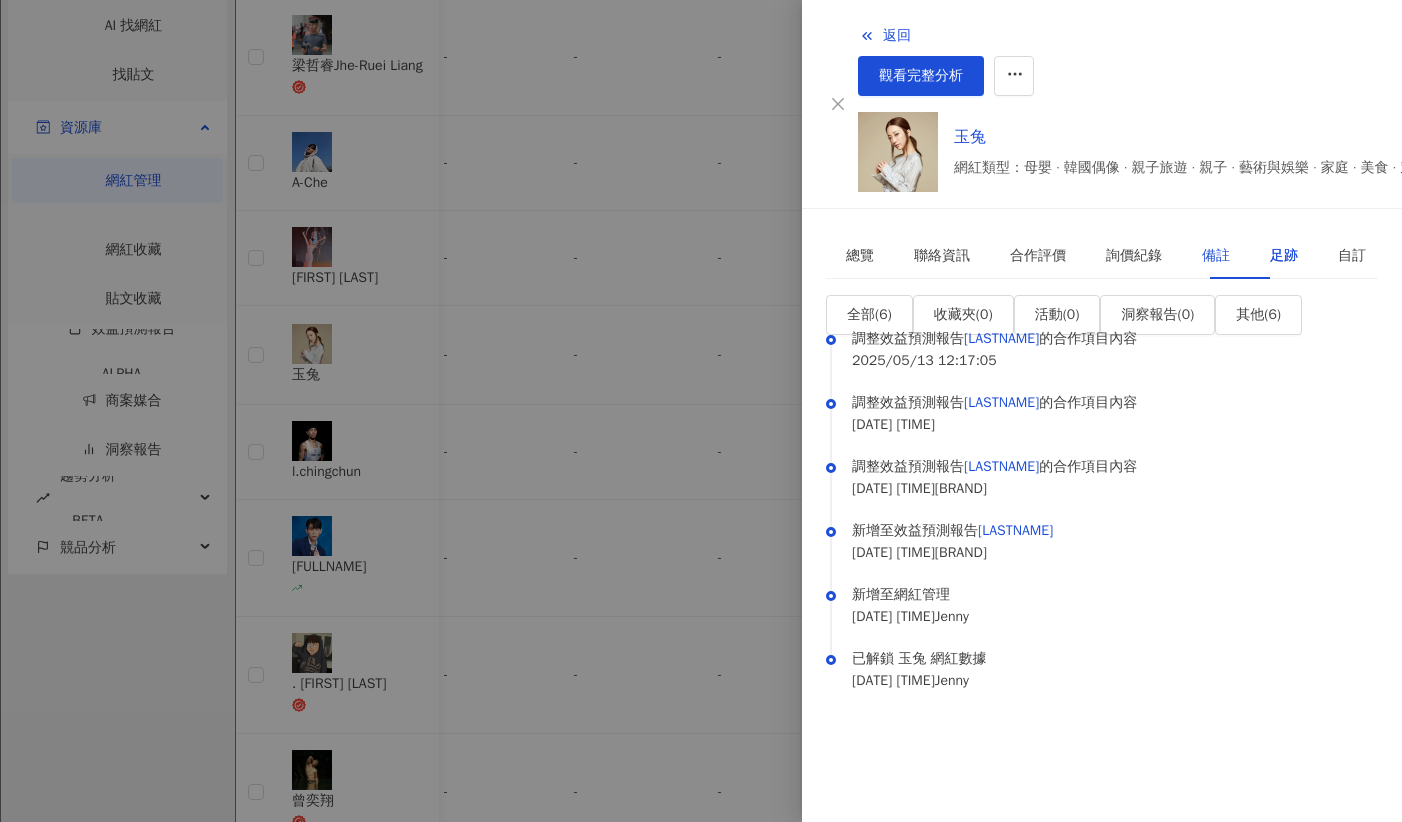 click on "備註" at bounding box center [1216, 256] 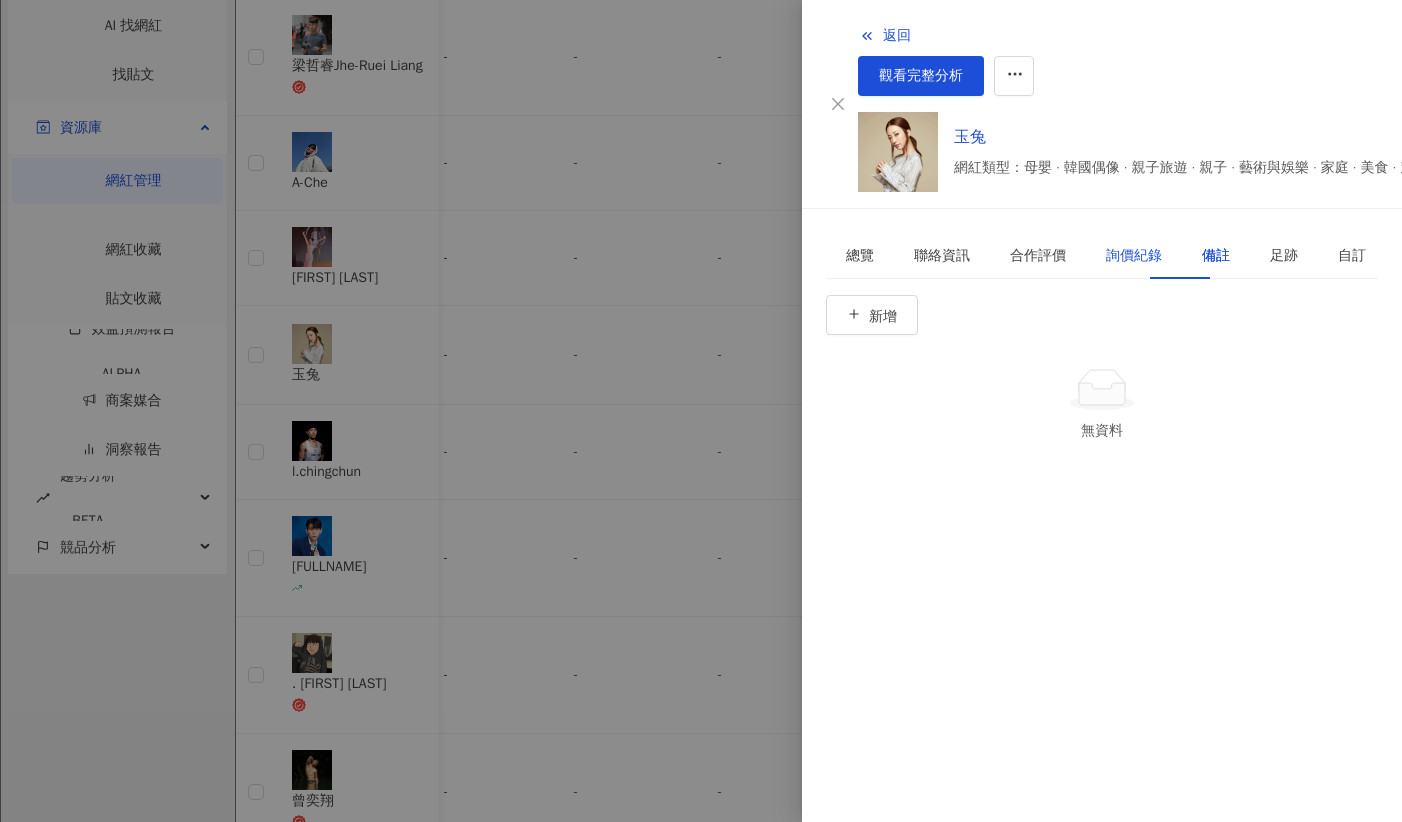 click on "詢價紀錄" at bounding box center [1134, 256] 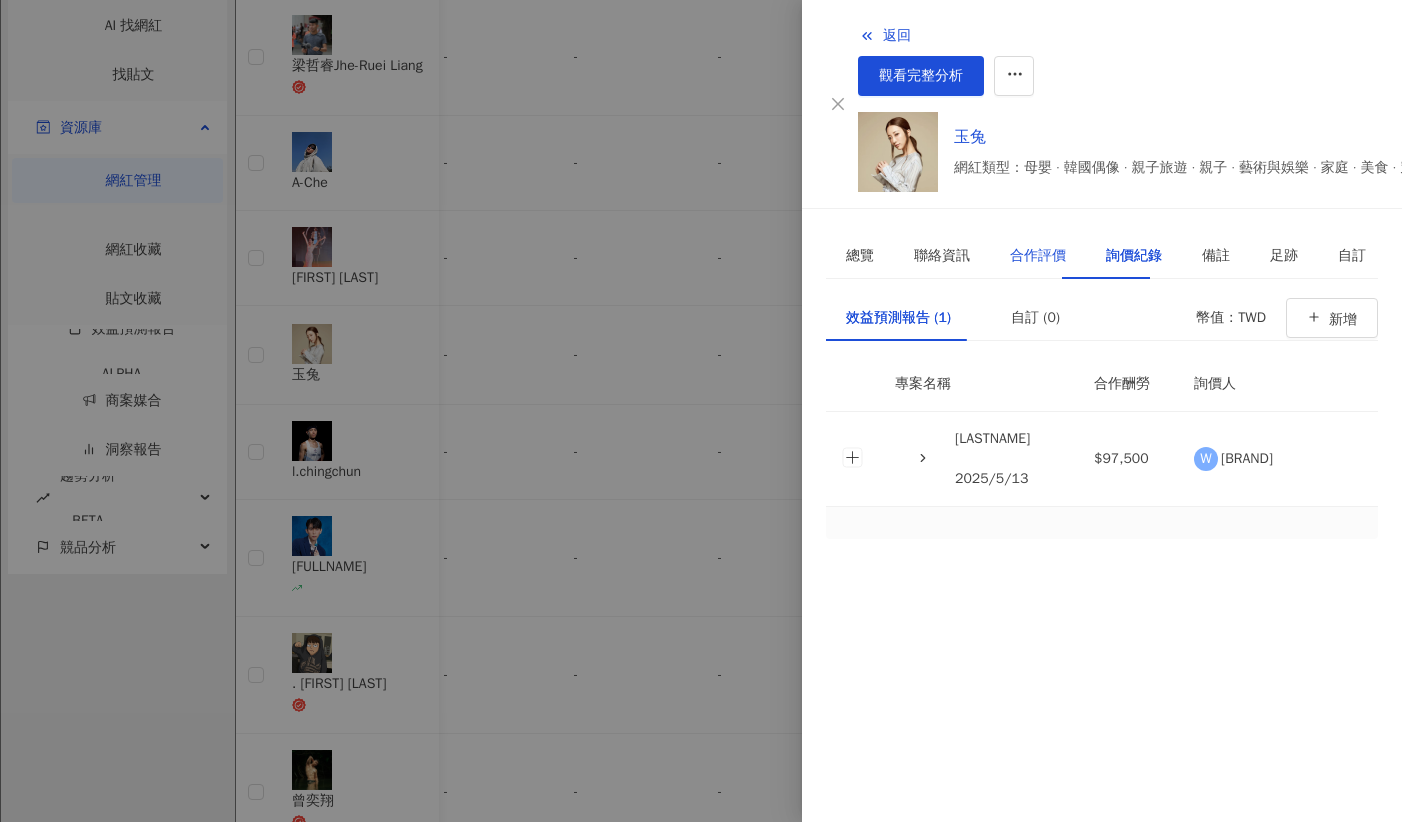 click on "合作評價" at bounding box center (1038, 256) 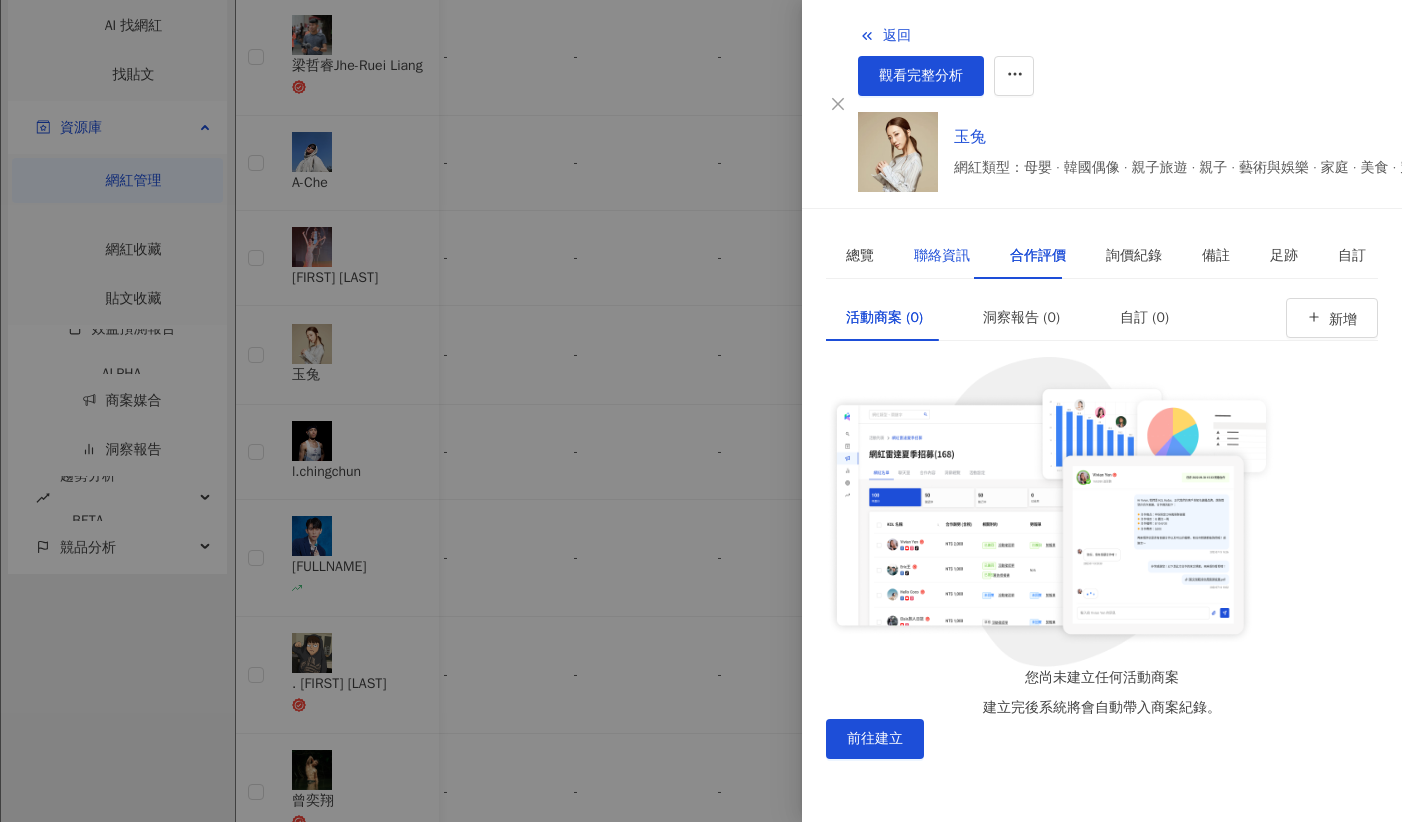 click on "聯絡資訊" at bounding box center [942, 256] 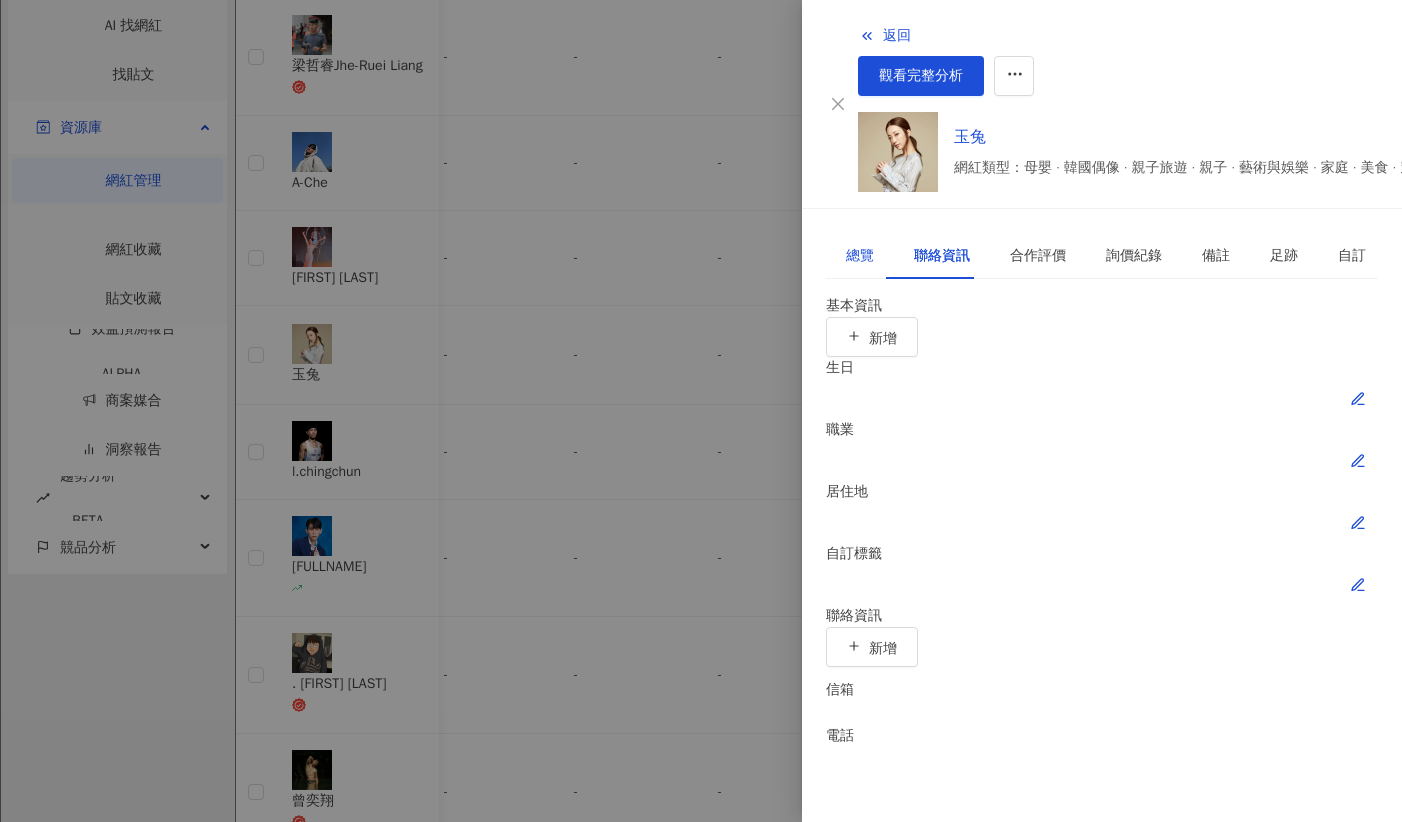 click on "總覽" at bounding box center (860, 256) 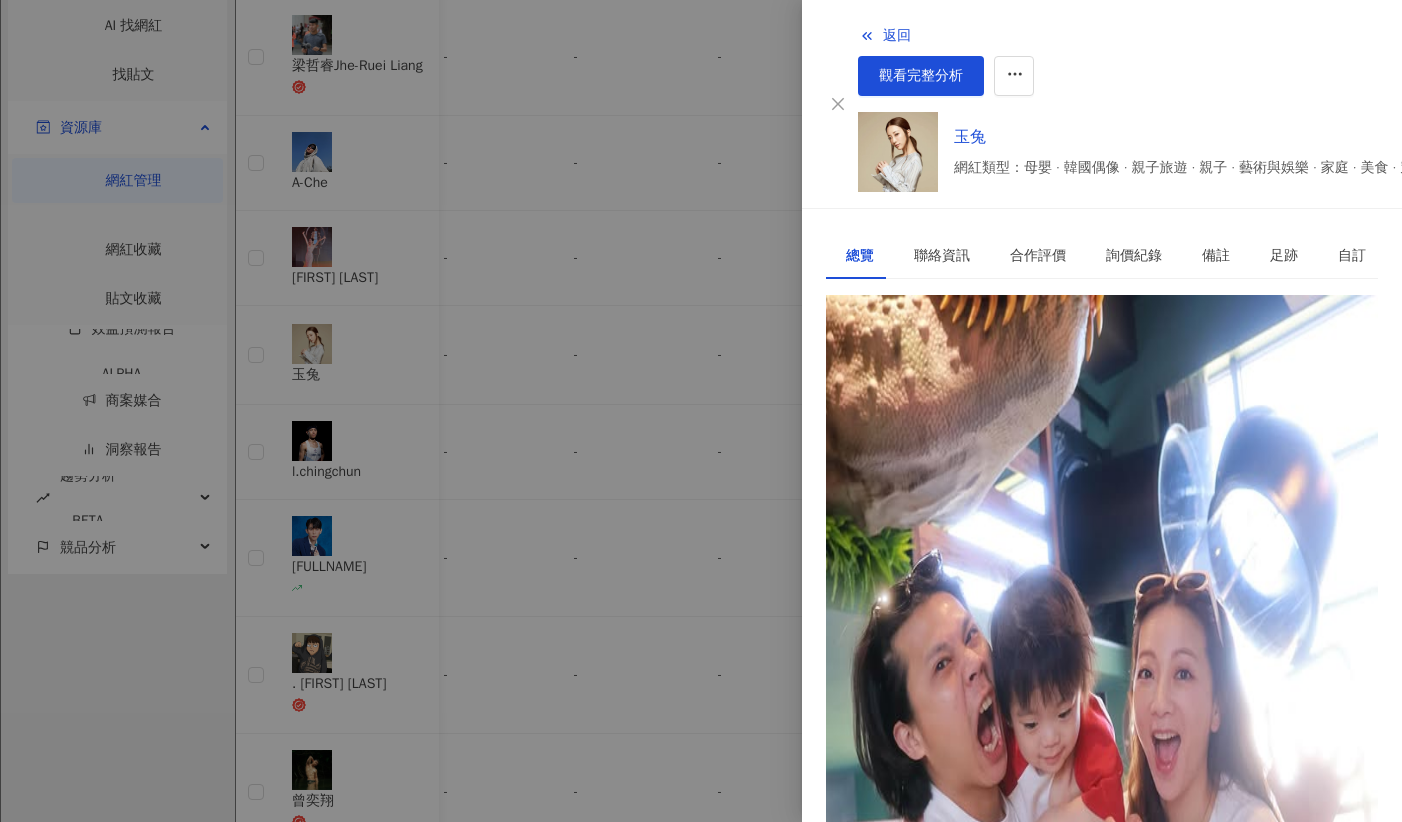 scroll, scrollTop: 327, scrollLeft: 0, axis: vertical 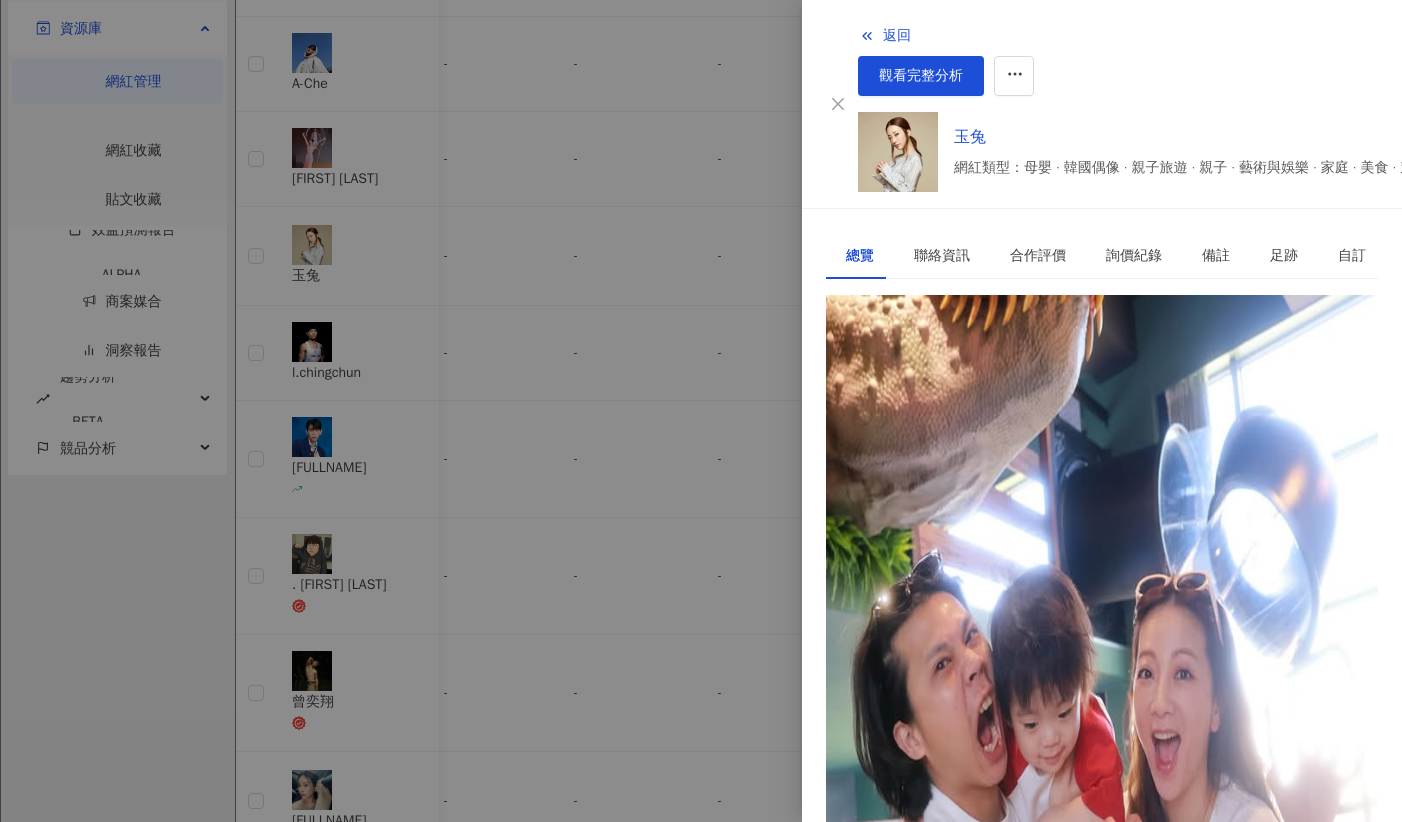 click at bounding box center [701, 411] 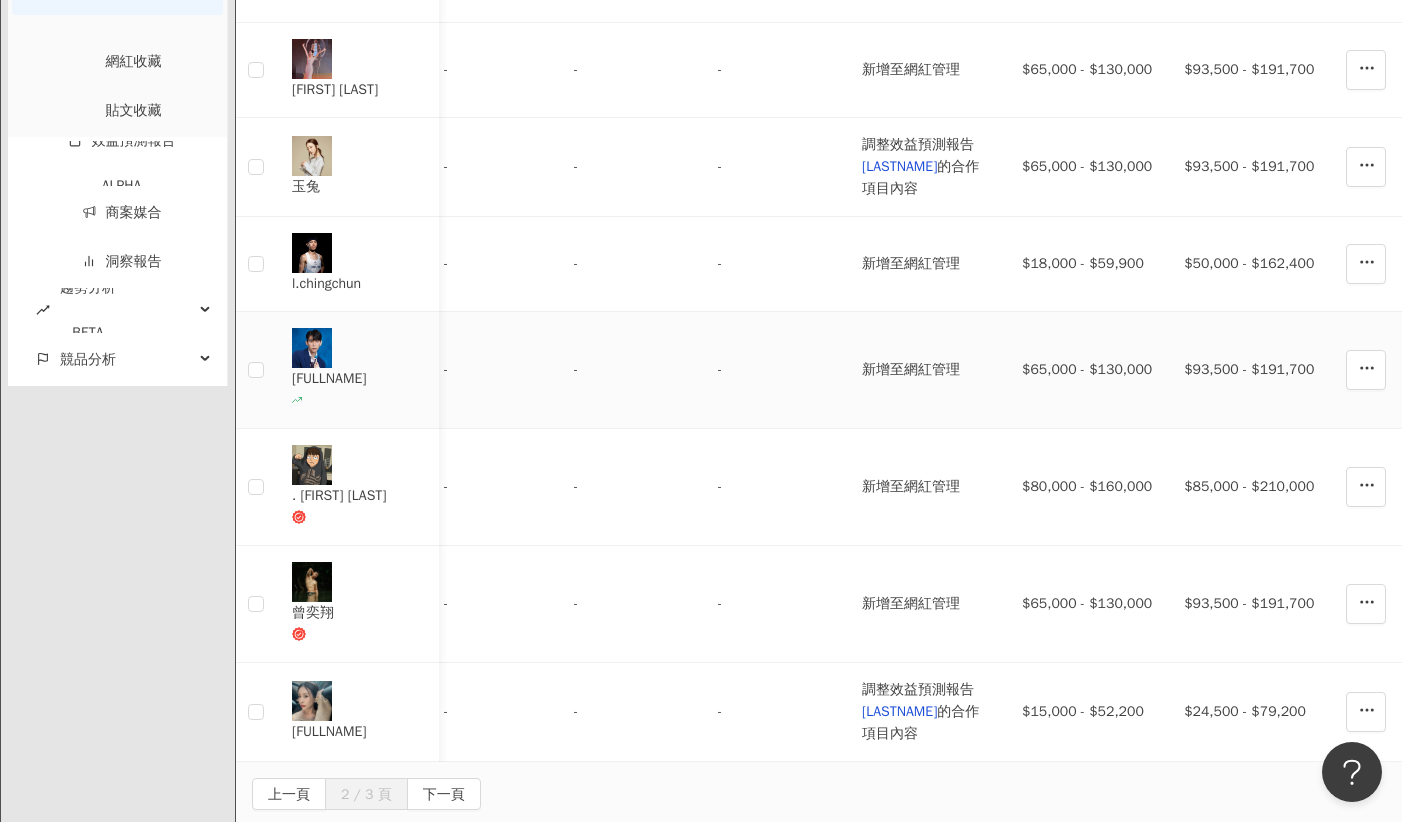 scroll, scrollTop: 974, scrollLeft: 0, axis: vertical 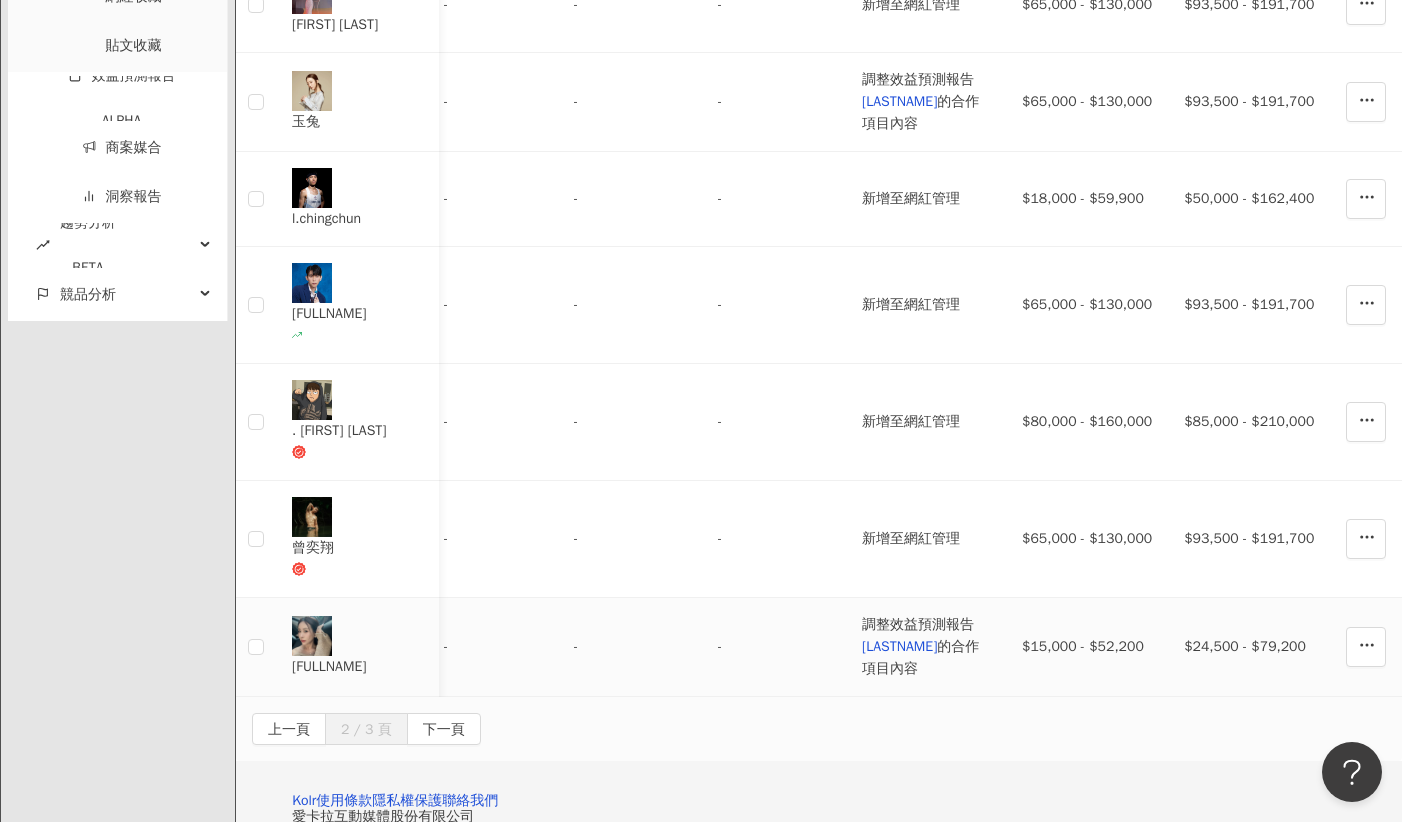 click on "調整效益預測報告  解方  的合作項目內容" at bounding box center (926, 647) 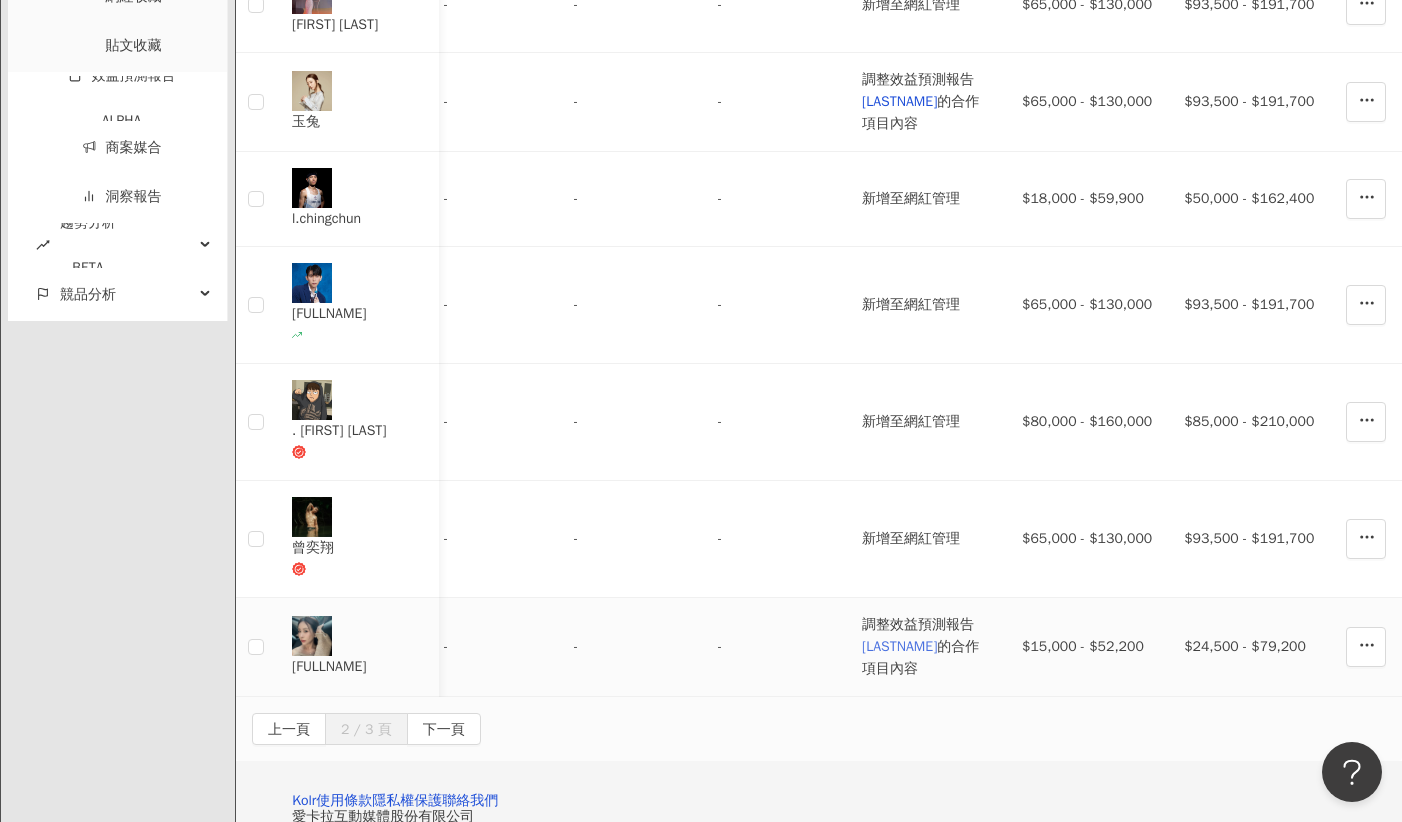 click on "[LASTNAME]" at bounding box center [899, 646] 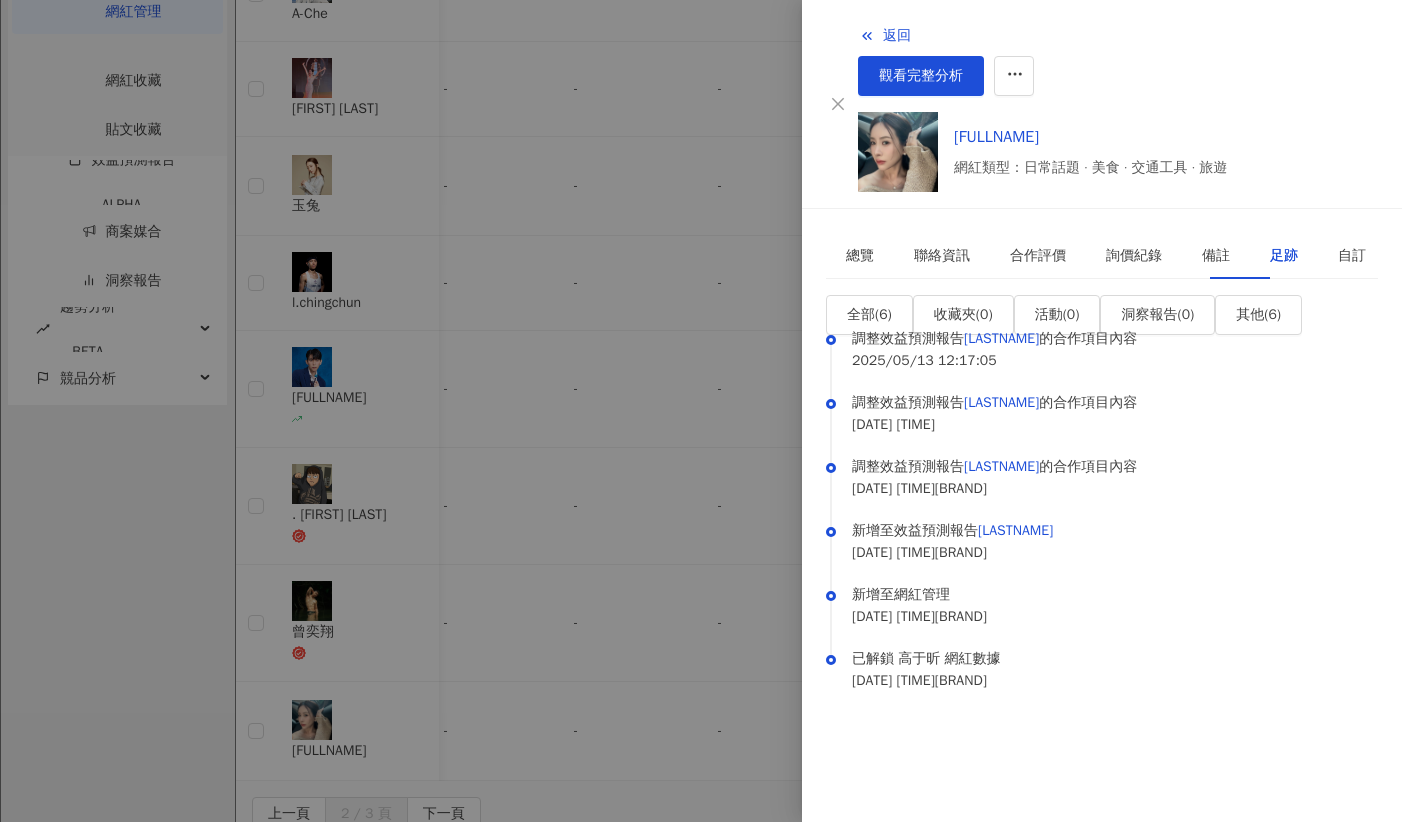 scroll, scrollTop: 998, scrollLeft: 0, axis: vertical 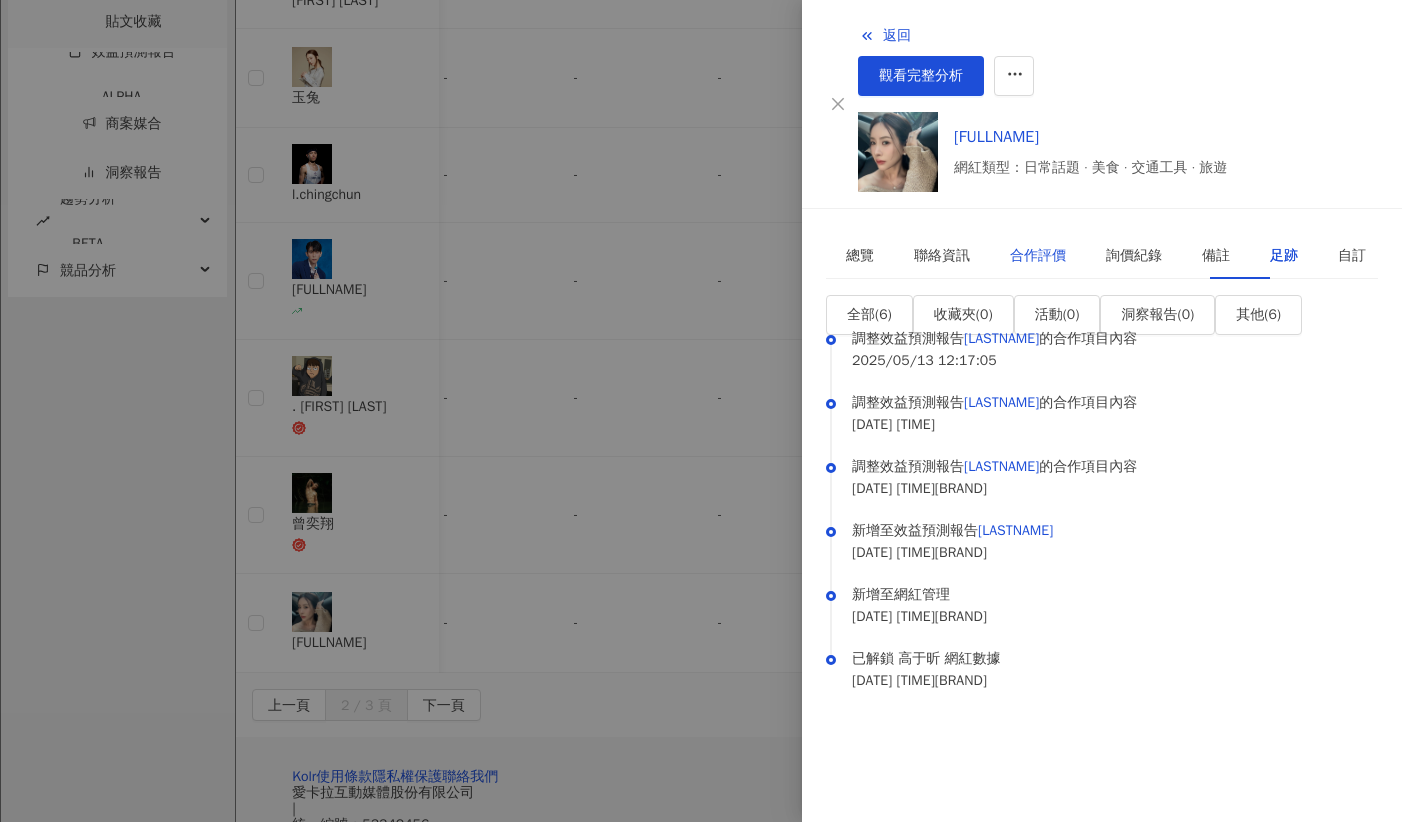 click on "合作評價" at bounding box center [1038, 256] 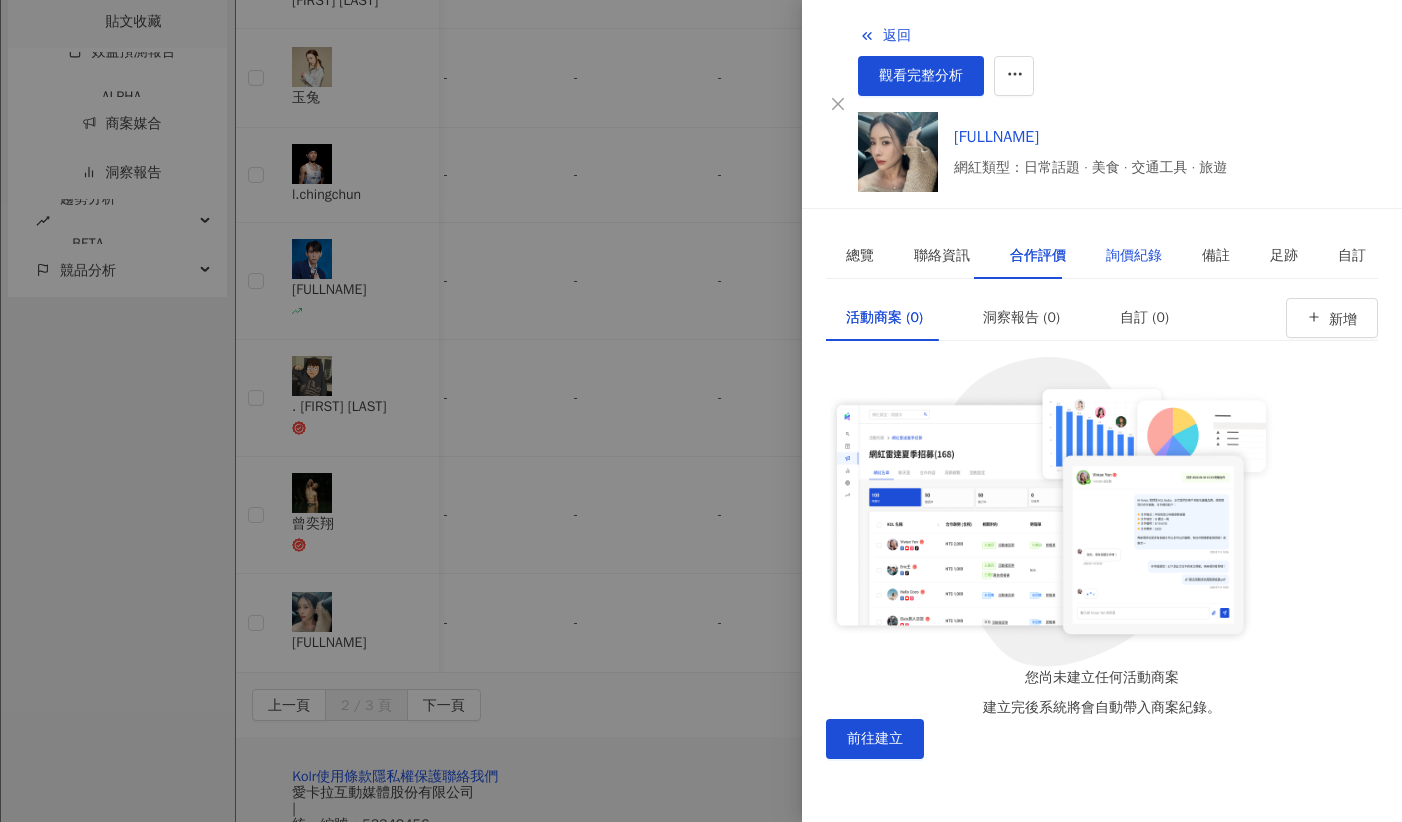 click on "詢價紀錄" at bounding box center (1134, 256) 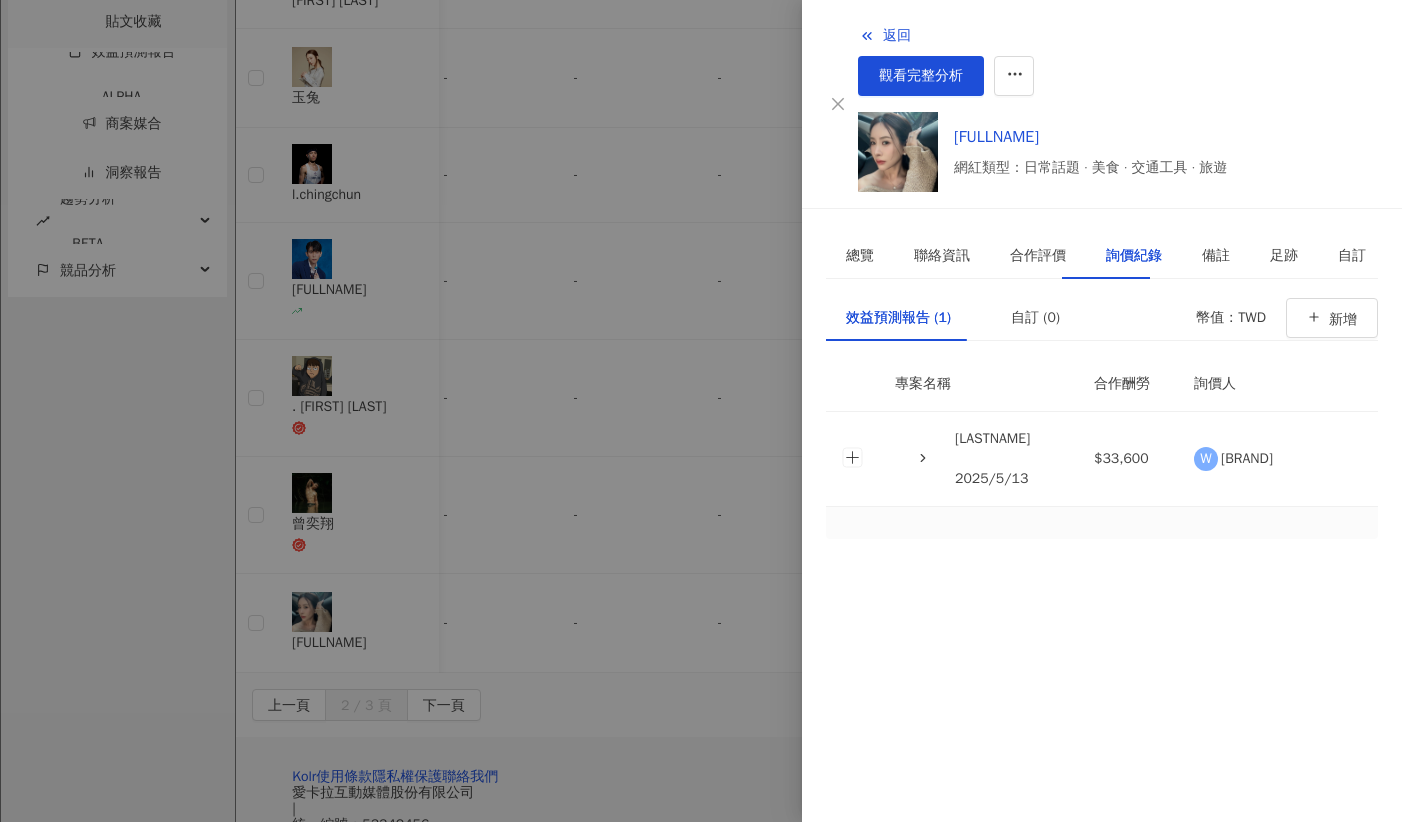 click at bounding box center [701, 411] 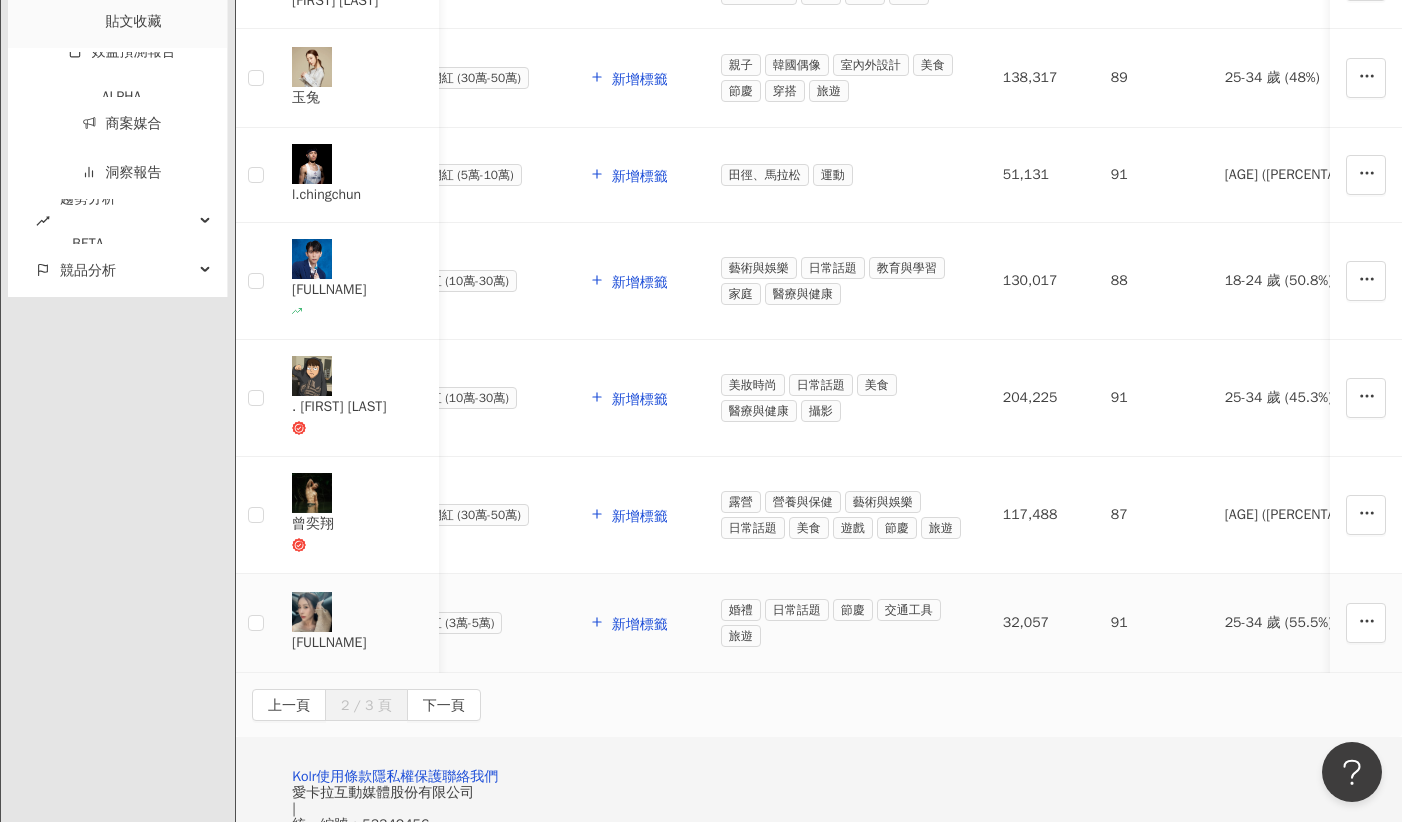 scroll, scrollTop: 0, scrollLeft: 0, axis: both 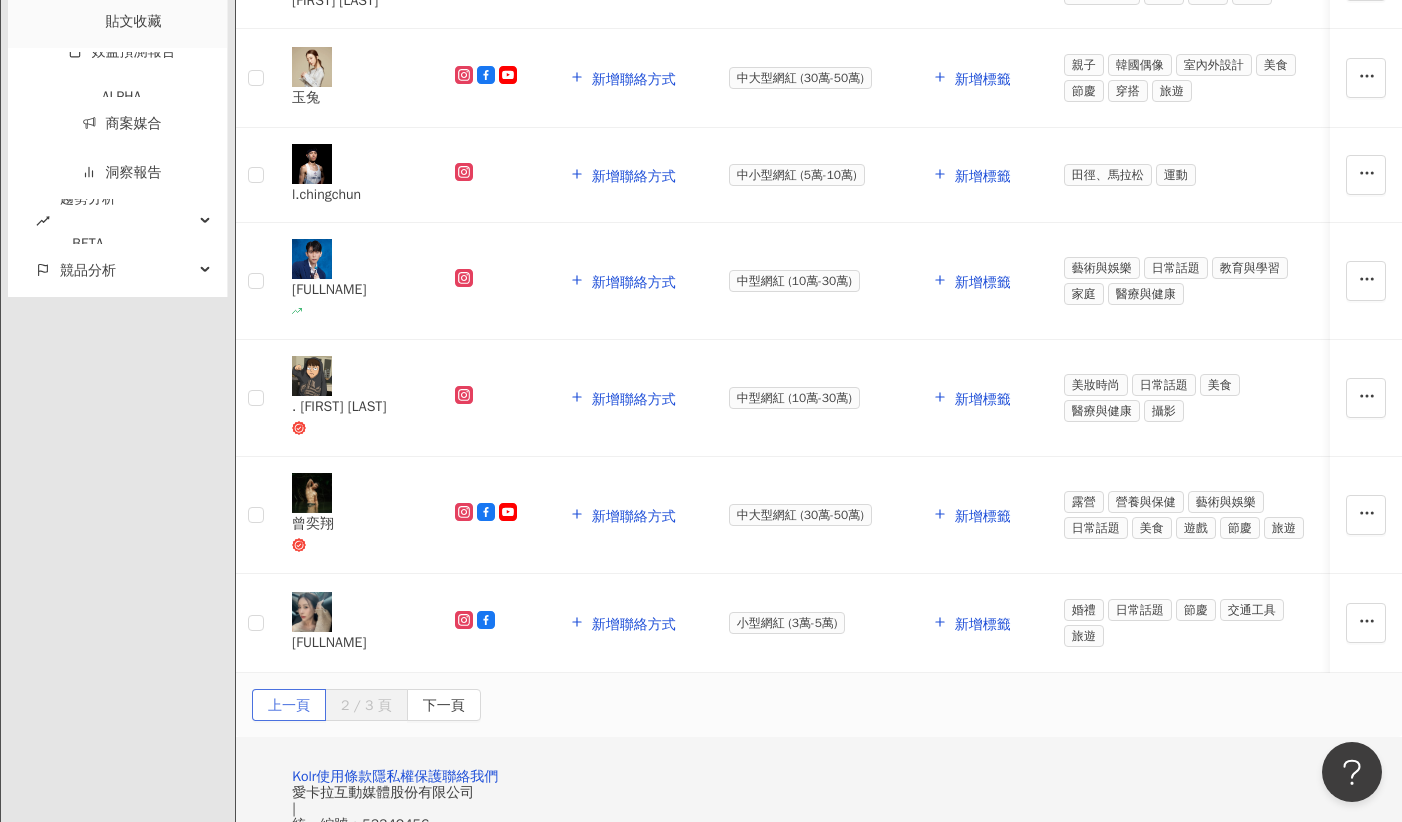 click on "上一頁" at bounding box center (289, 706) 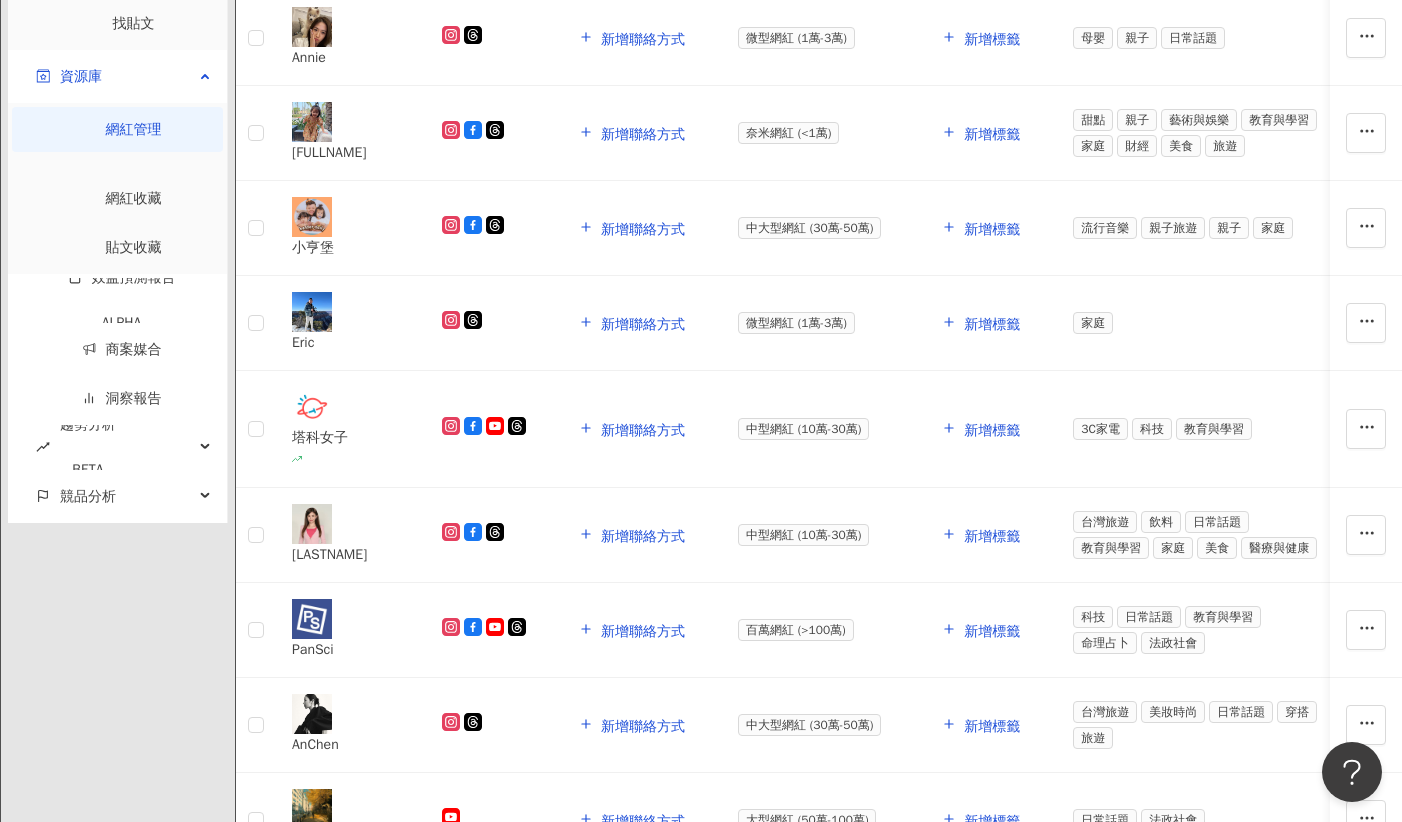 scroll, scrollTop: 1017, scrollLeft: 0, axis: vertical 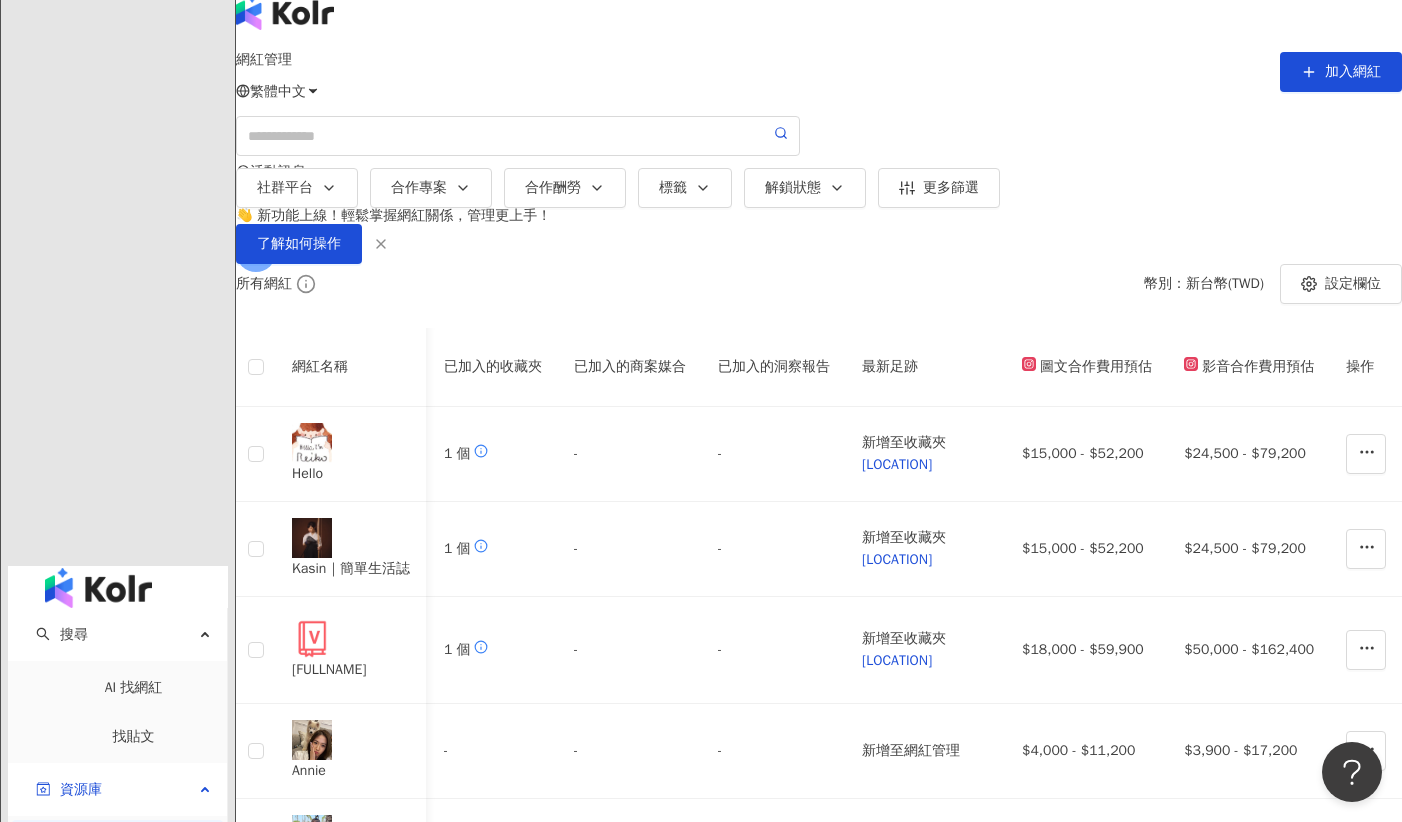 click on "網紅收藏" at bounding box center [134, 911] 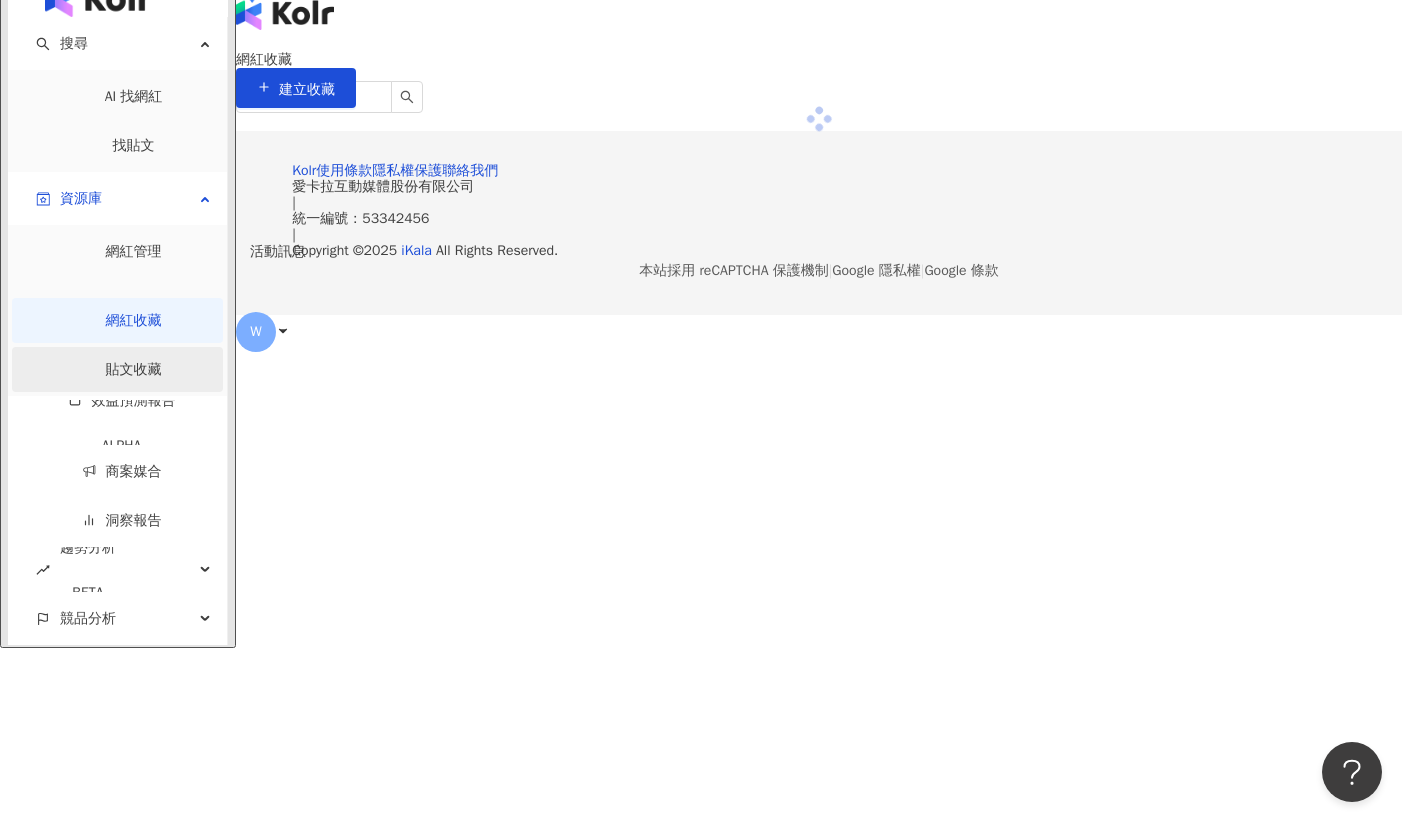 scroll, scrollTop: 0, scrollLeft: 0, axis: both 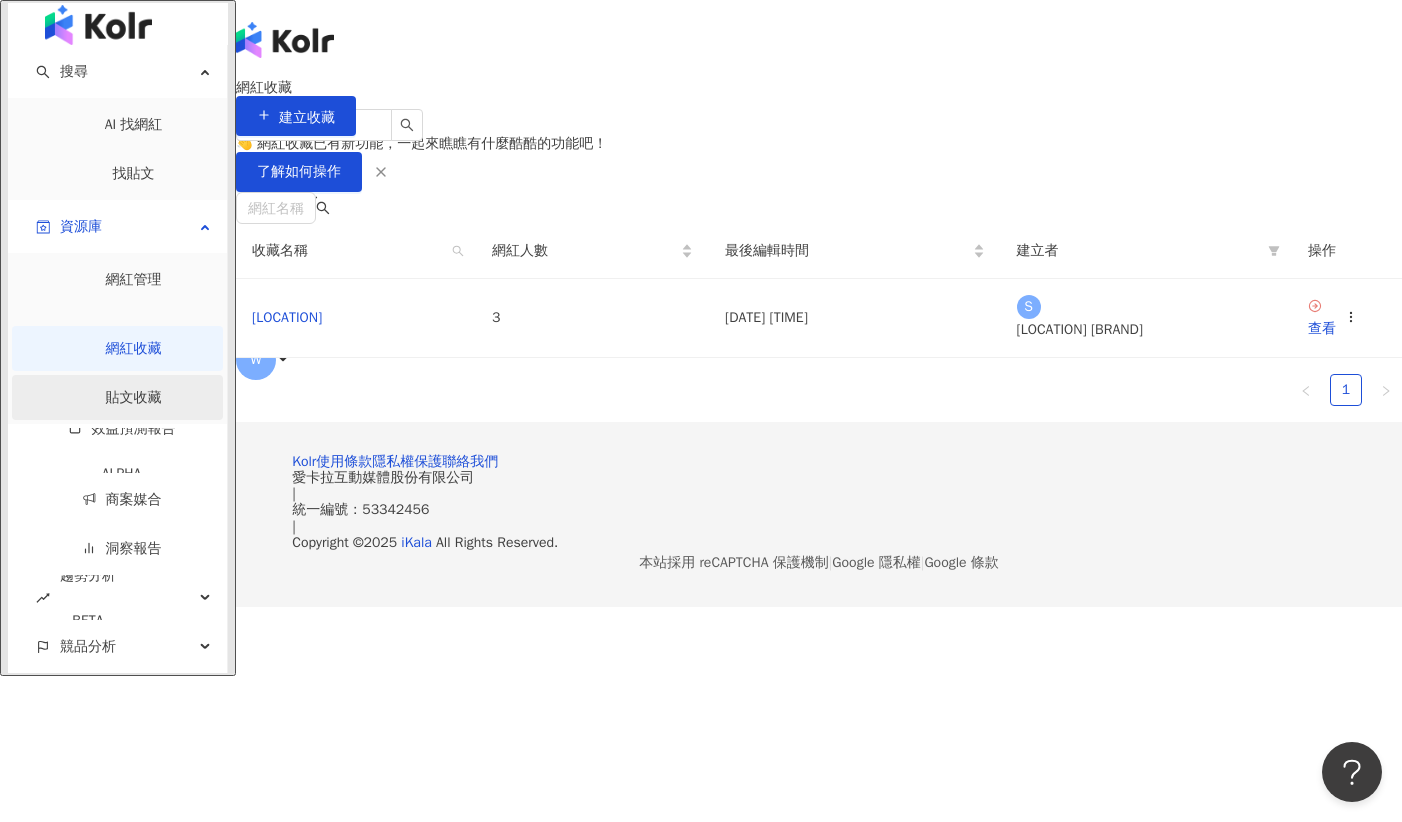 click on "貼文收藏" at bounding box center (134, 397) 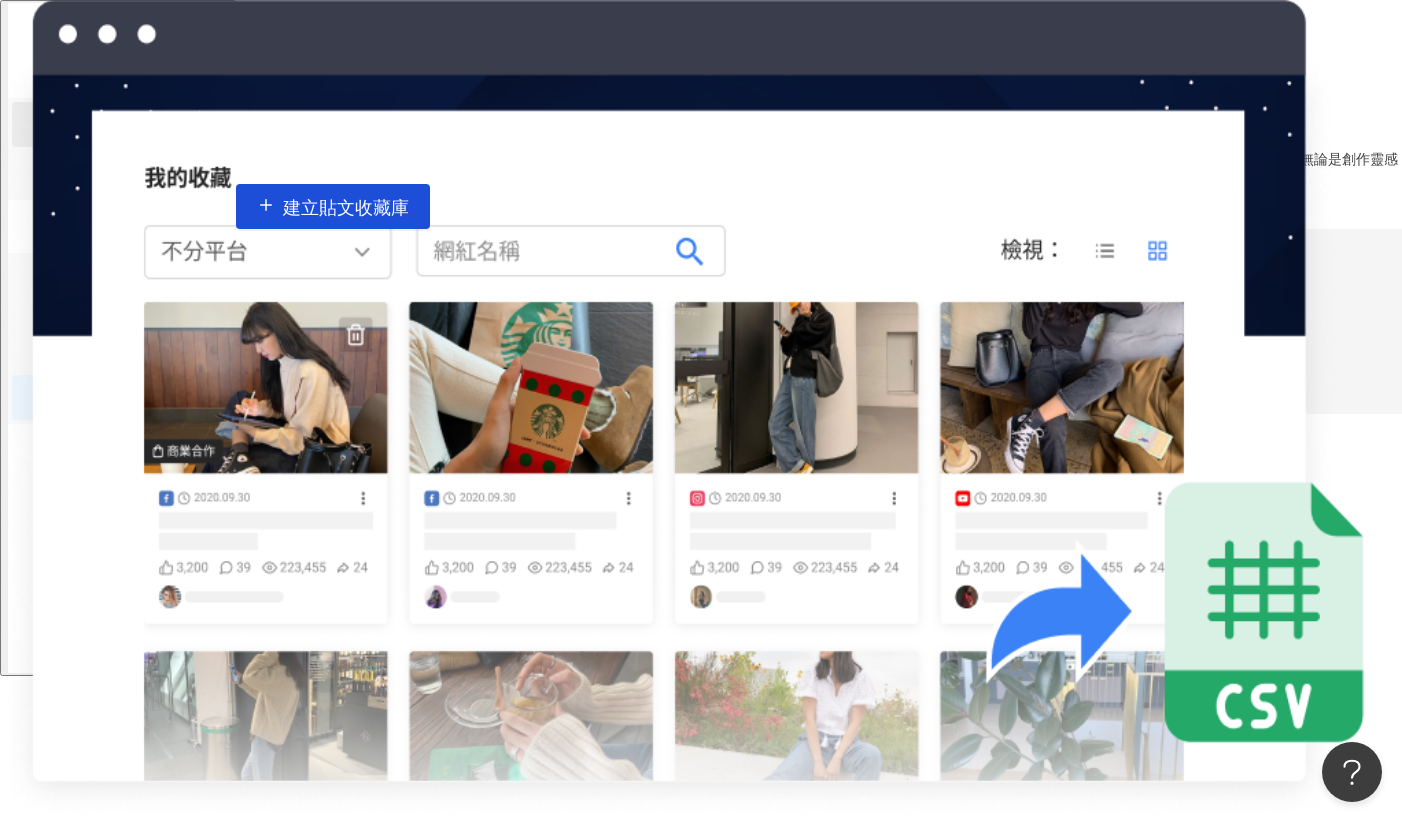 click on "AI 找網紅" at bounding box center (134, 124) 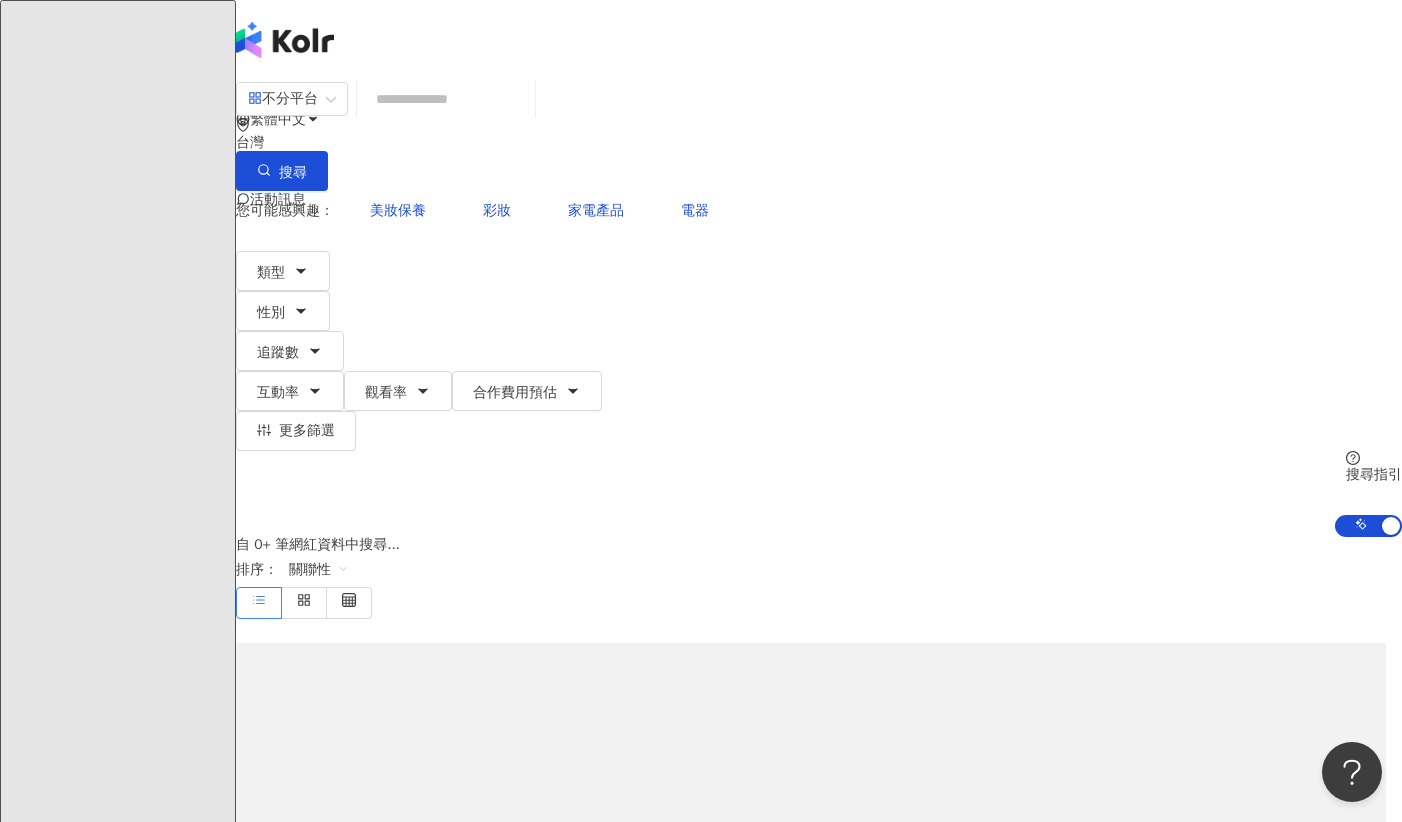 click on "找貼文" at bounding box center [134, 1285] 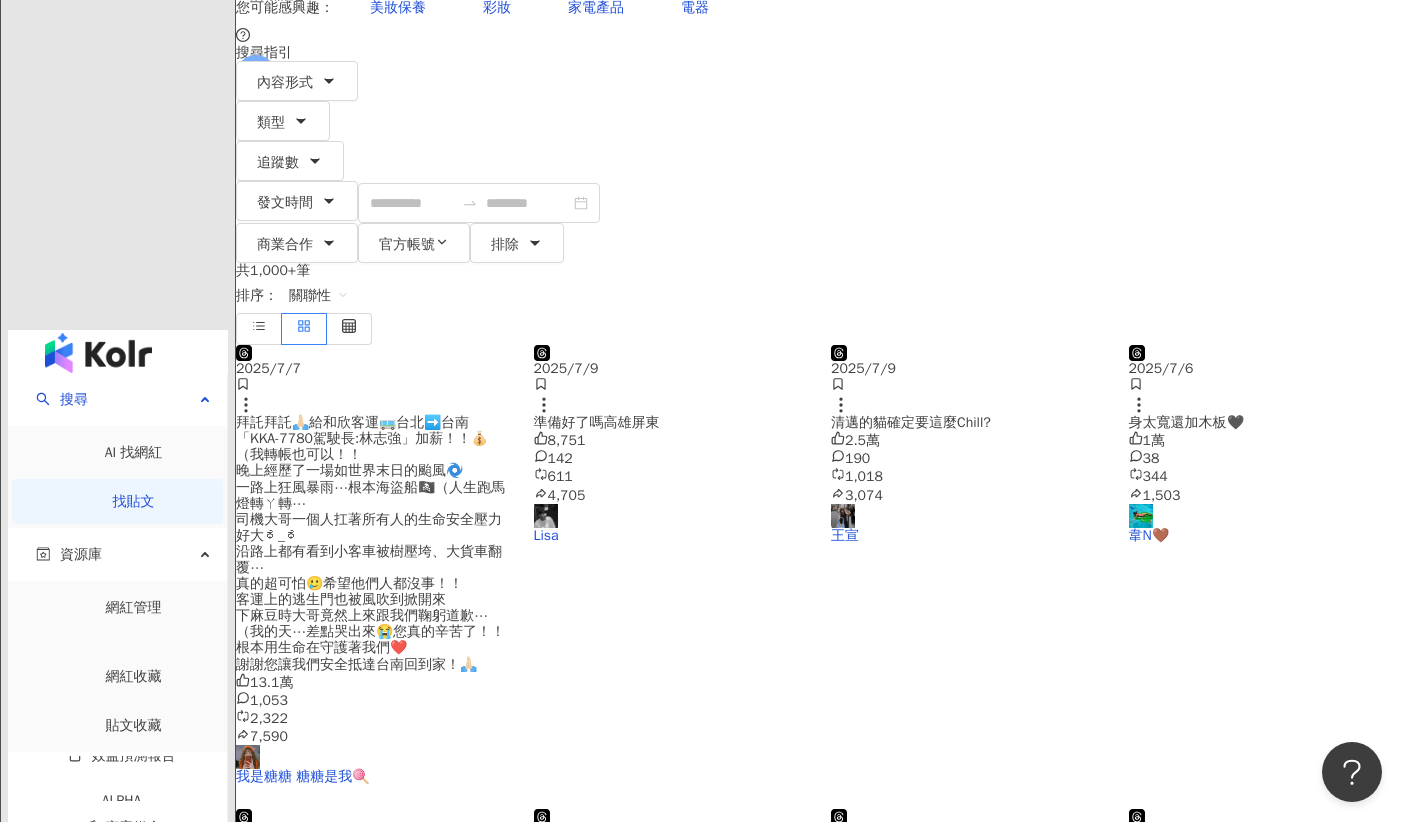 scroll, scrollTop: 0, scrollLeft: 0, axis: both 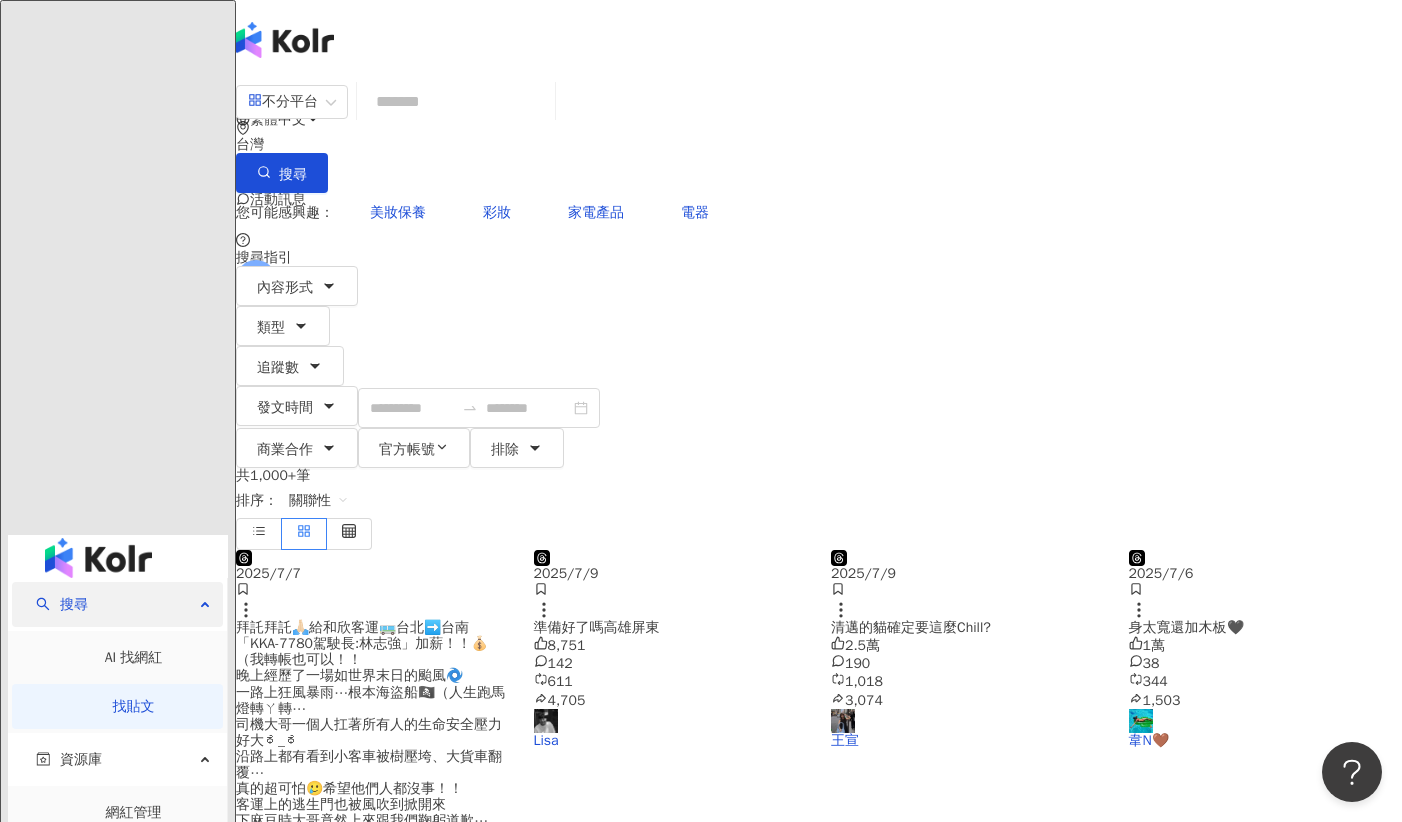 click on "搜尋" at bounding box center [117, 604] 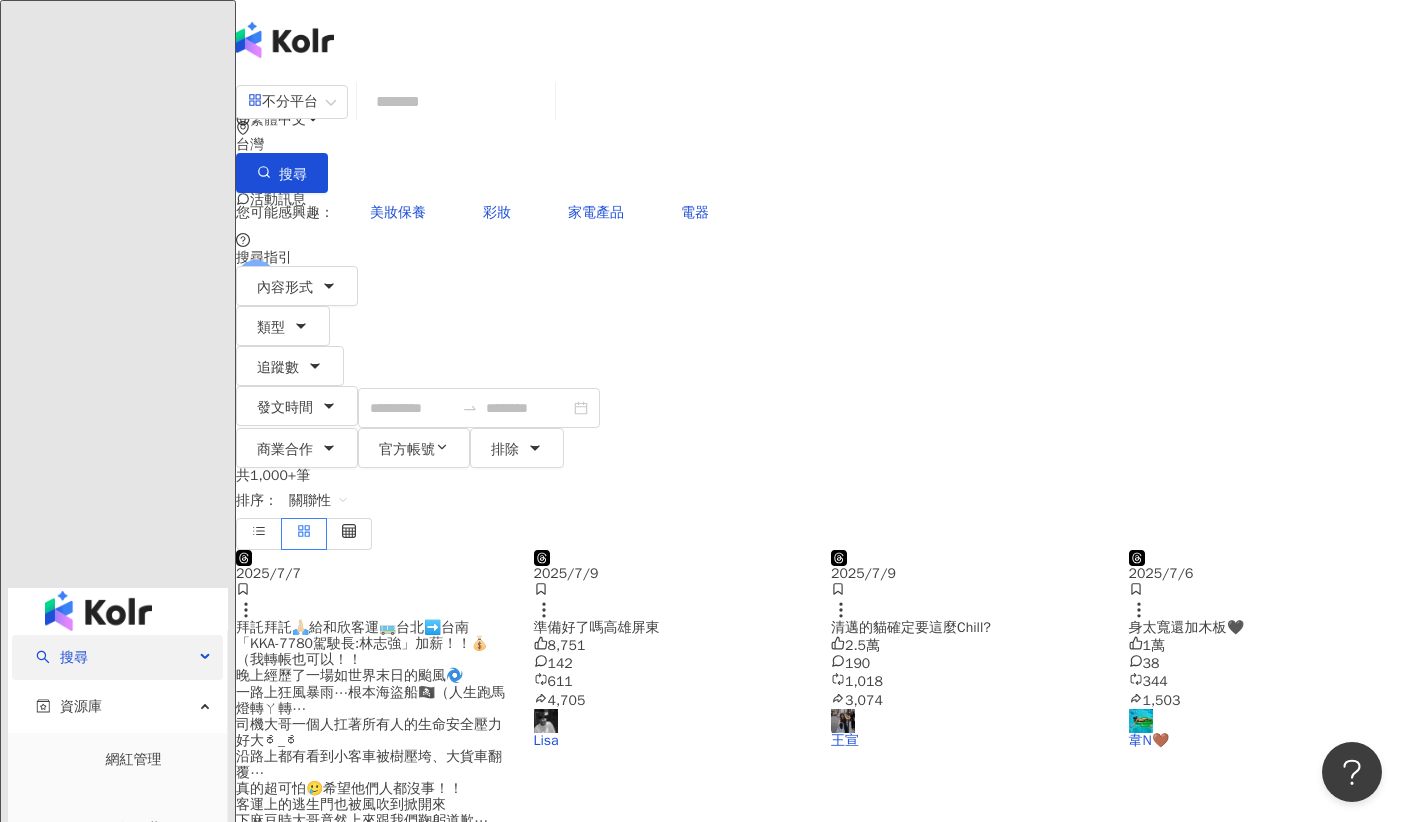 click on "搜尋" at bounding box center (117, 657) 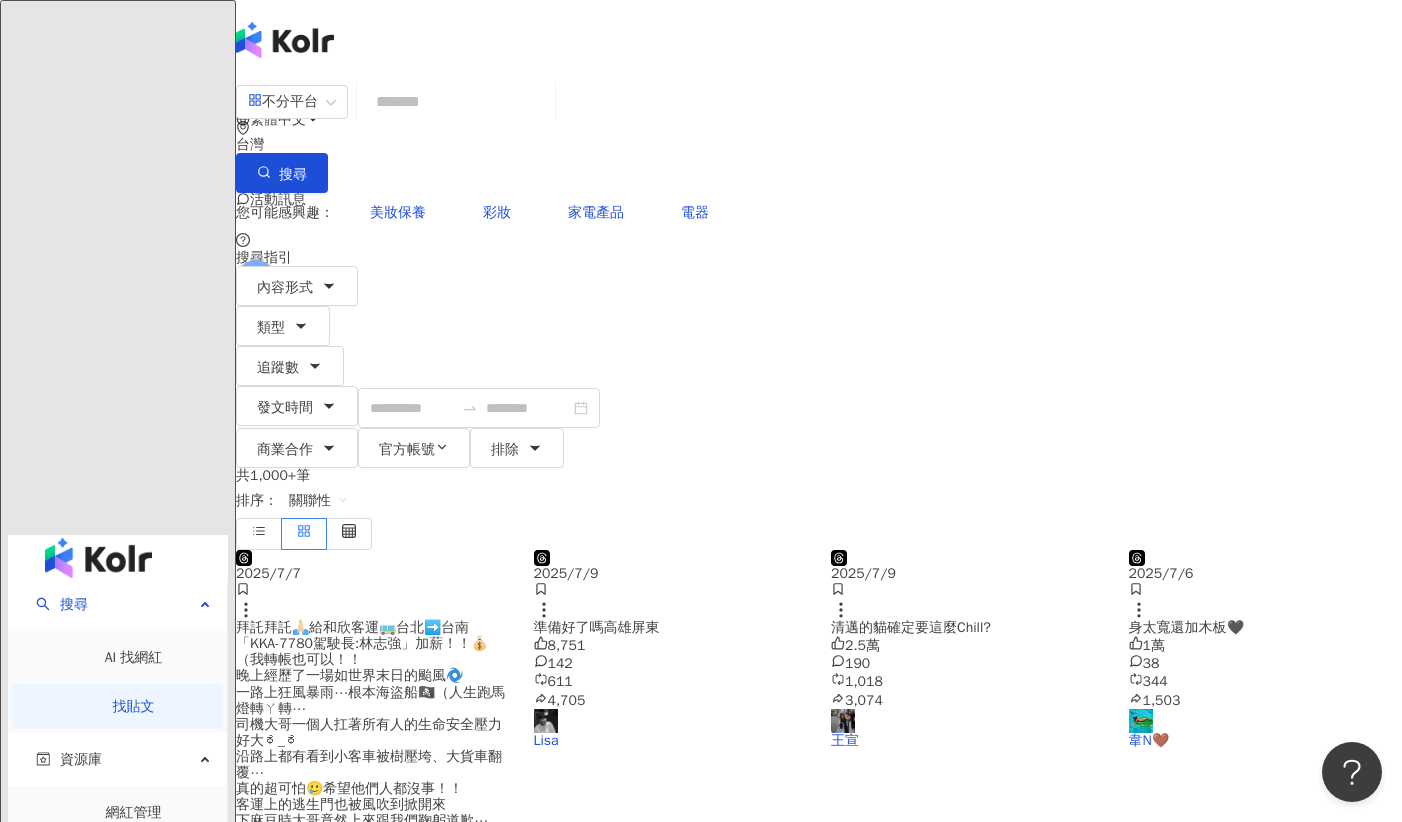 scroll, scrollTop: 4, scrollLeft: 0, axis: vertical 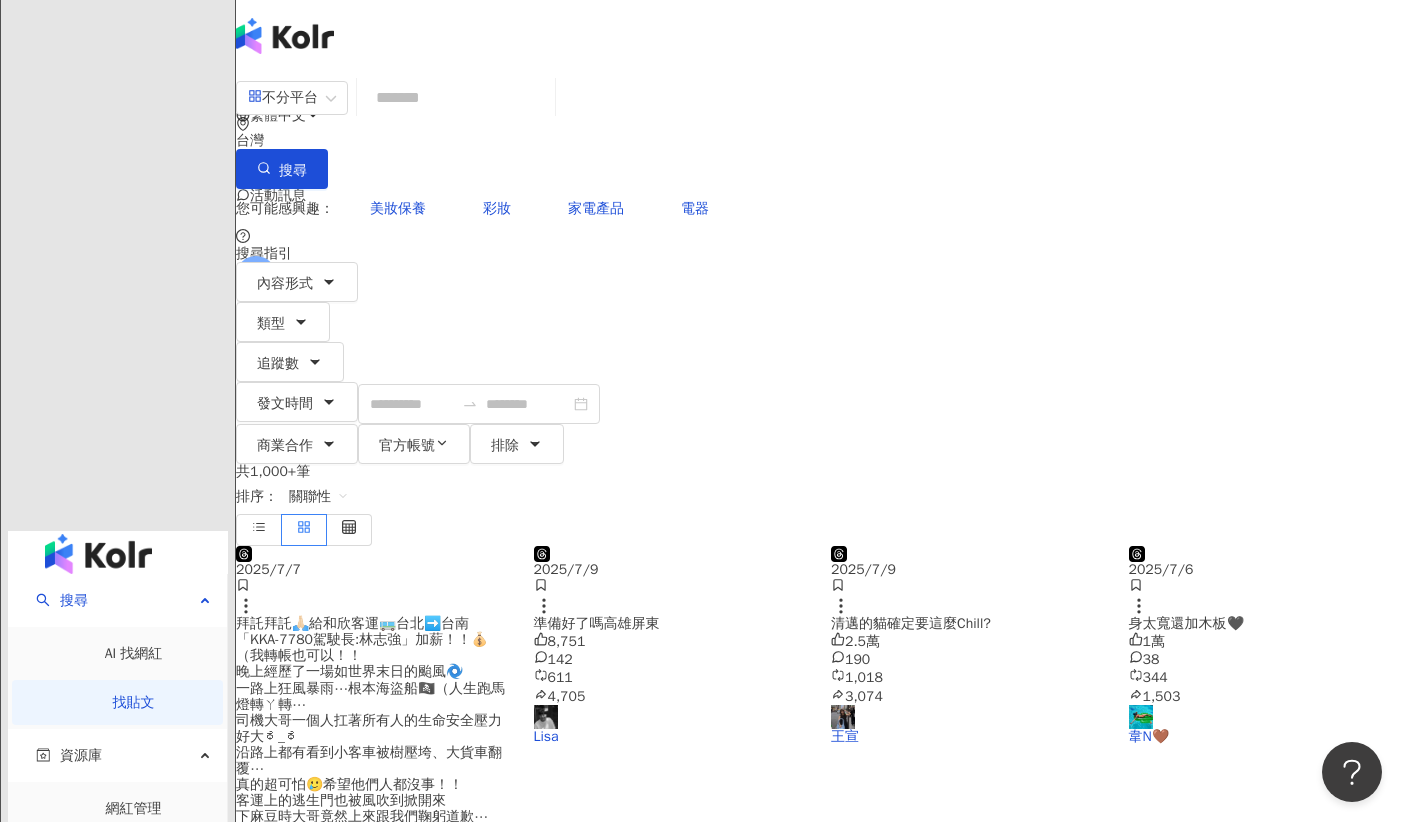 click on "趨勢分析 BETA" at bounding box center (88, 1126) 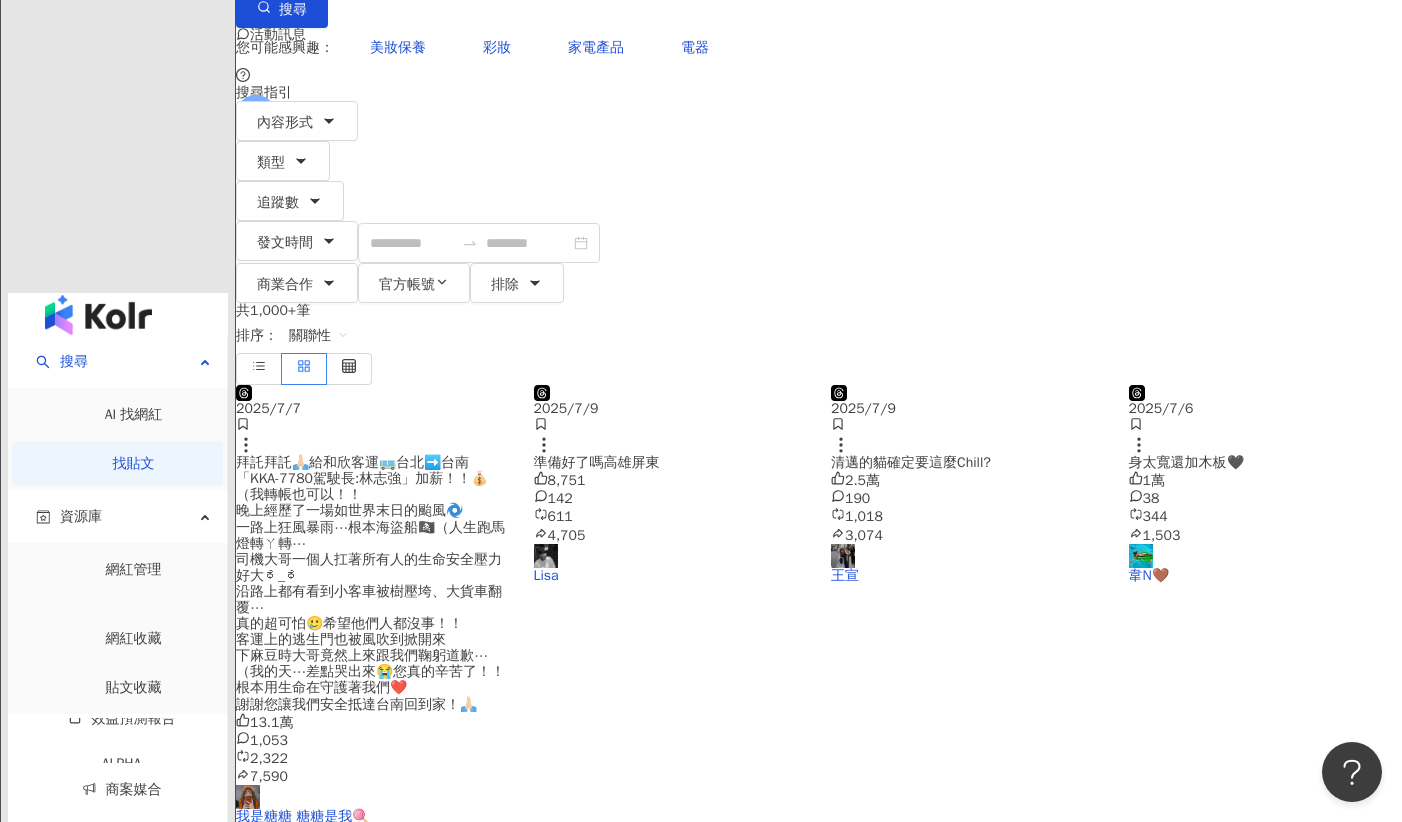 click on "Hashtag 排行" at bounding box center (133, 940) 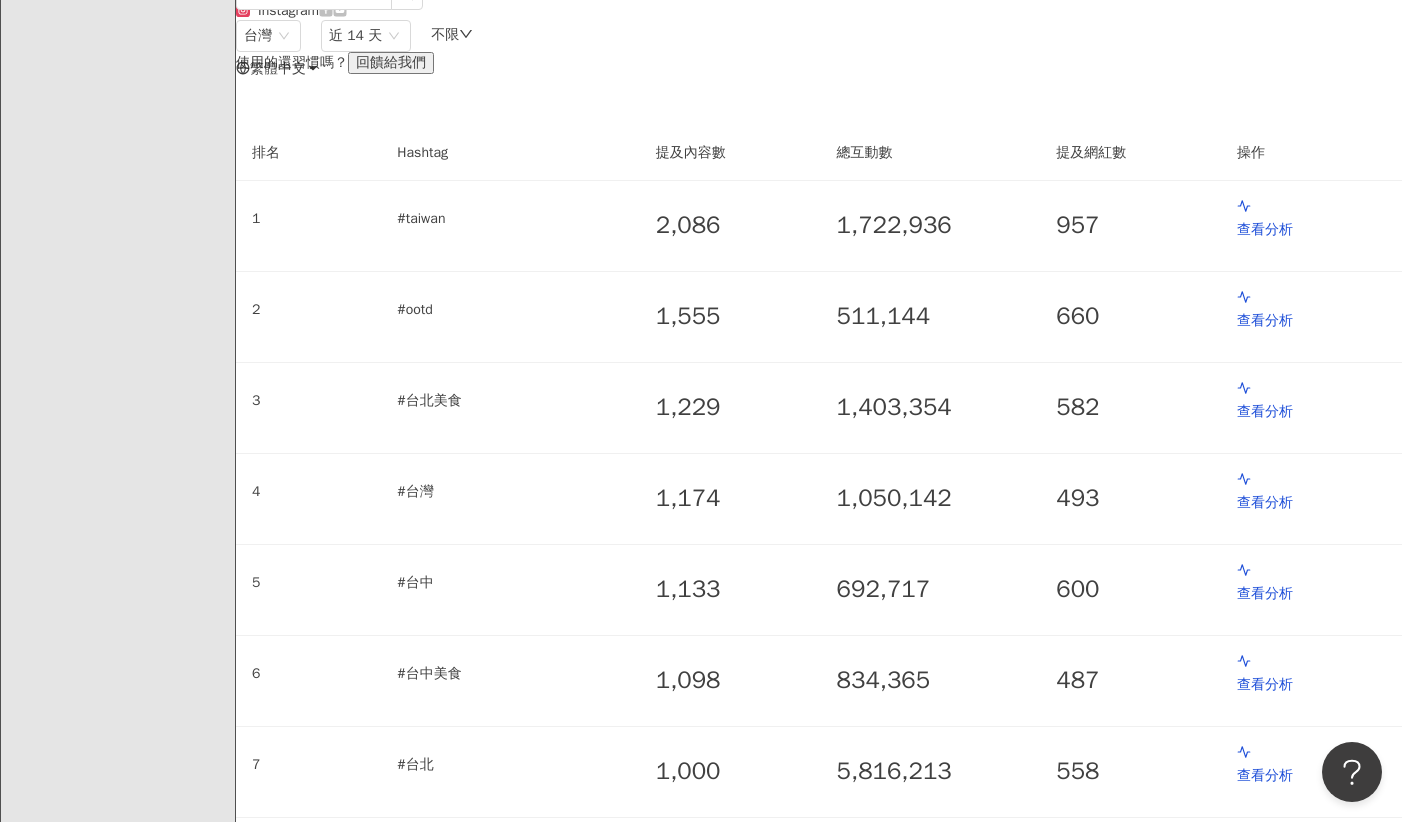 scroll, scrollTop: 0, scrollLeft: 0, axis: both 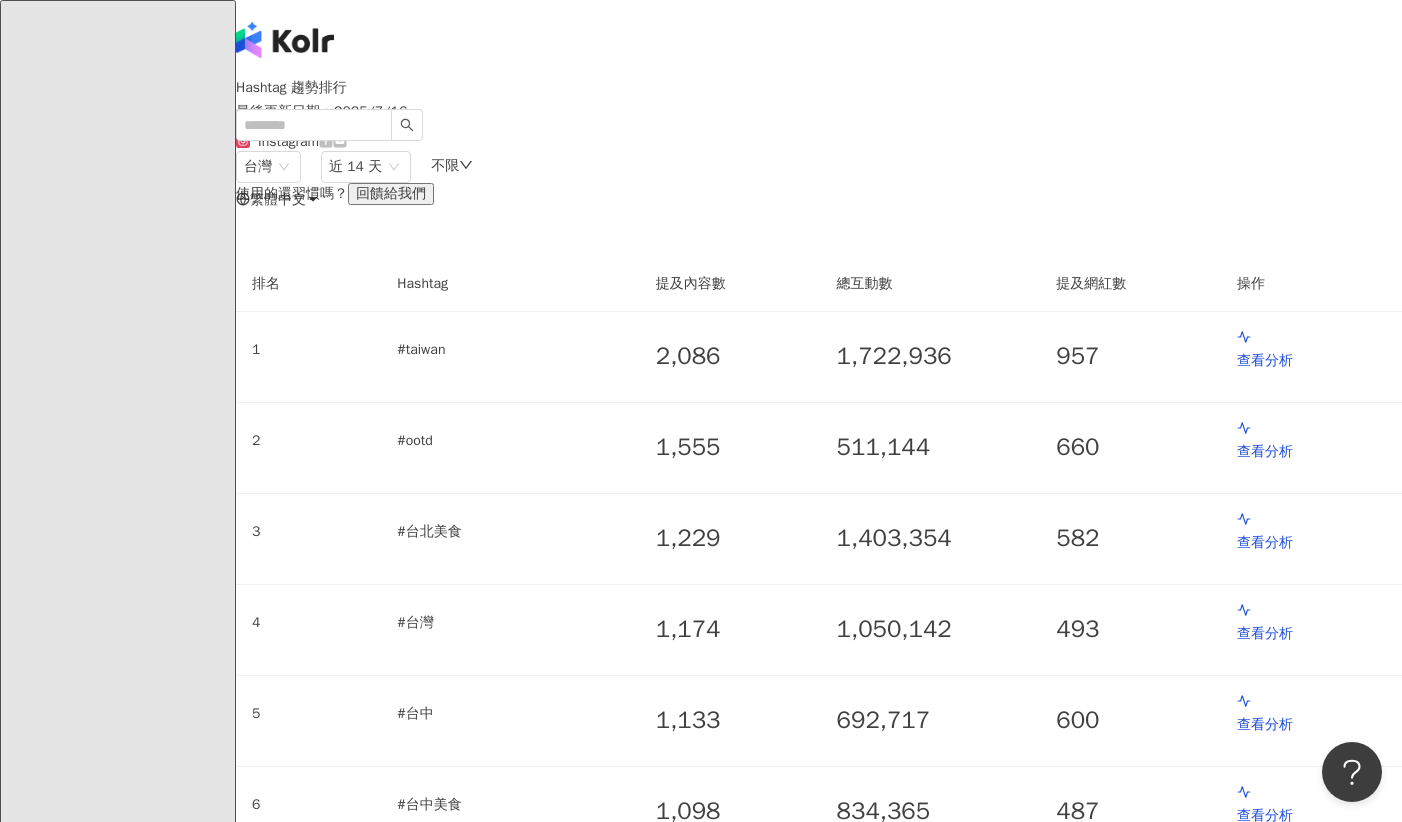 click 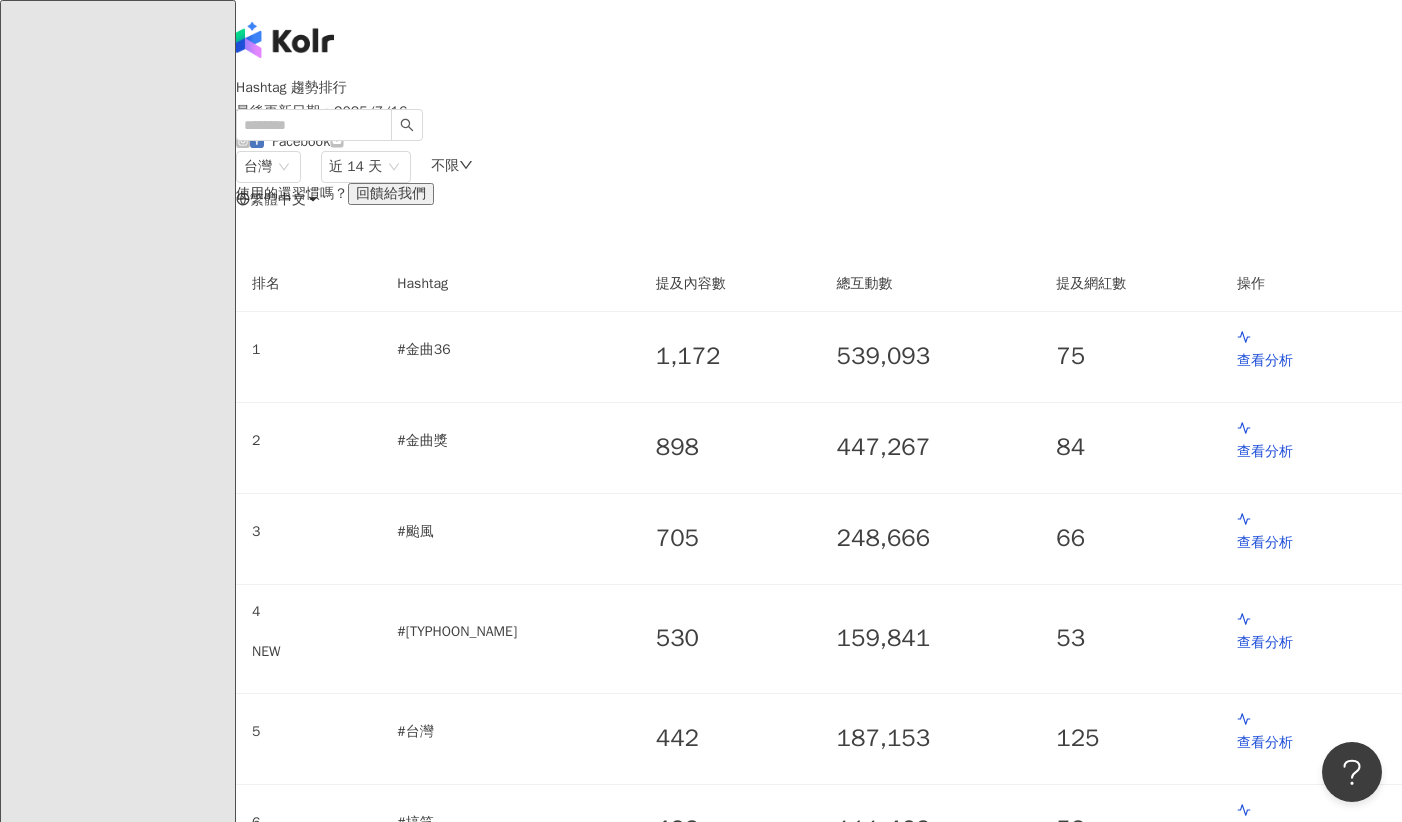 click at bounding box center (337, 142) 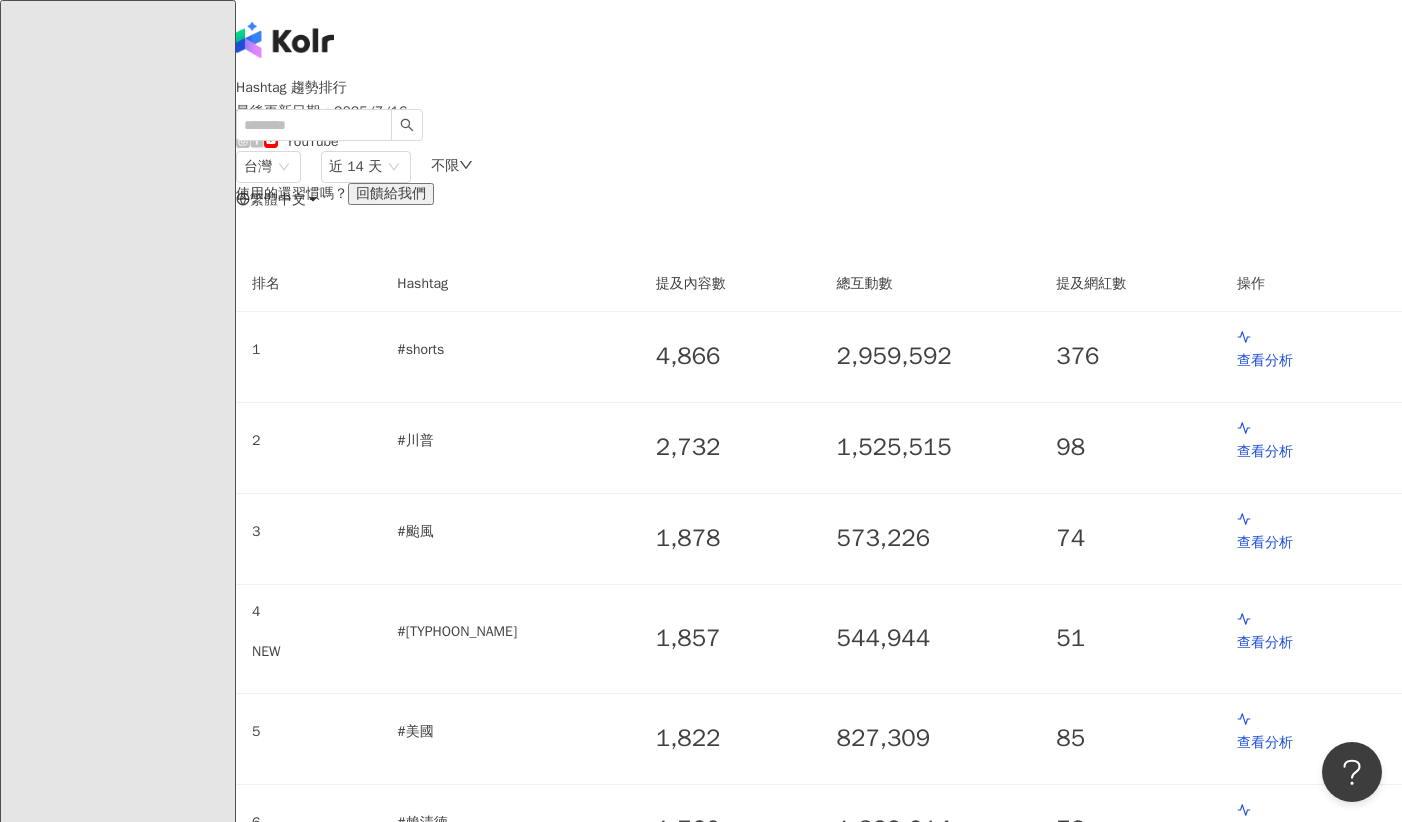 click 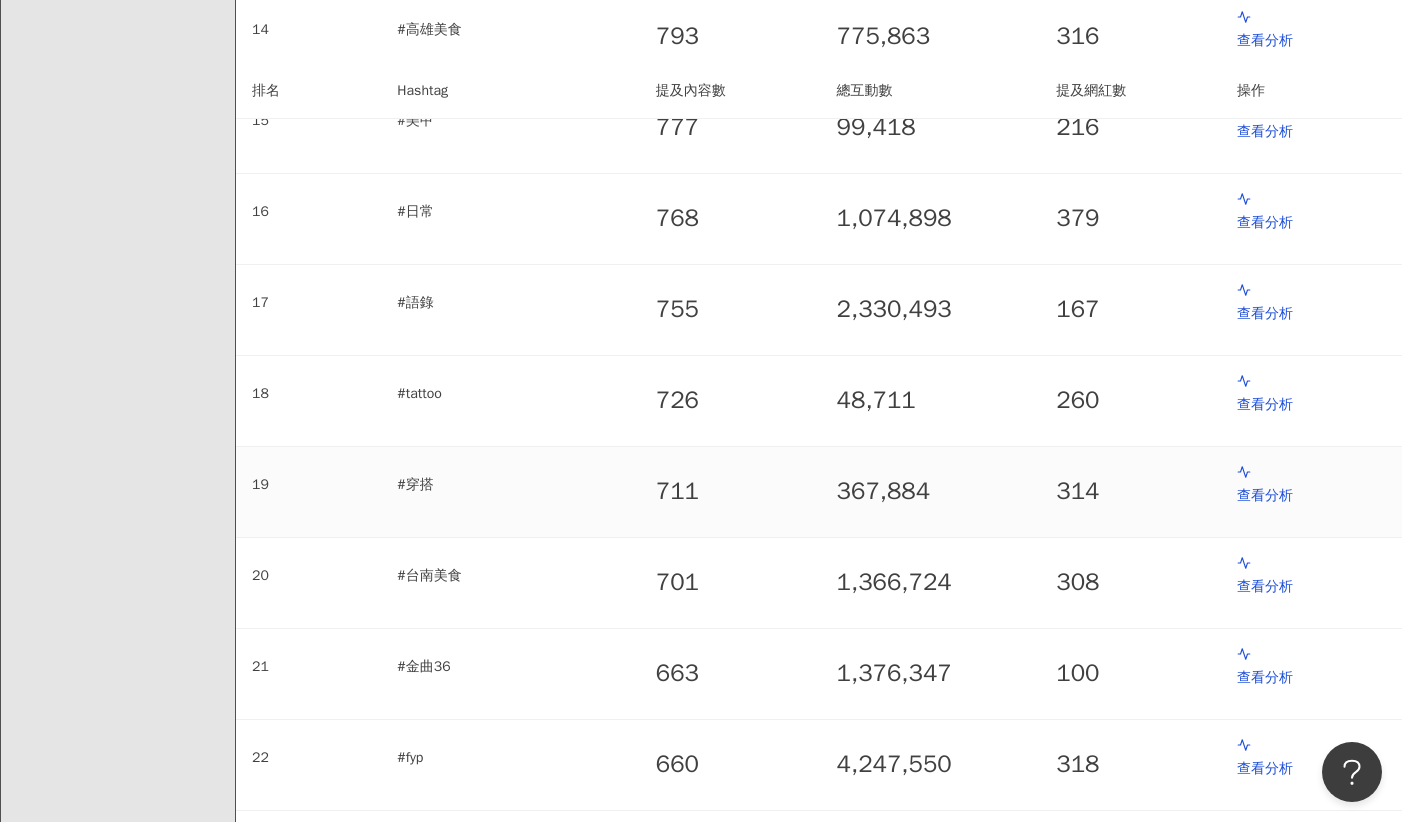 scroll, scrollTop: 1026, scrollLeft: 0, axis: vertical 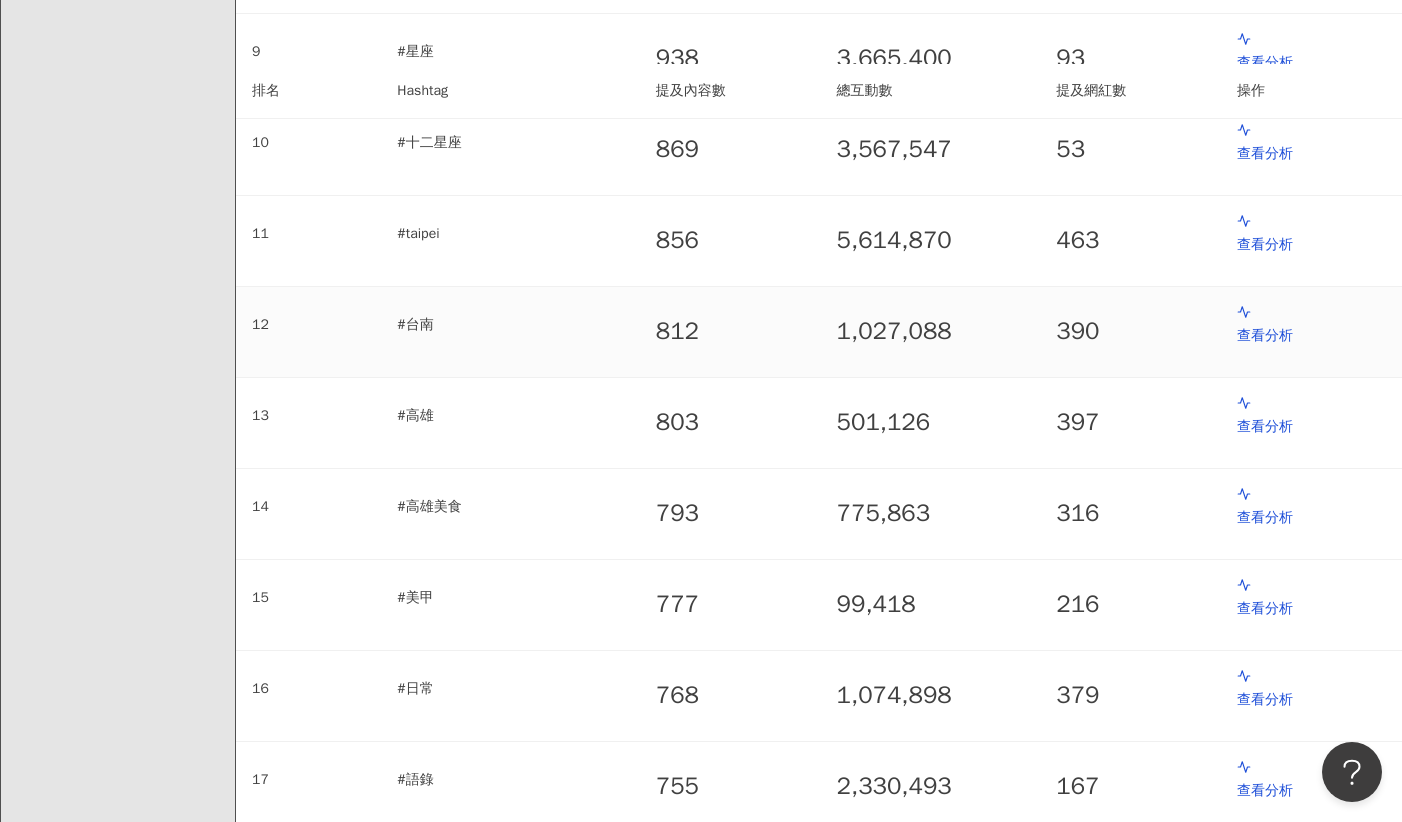 click on "查看分析" at bounding box center [1311, 332] 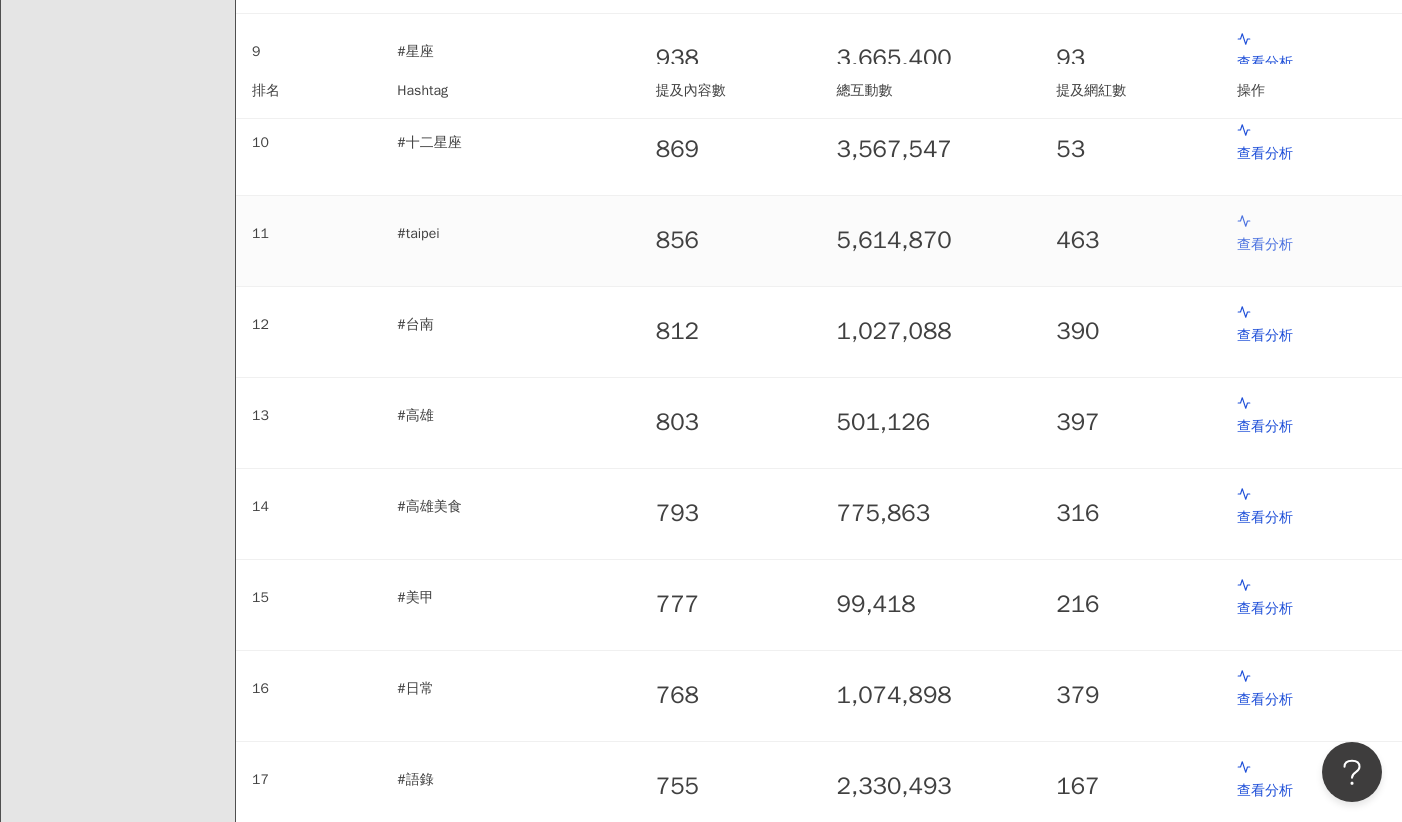 click on "查看分析" at bounding box center (1311, 245) 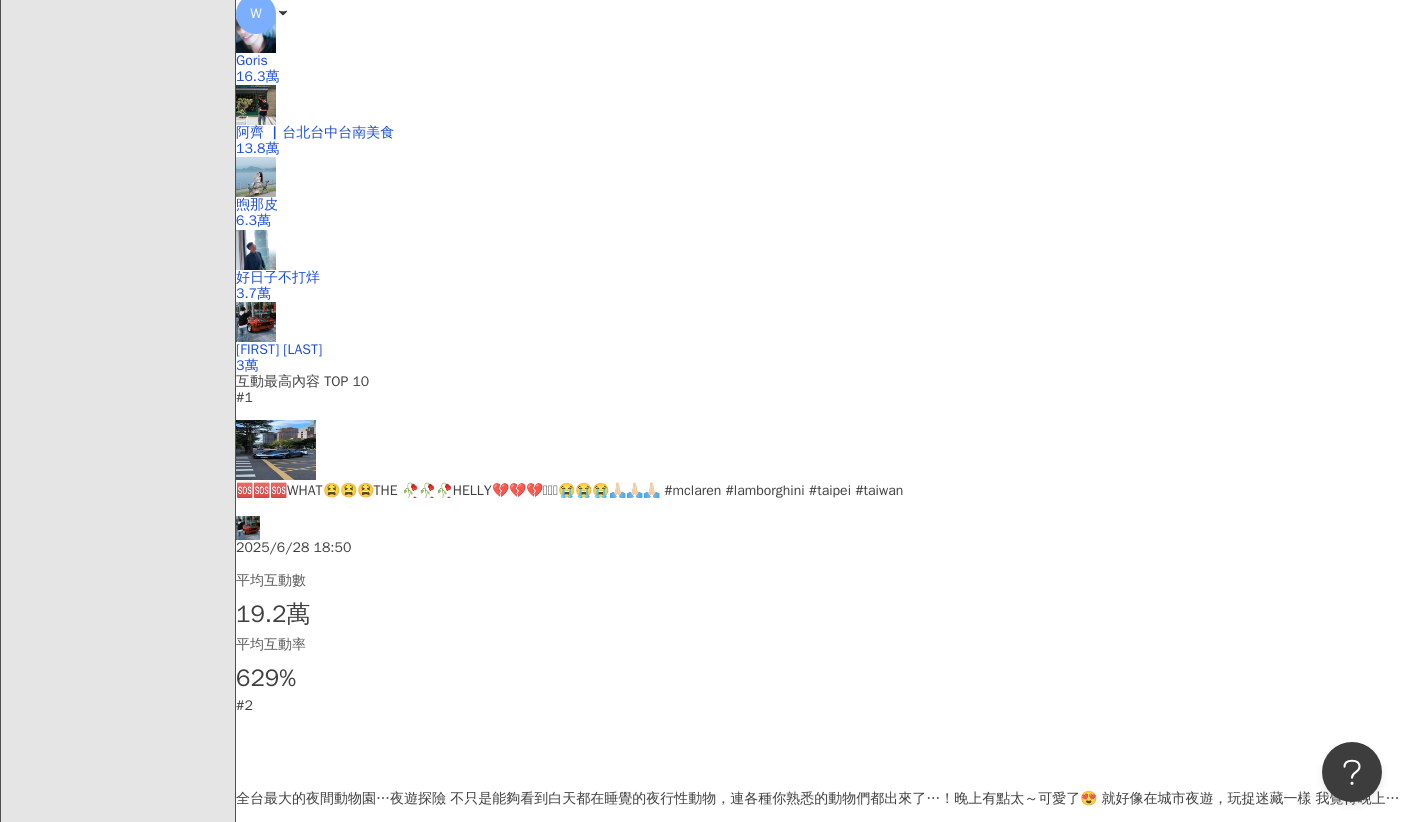 scroll, scrollTop: 620, scrollLeft: 0, axis: vertical 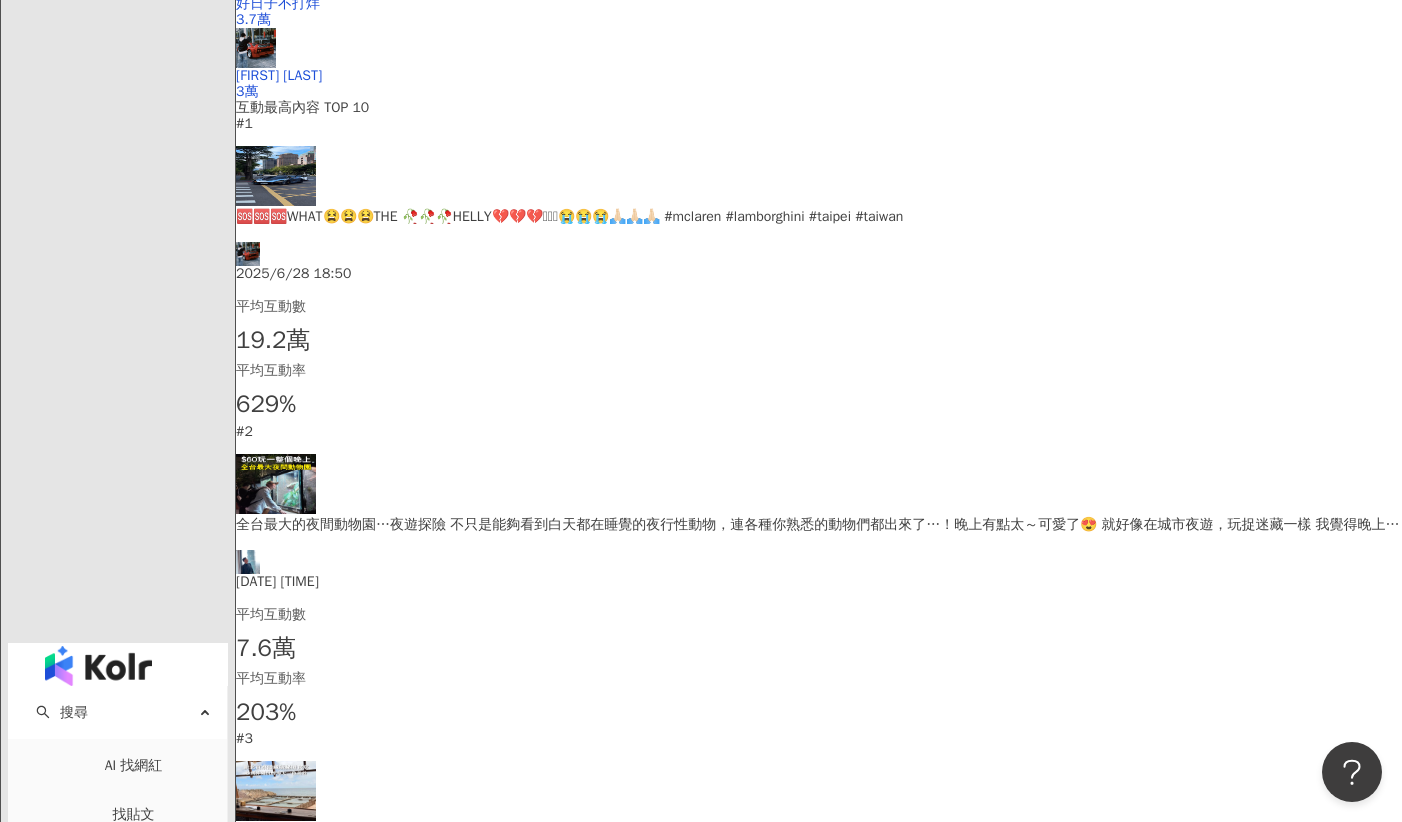 click on "Hashtag 排行" at bounding box center (133, 1291) 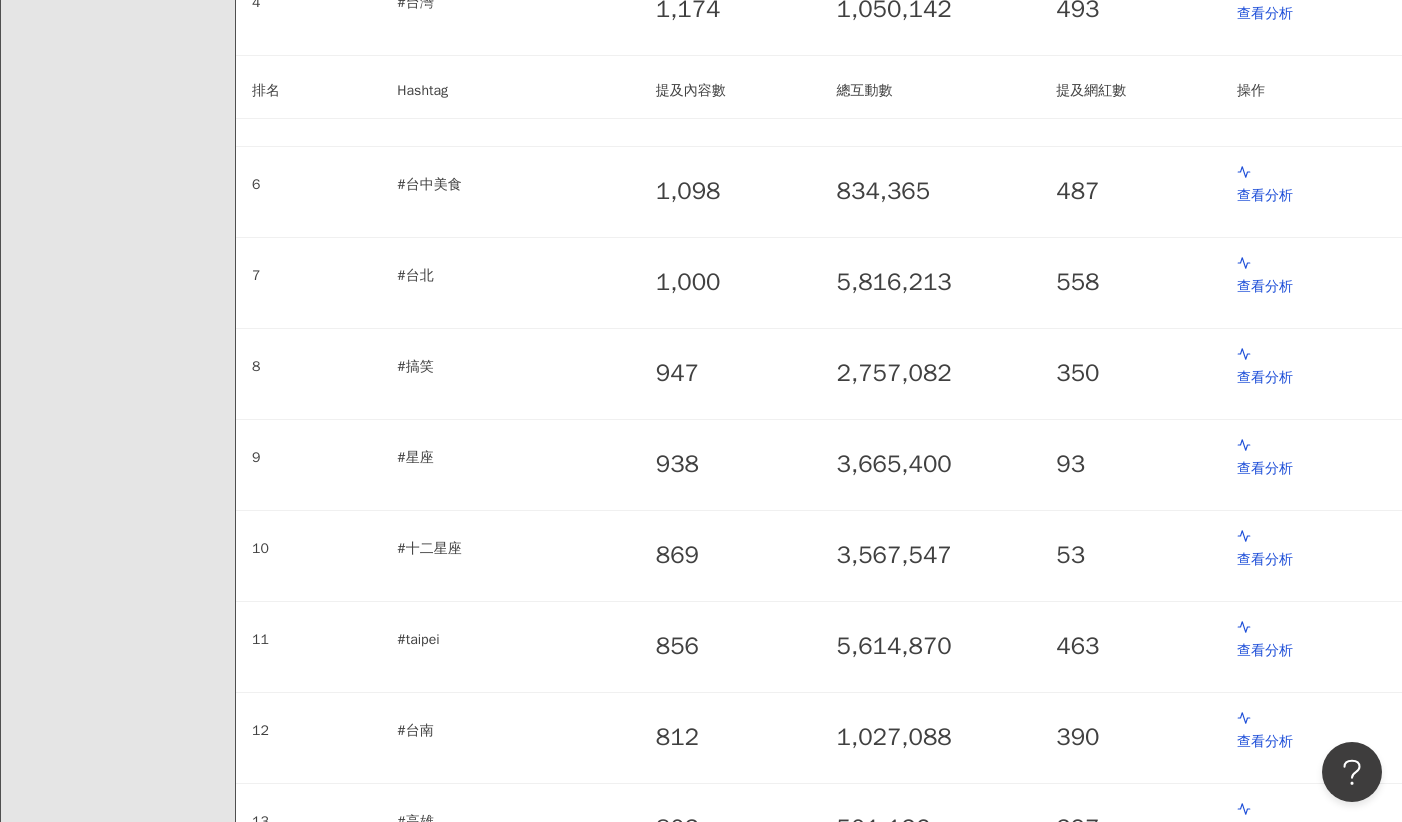 scroll, scrollTop: 0, scrollLeft: 0, axis: both 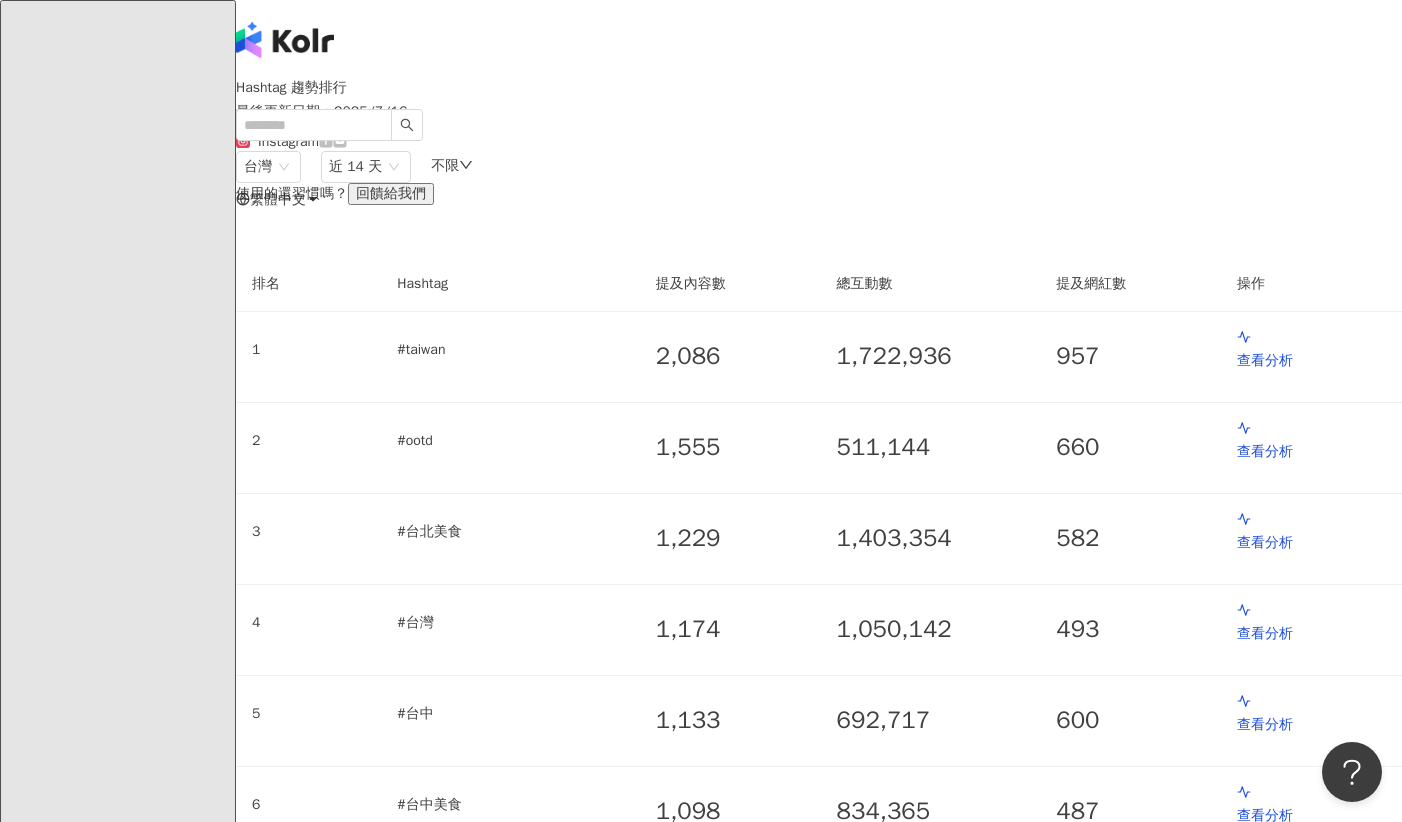 click on "Hashtag 監測" at bounding box center (133, 5082) 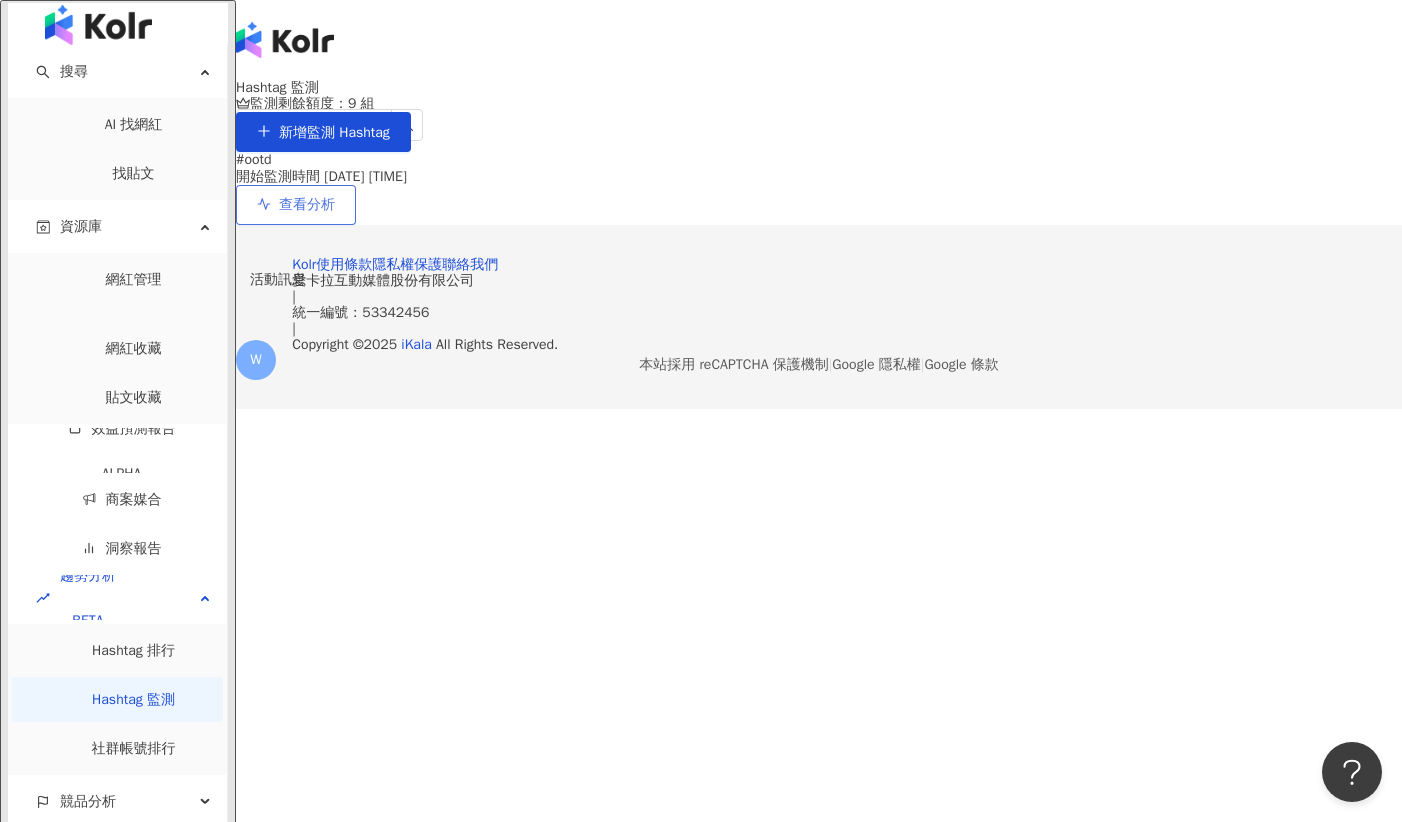 click on "查看分析" at bounding box center [307, 205] 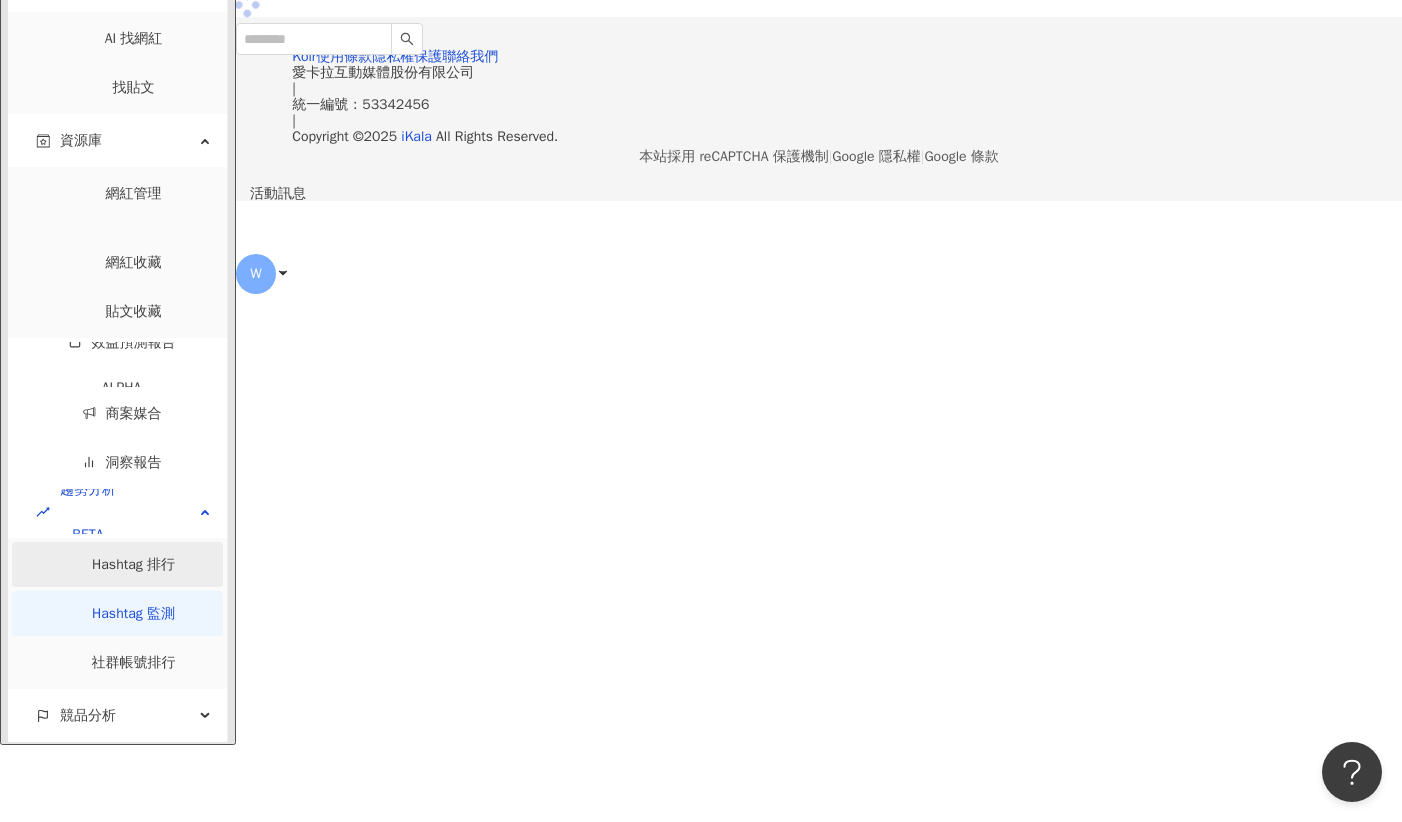scroll, scrollTop: 92, scrollLeft: 0, axis: vertical 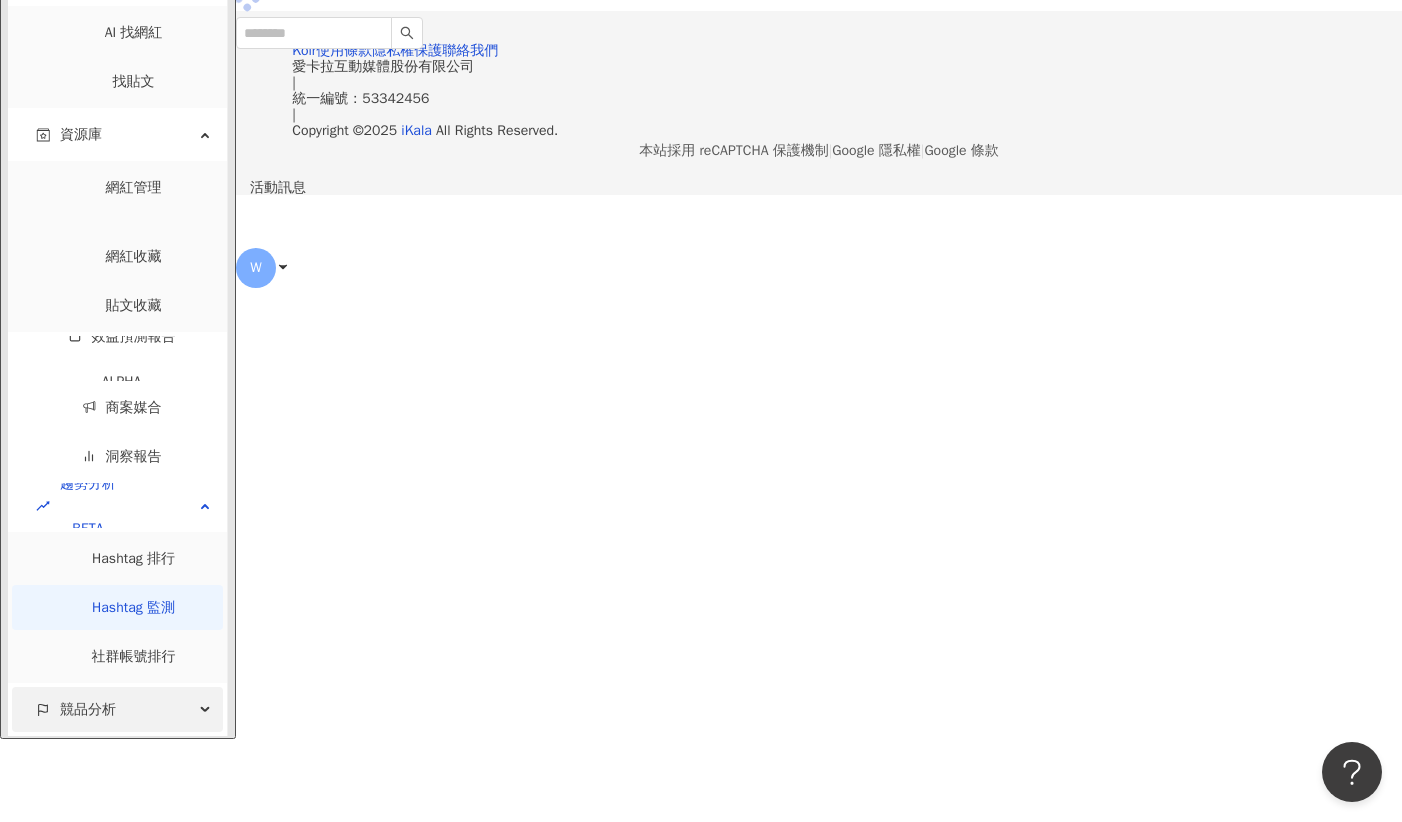 click on "競品分析" at bounding box center (117, 709) 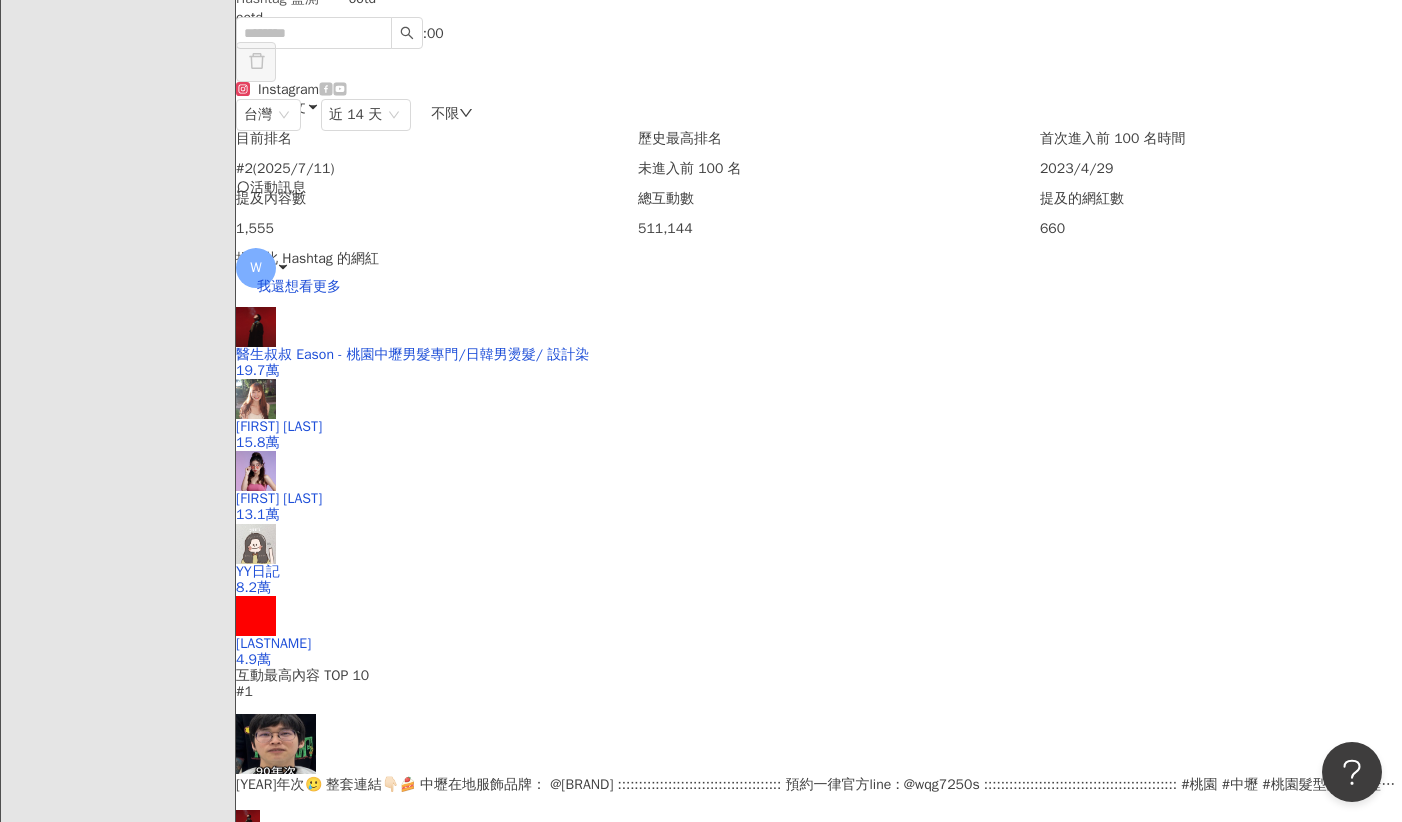 scroll, scrollTop: 27, scrollLeft: 0, axis: vertical 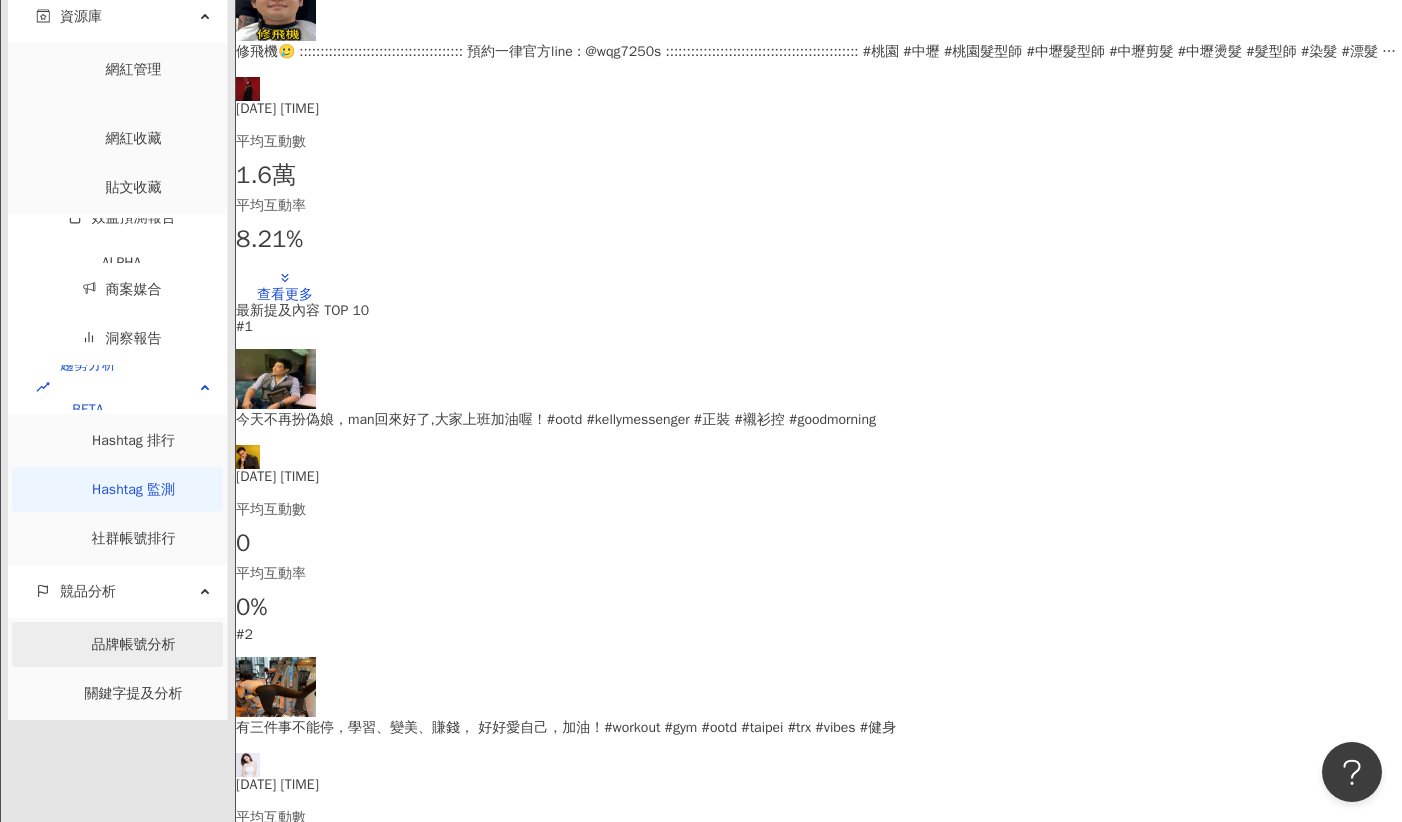 click on "品牌帳號分析" at bounding box center [134, 644] 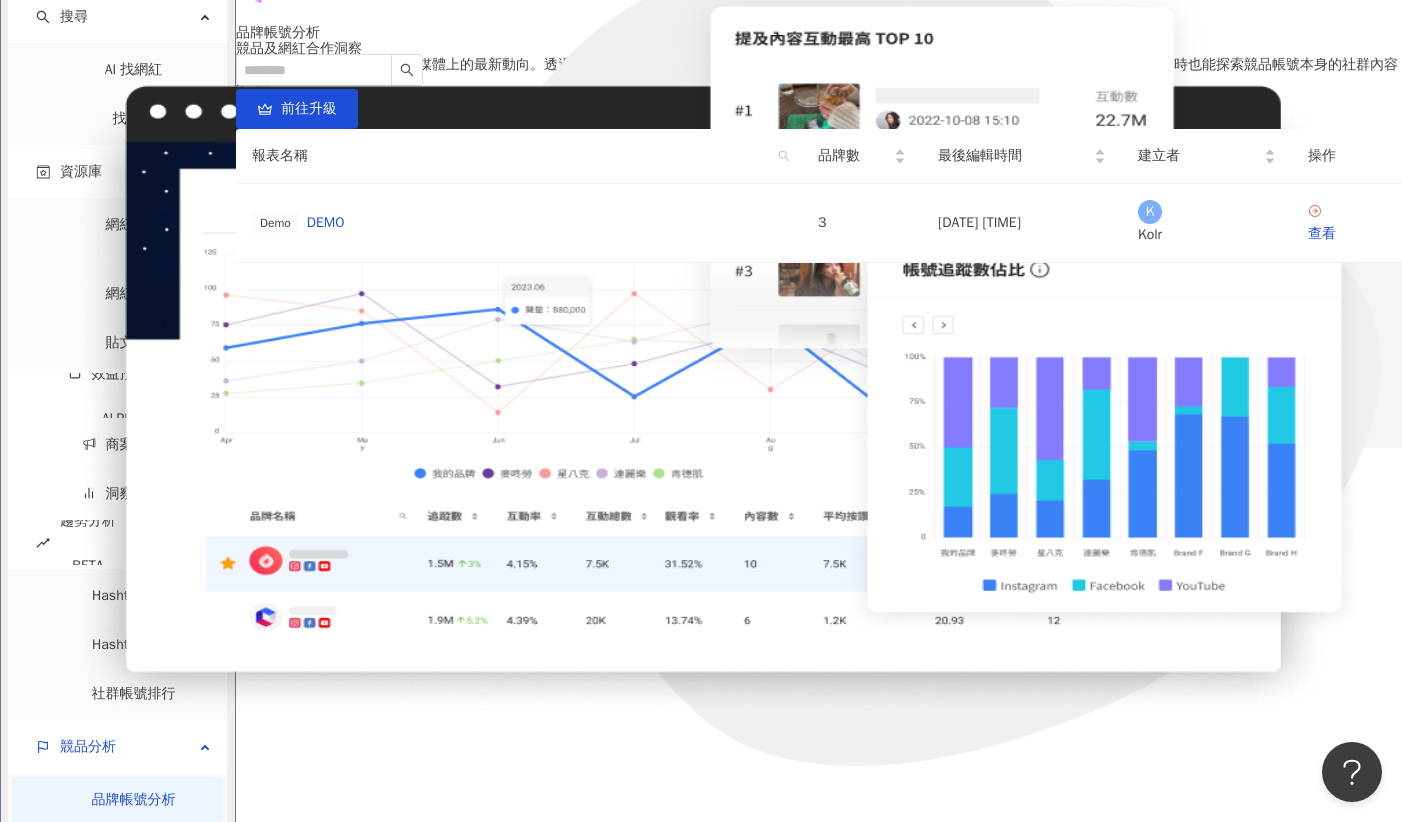 scroll, scrollTop: 180, scrollLeft: 0, axis: vertical 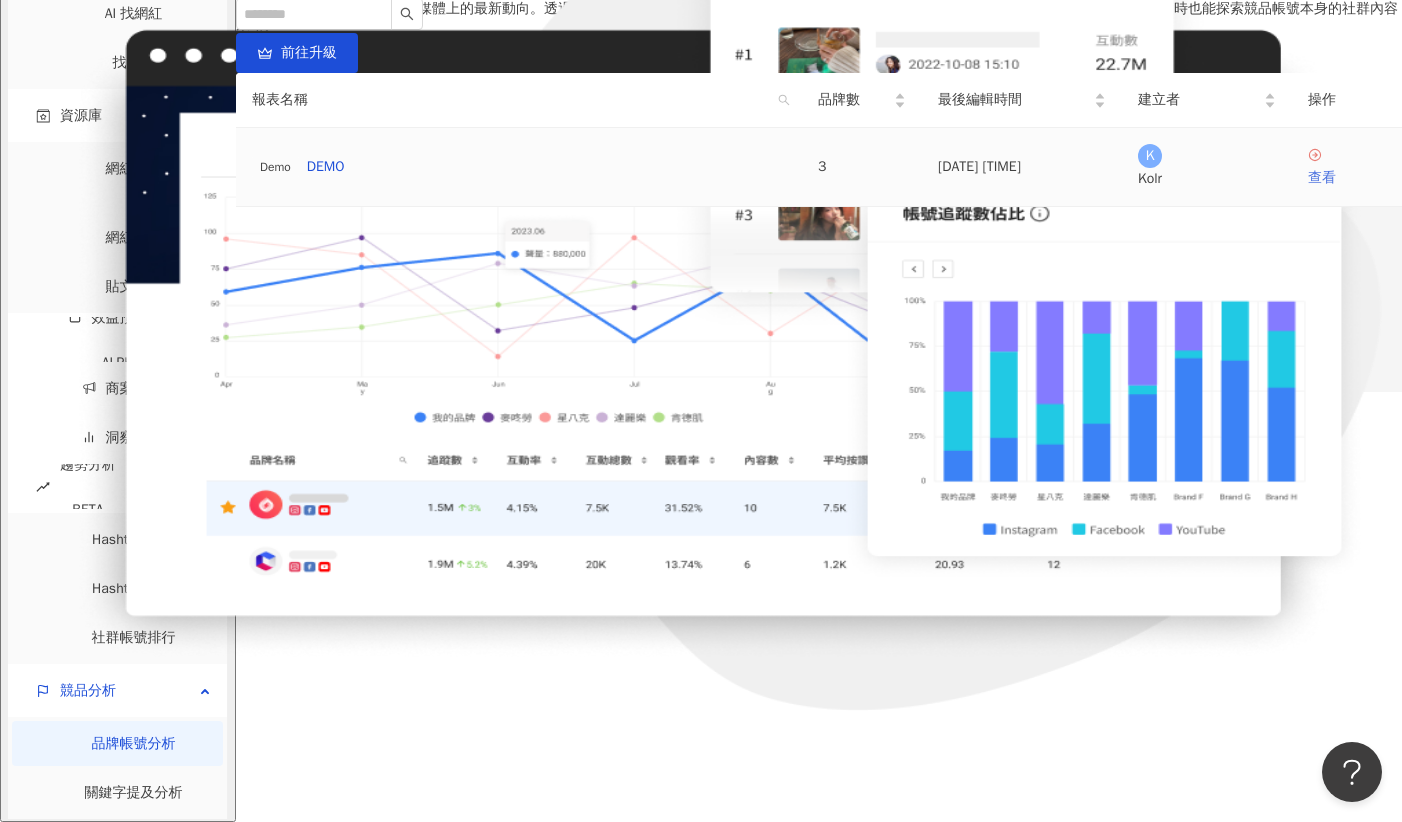 click on "查看" at bounding box center (1347, 178) 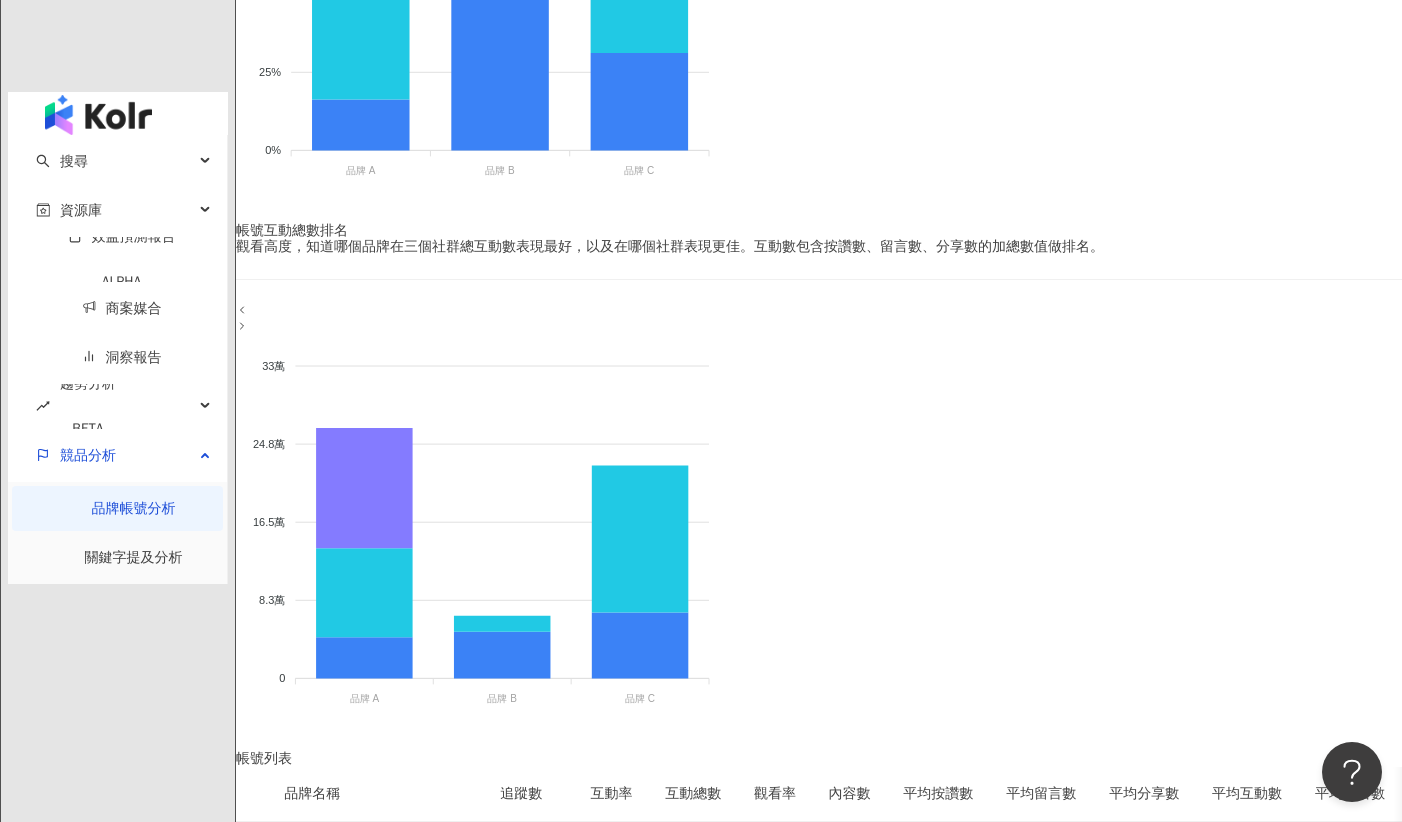 scroll, scrollTop: 934, scrollLeft: 0, axis: vertical 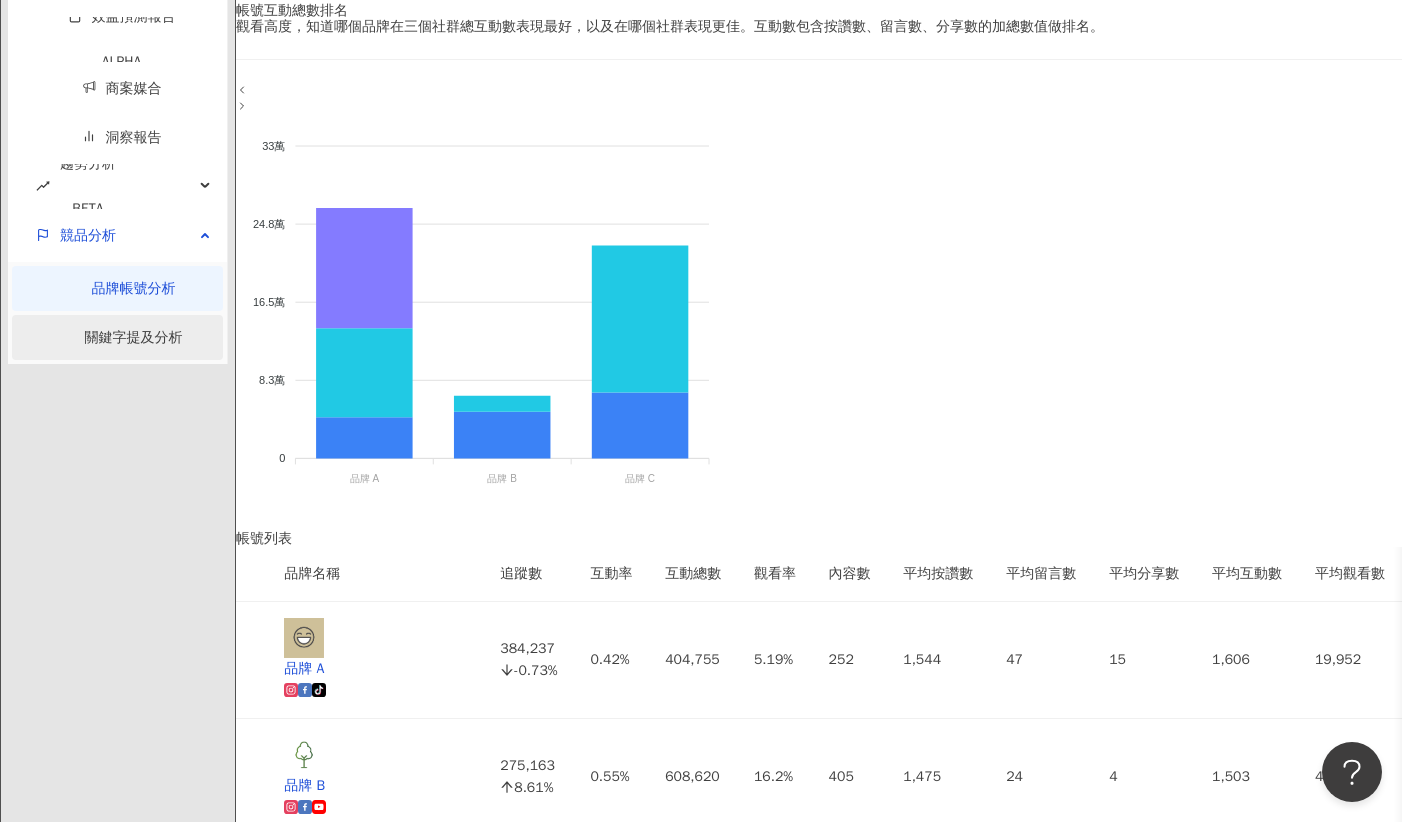 click on "關鍵字提及分析" at bounding box center [134, 337] 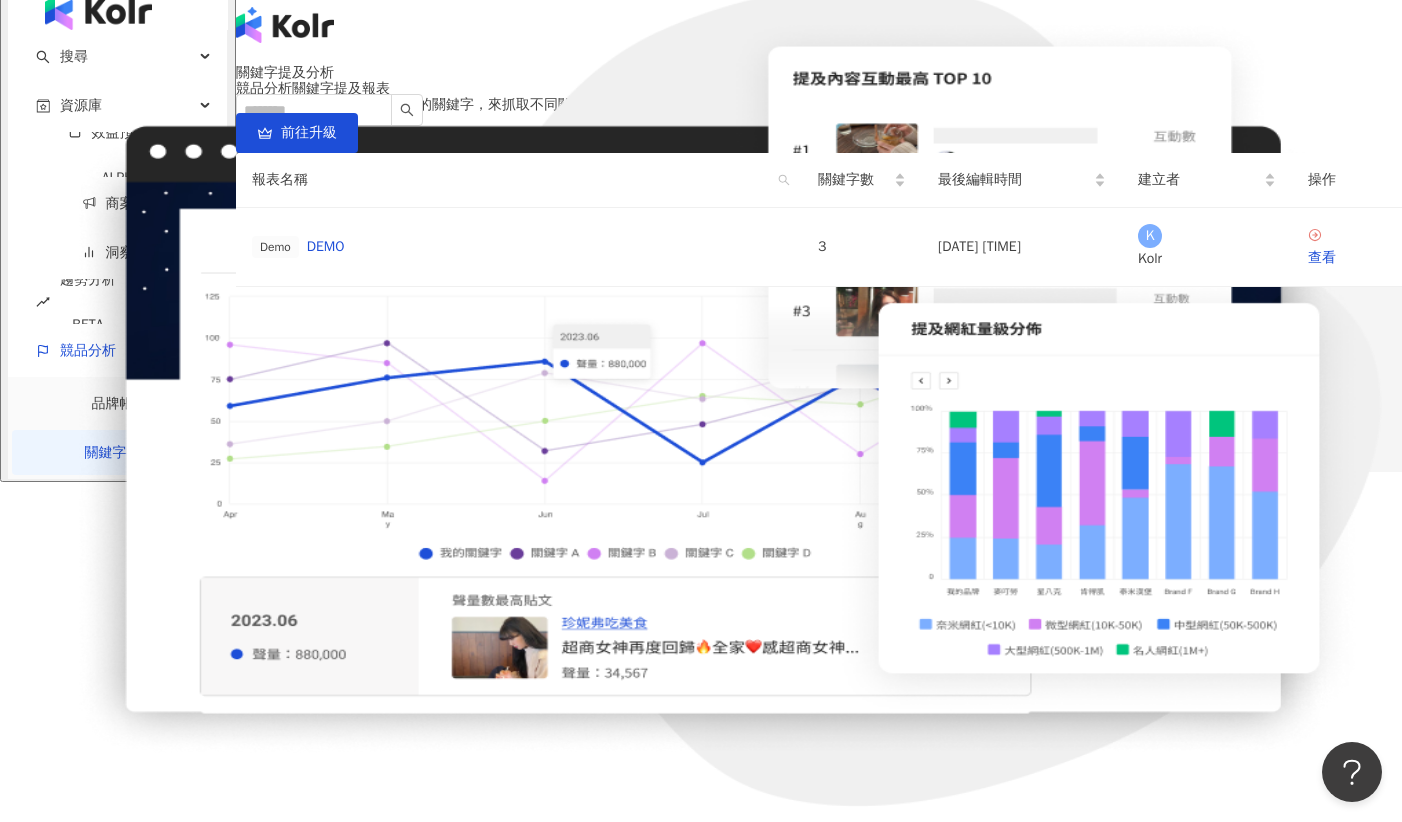 scroll, scrollTop: 220, scrollLeft: 0, axis: vertical 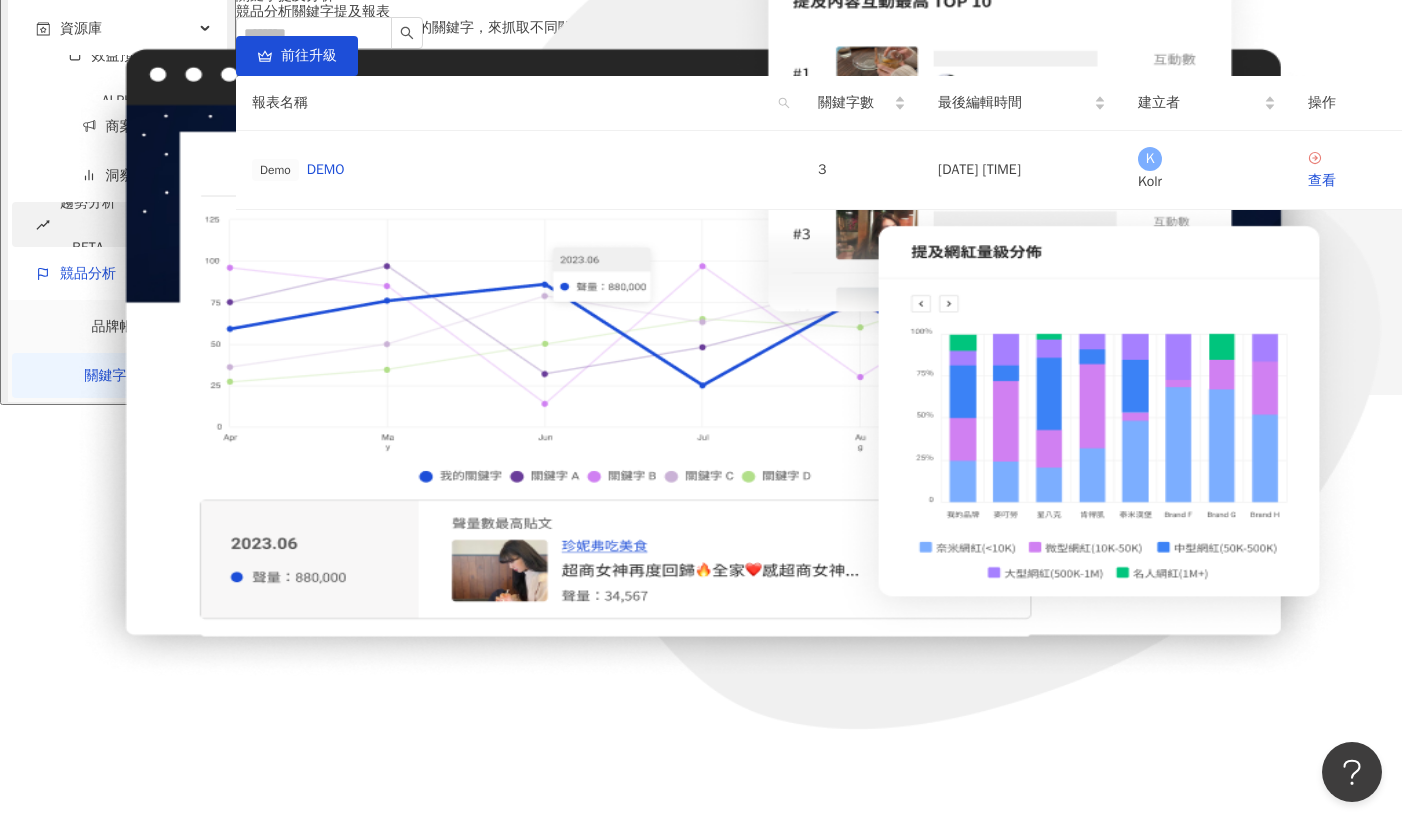 click on "BETA" at bounding box center (88, 247) 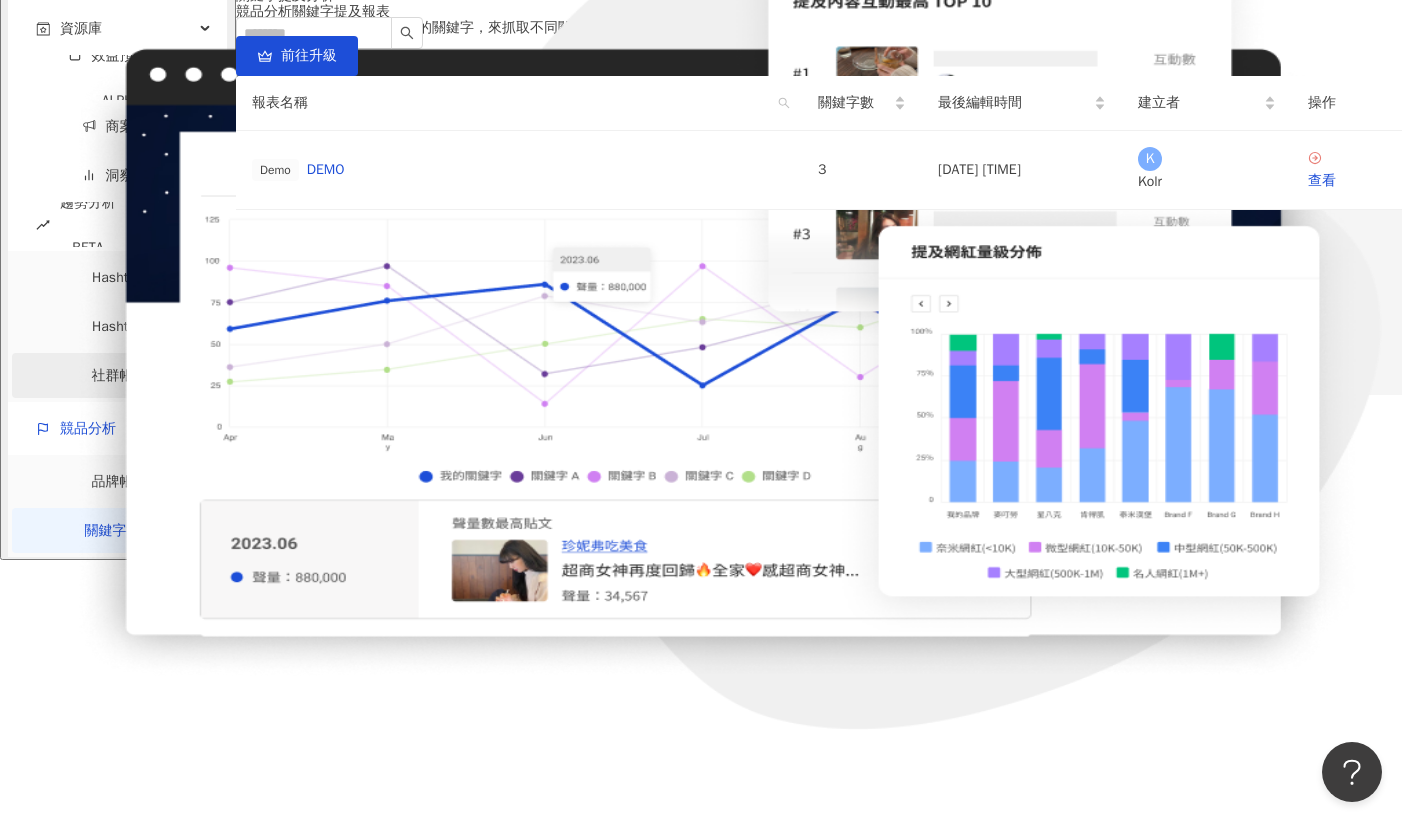 click on "社群帳號排行" at bounding box center (134, 375) 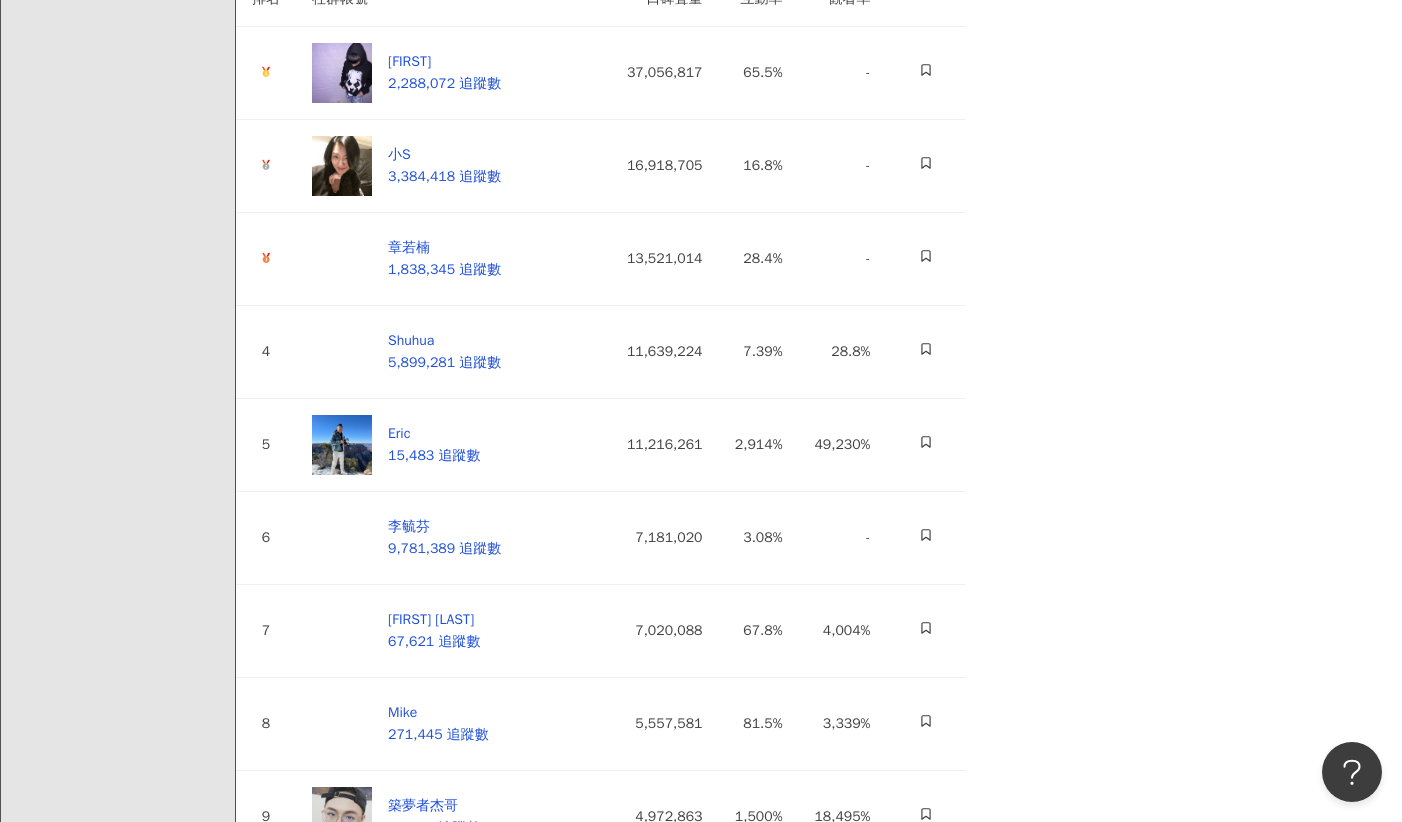 scroll, scrollTop: 227, scrollLeft: 0, axis: vertical 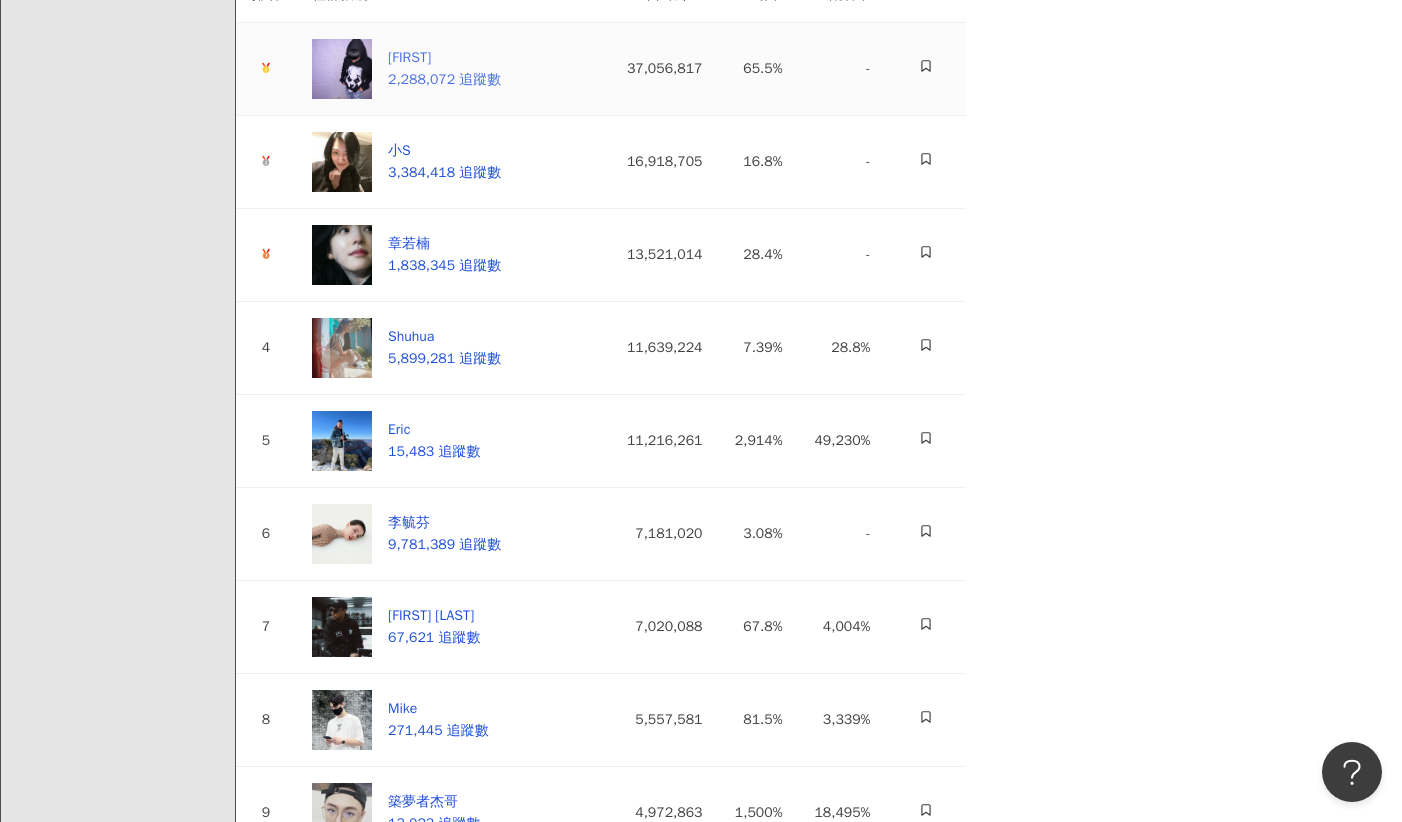 click on "[FIRST]" at bounding box center [444, 58] 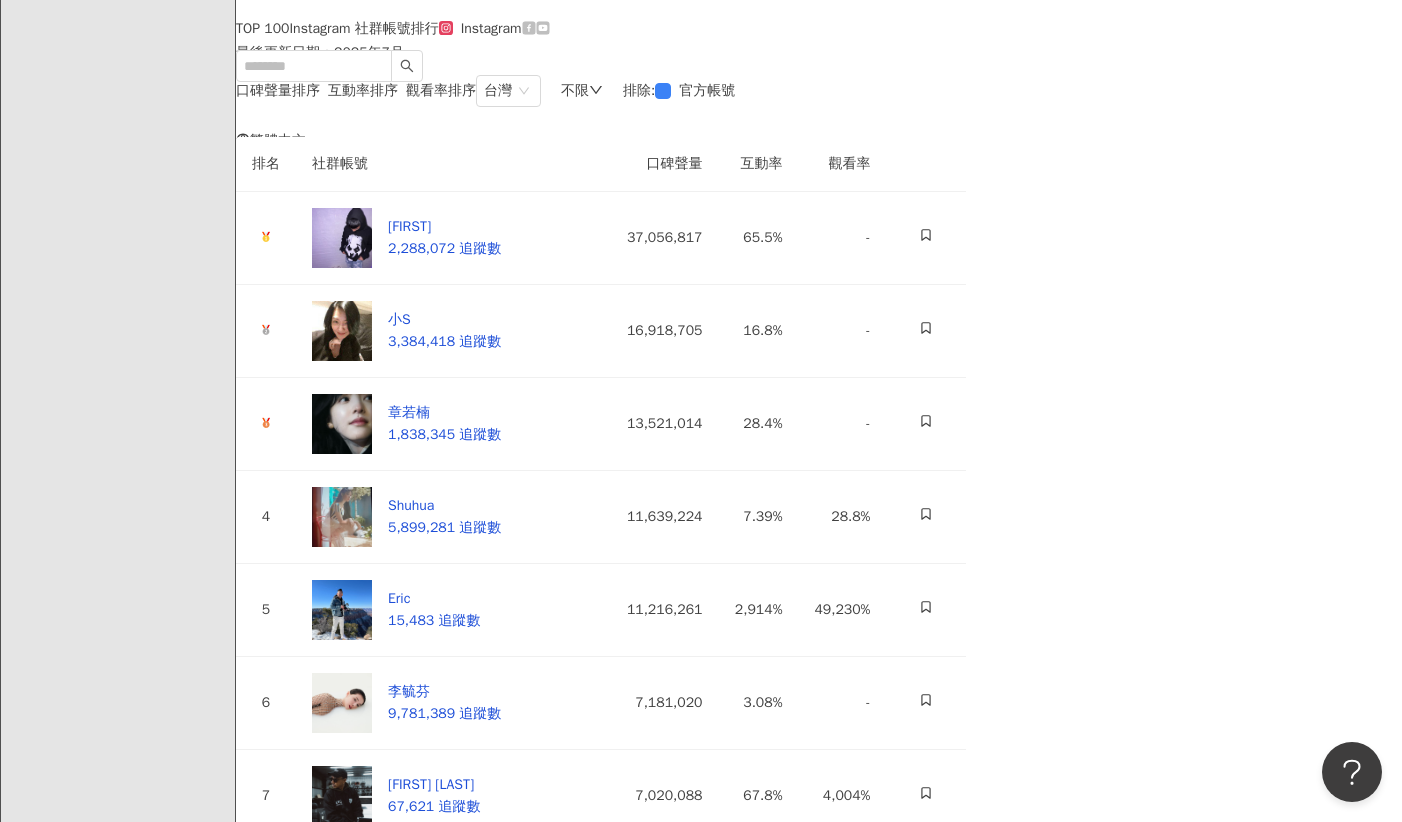 scroll, scrollTop: 0, scrollLeft: 0, axis: both 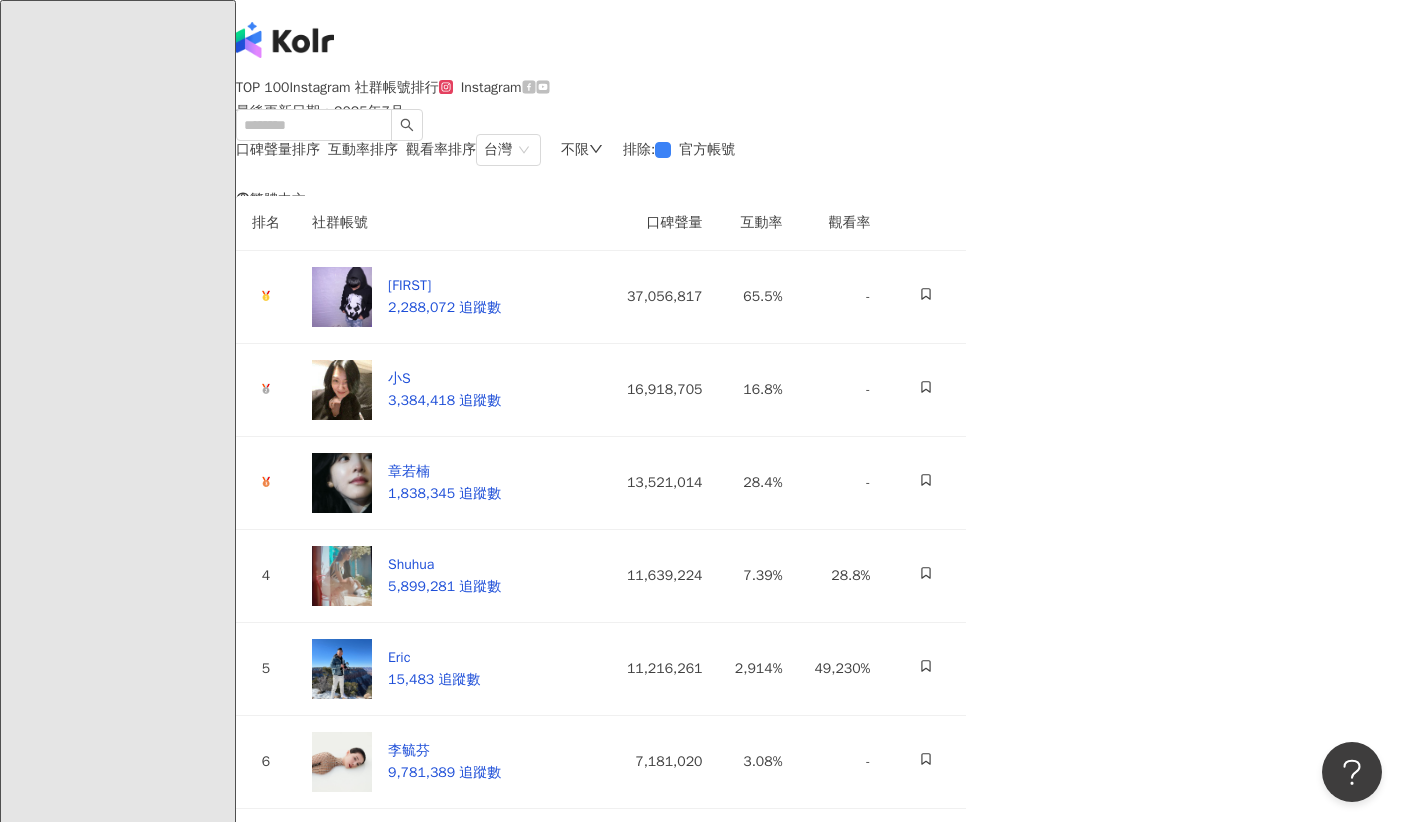 click on "資源庫" at bounding box center [117, 4662] 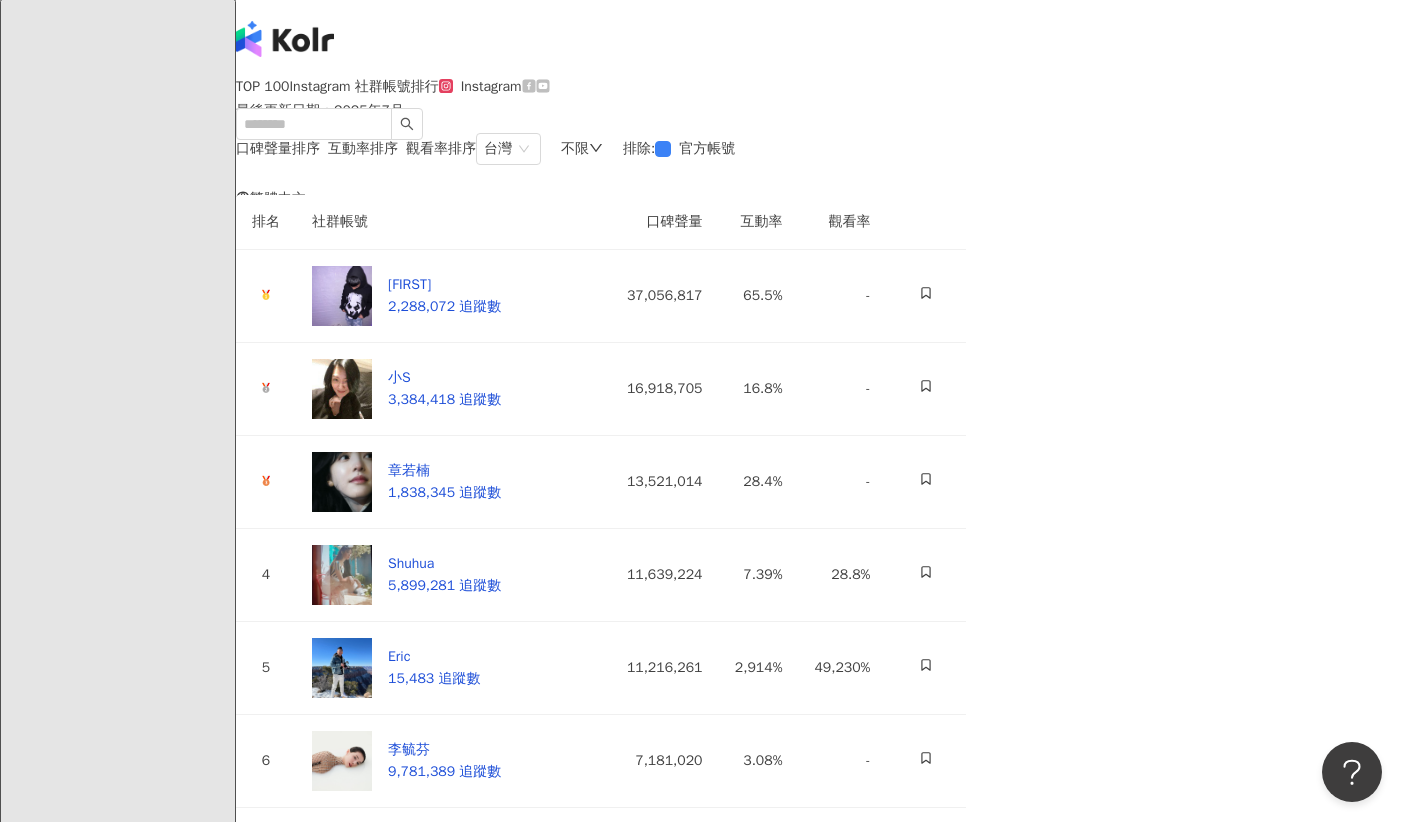 scroll, scrollTop: 8, scrollLeft: 0, axis: vertical 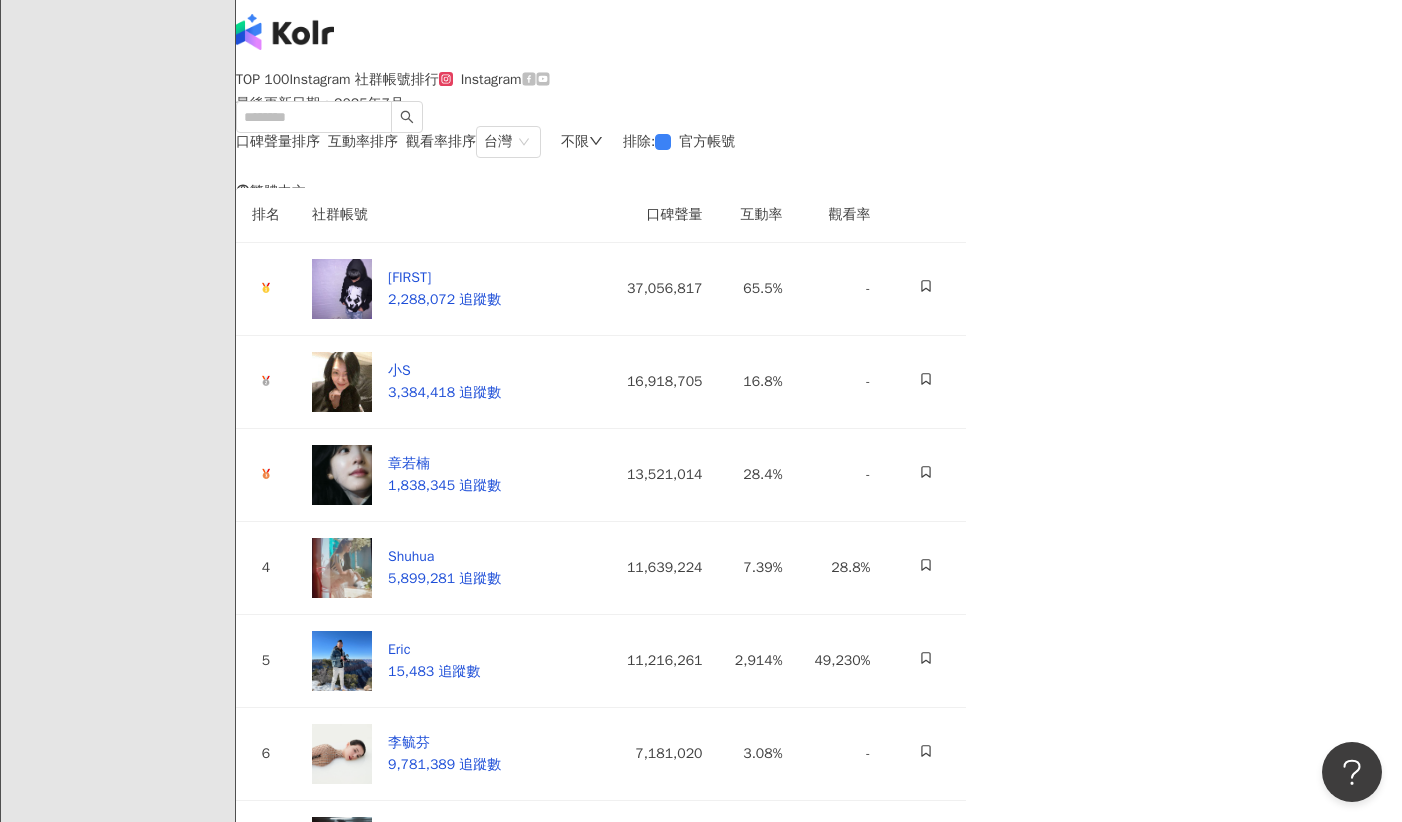click at bounding box center [118, 4470] 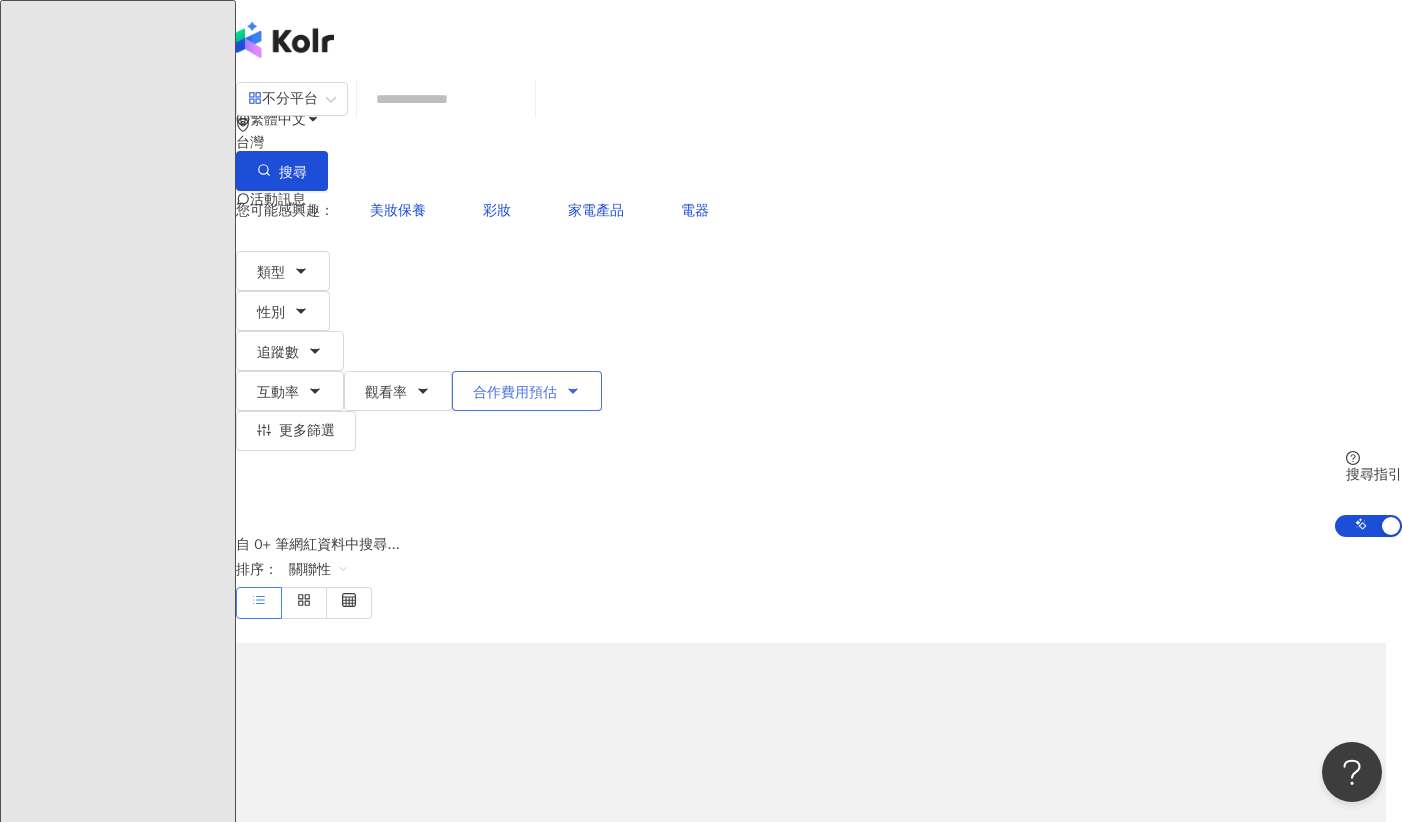 scroll, scrollTop: 1, scrollLeft: 0, axis: vertical 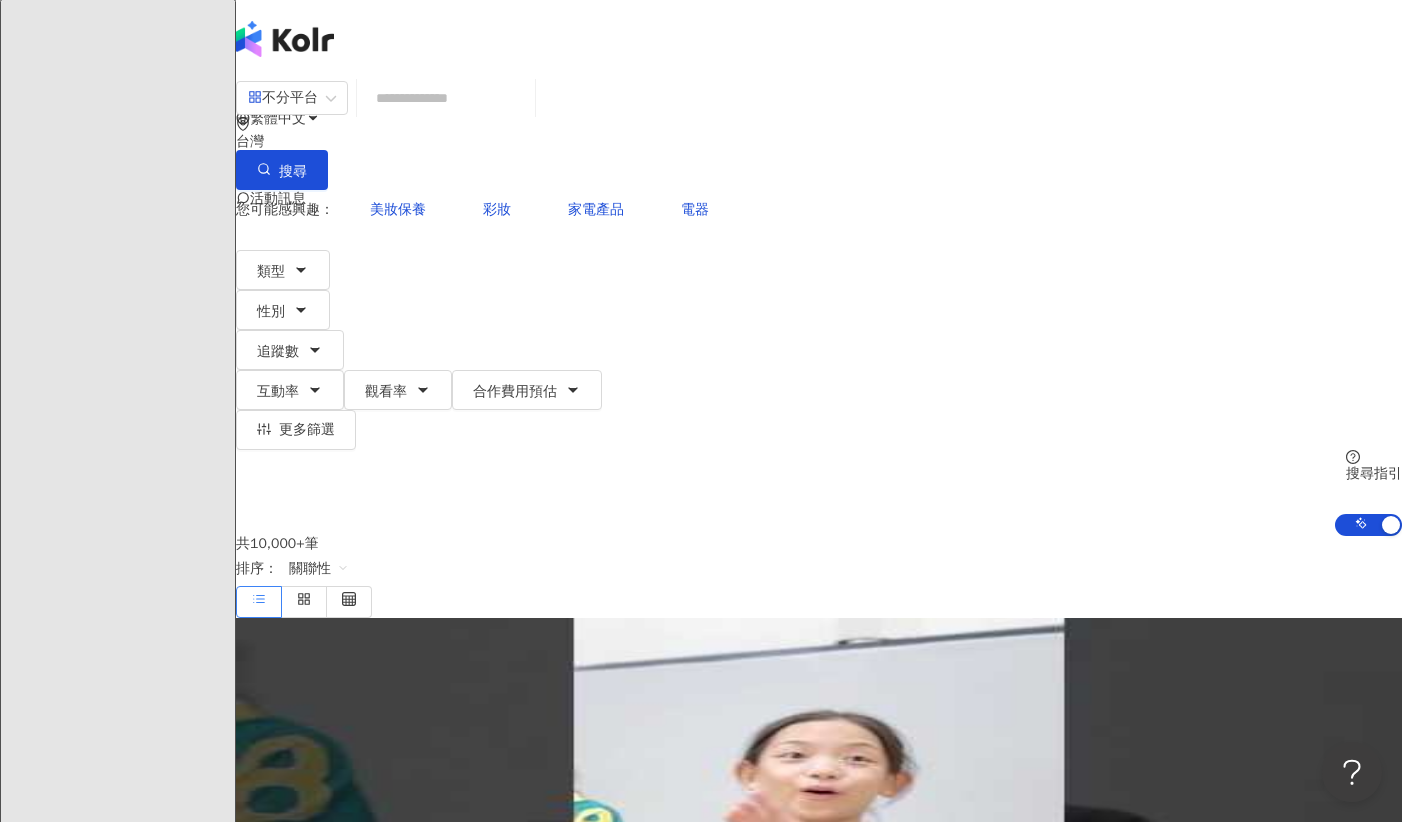 click 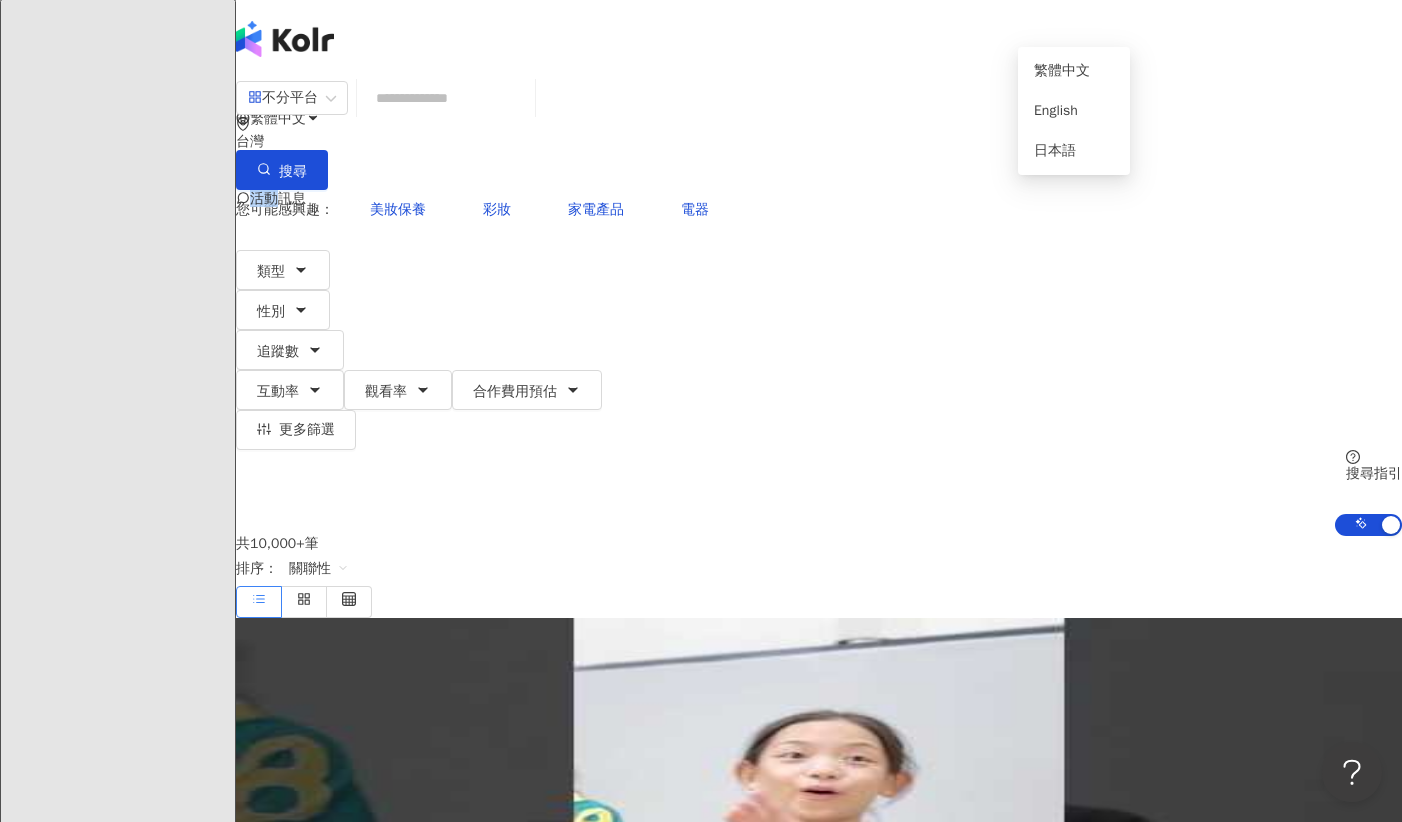 click 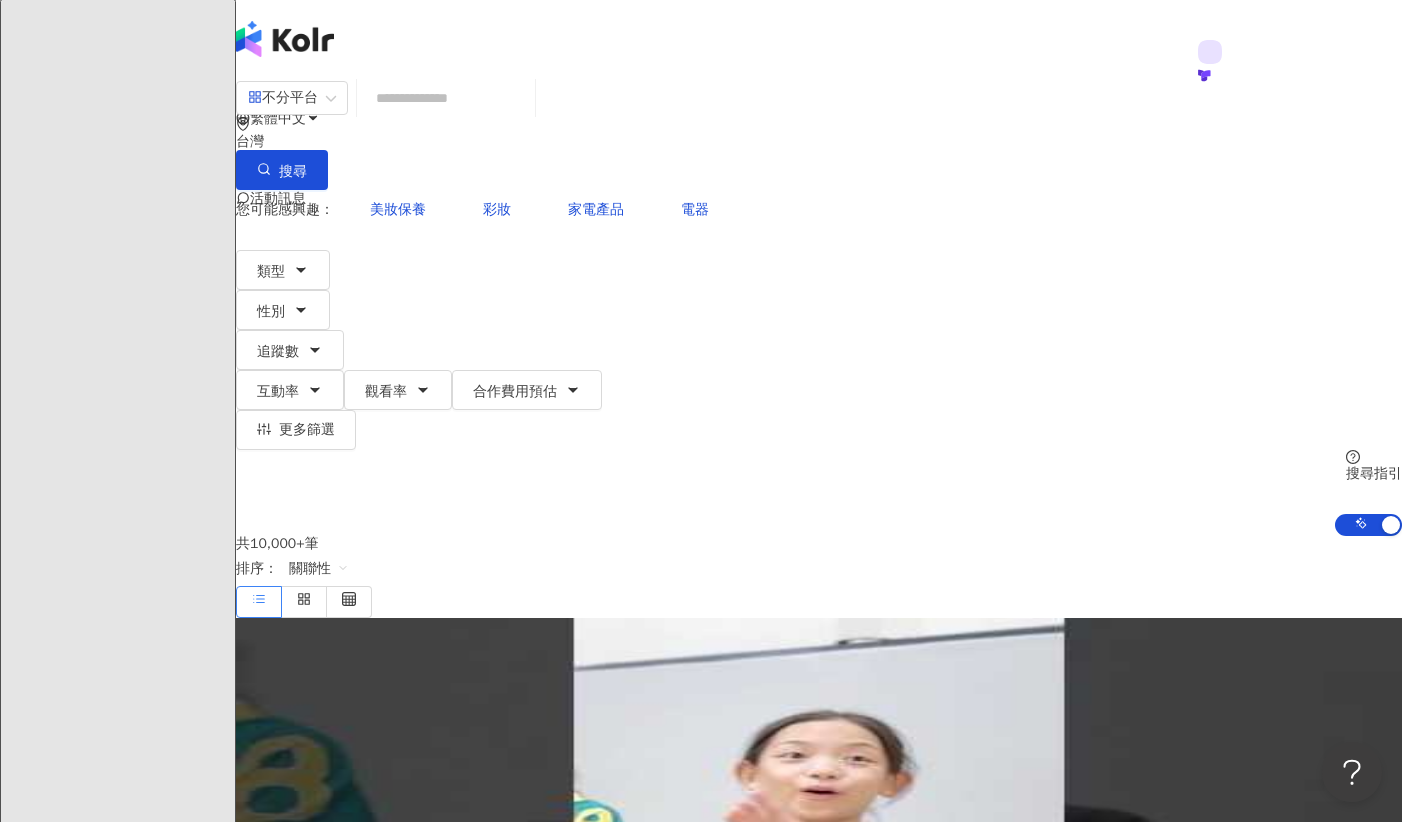 click on "W" at bounding box center [256, 279] 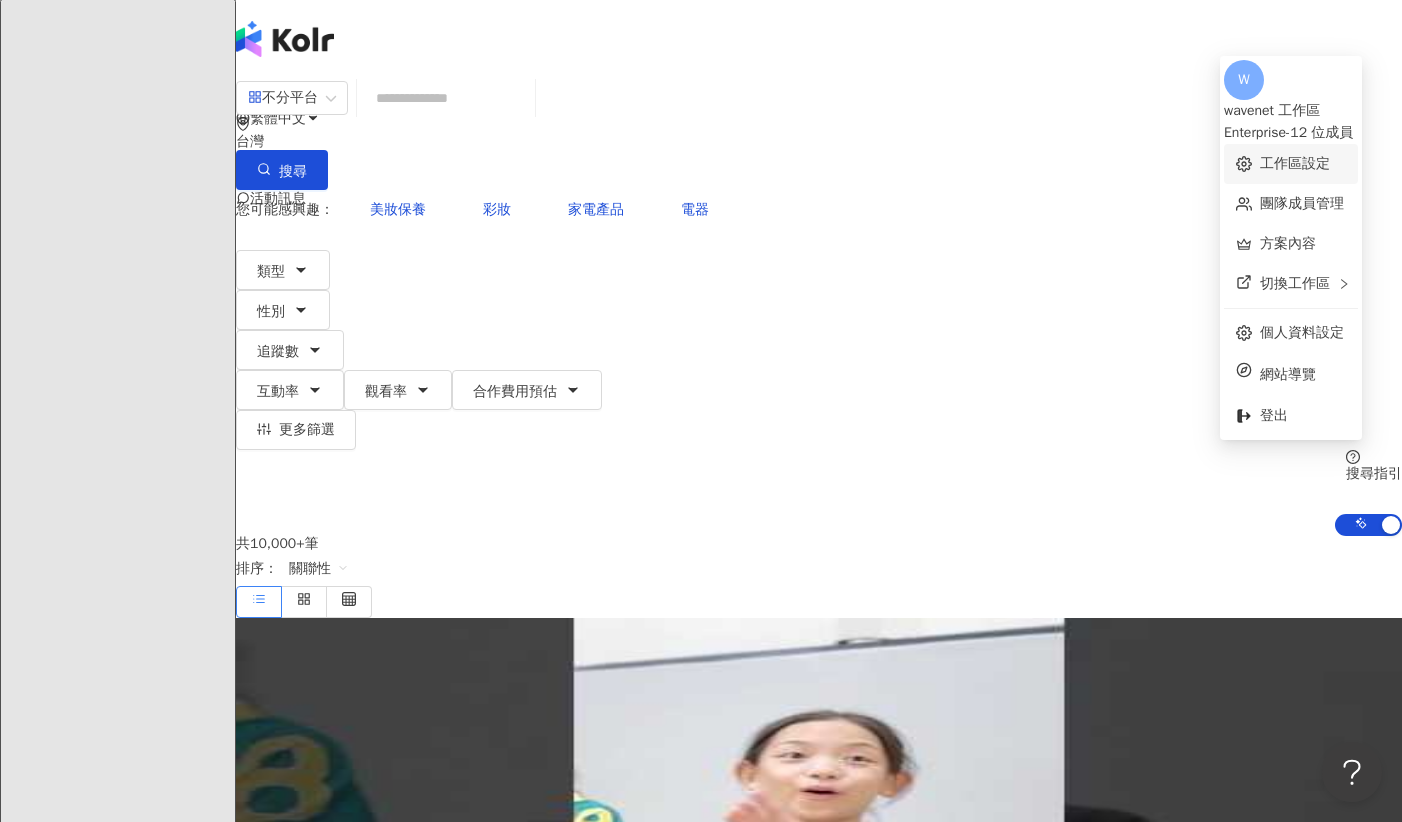 click on "工作區設定" at bounding box center [1295, 163] 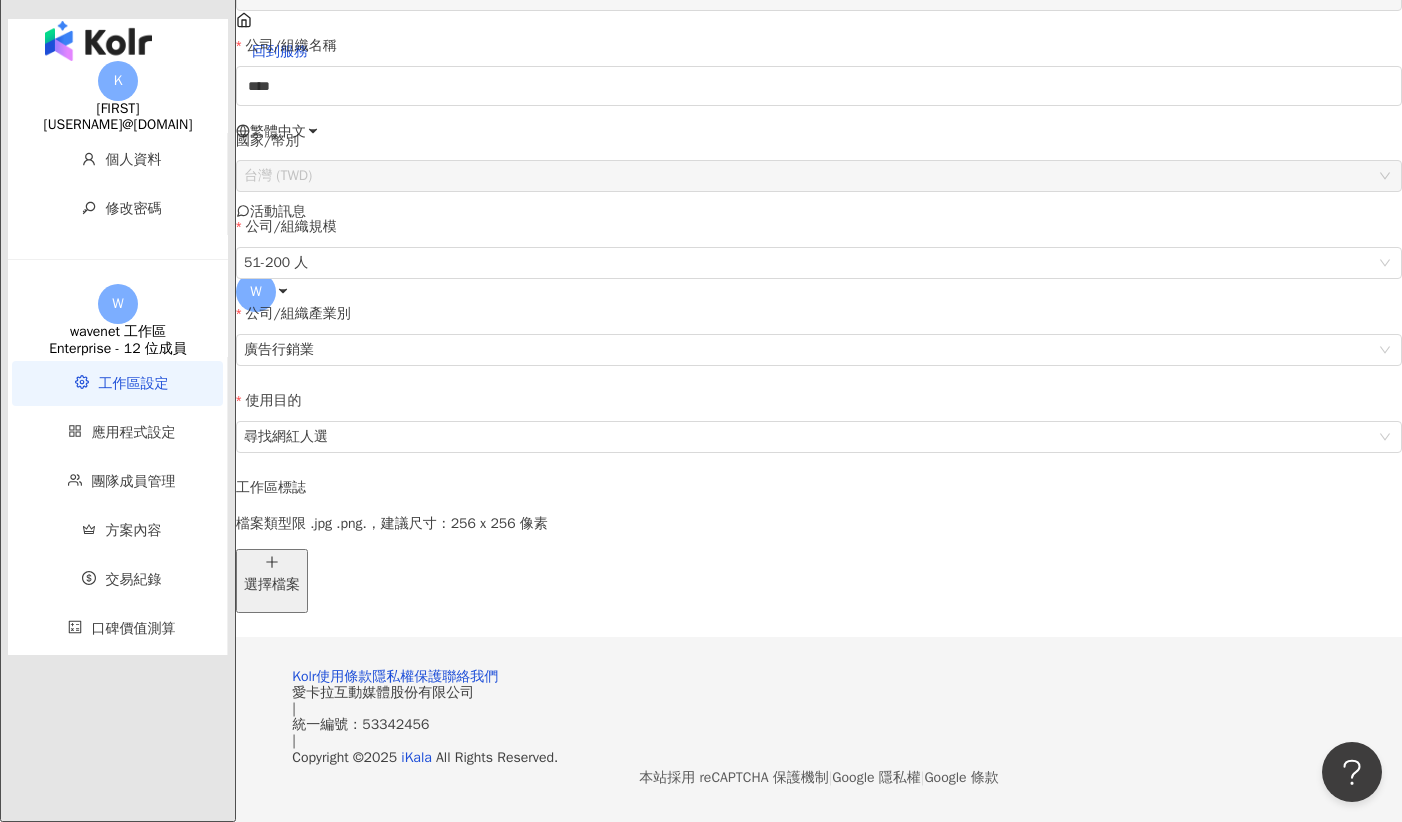 scroll, scrollTop: 291, scrollLeft: 0, axis: vertical 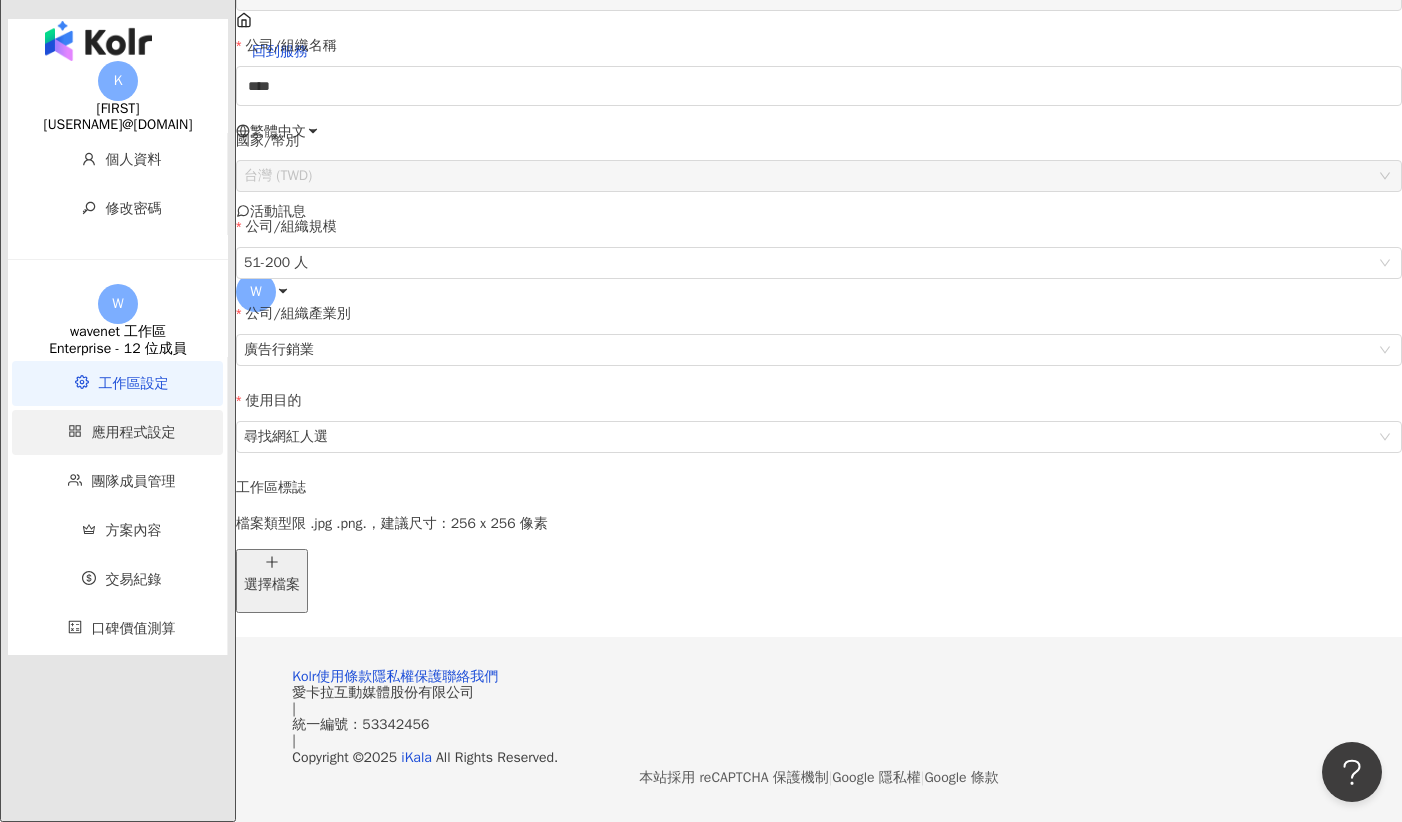click on "應用程式設定" at bounding box center (121, 432) 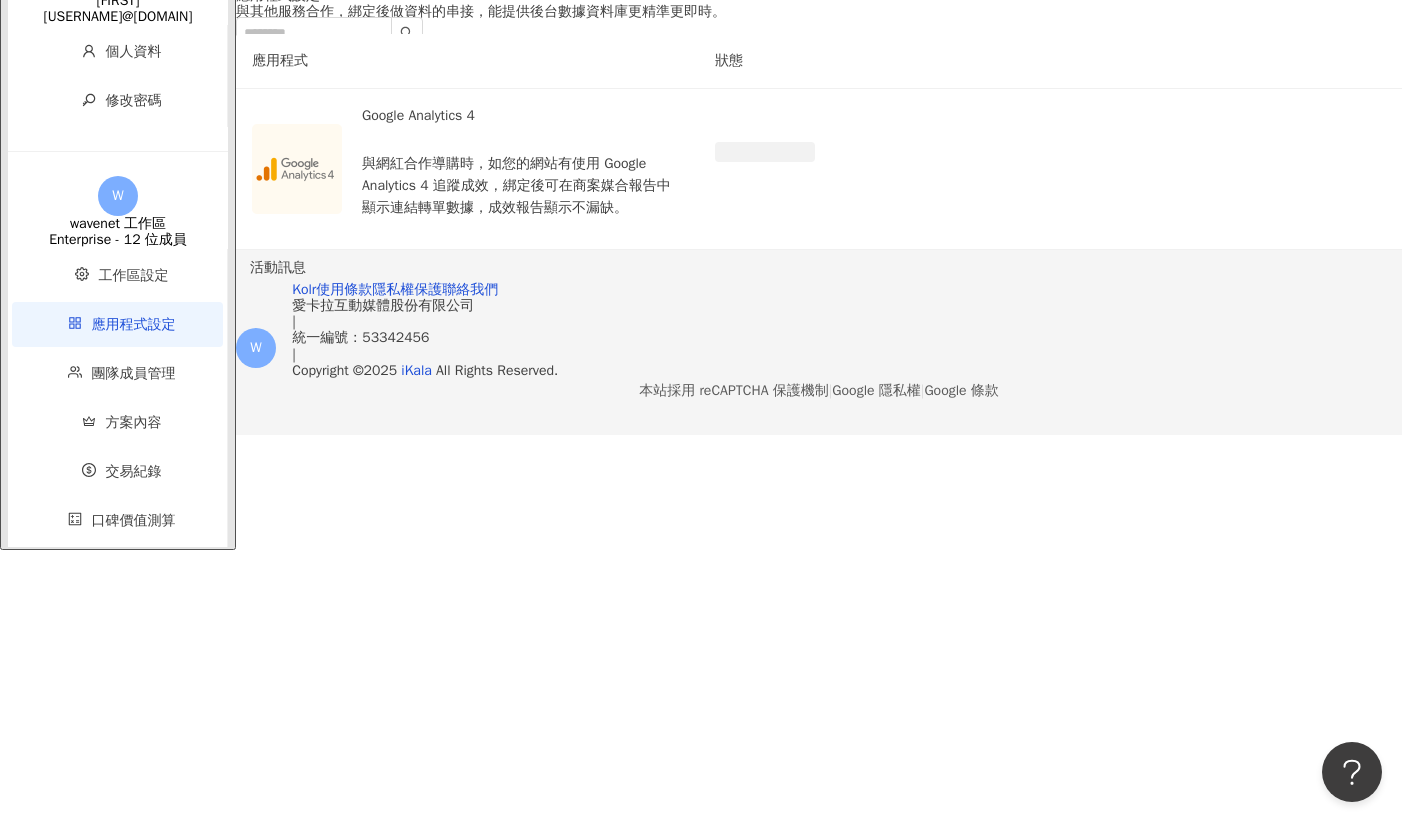 scroll, scrollTop: 0, scrollLeft: 0, axis: both 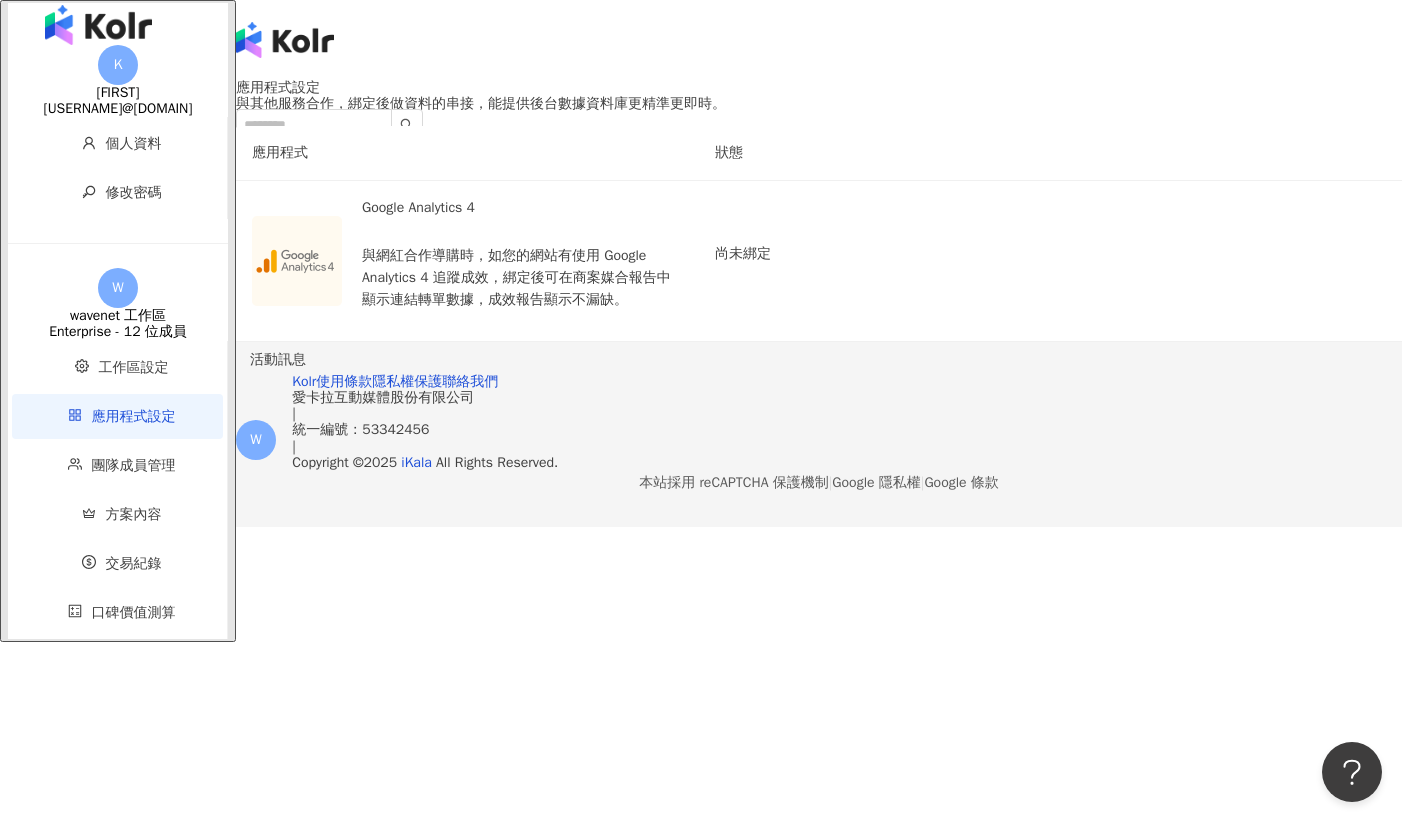 click on "團隊成員管理" at bounding box center (134, 465) 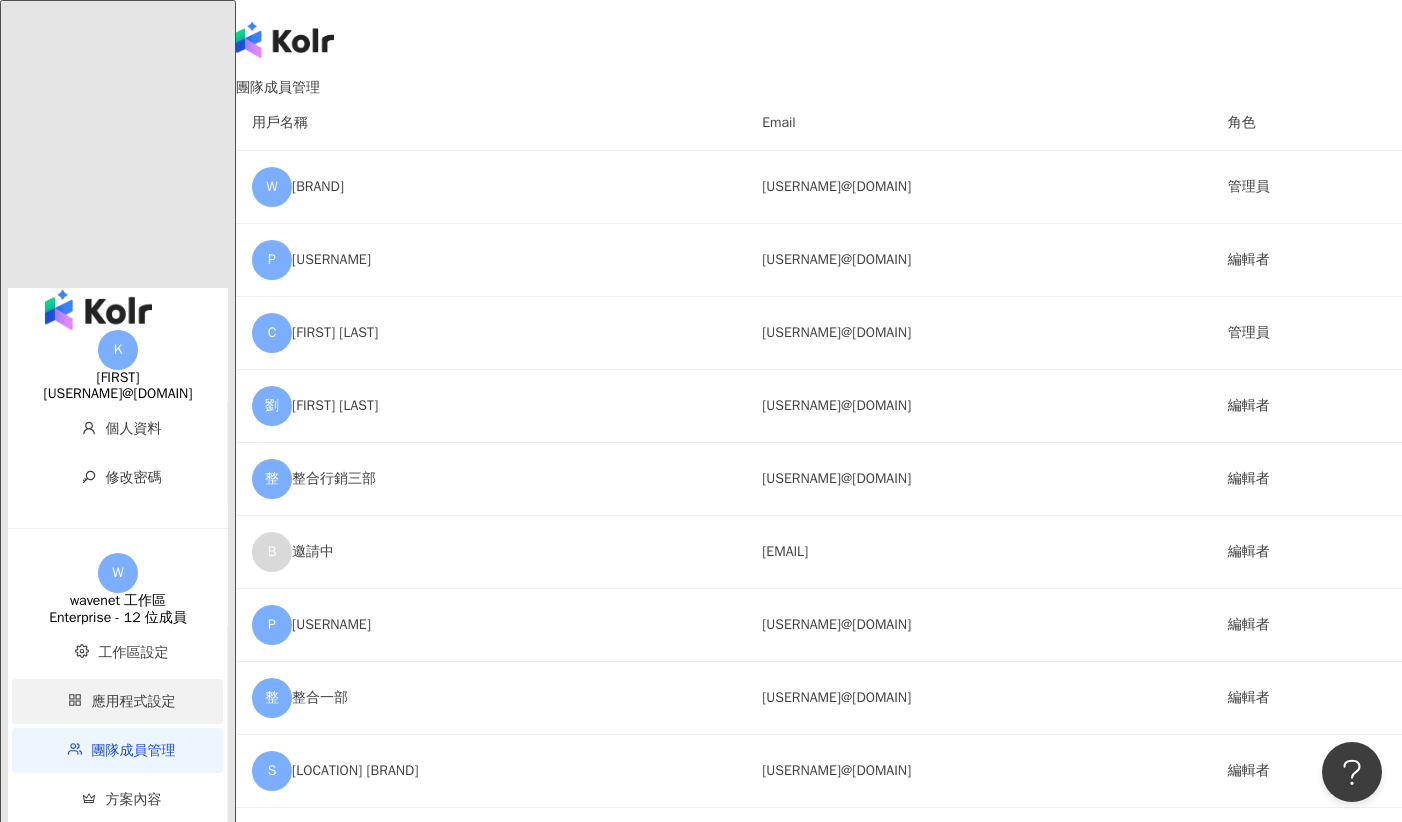click on "應用程式設定" at bounding box center [117, 701] 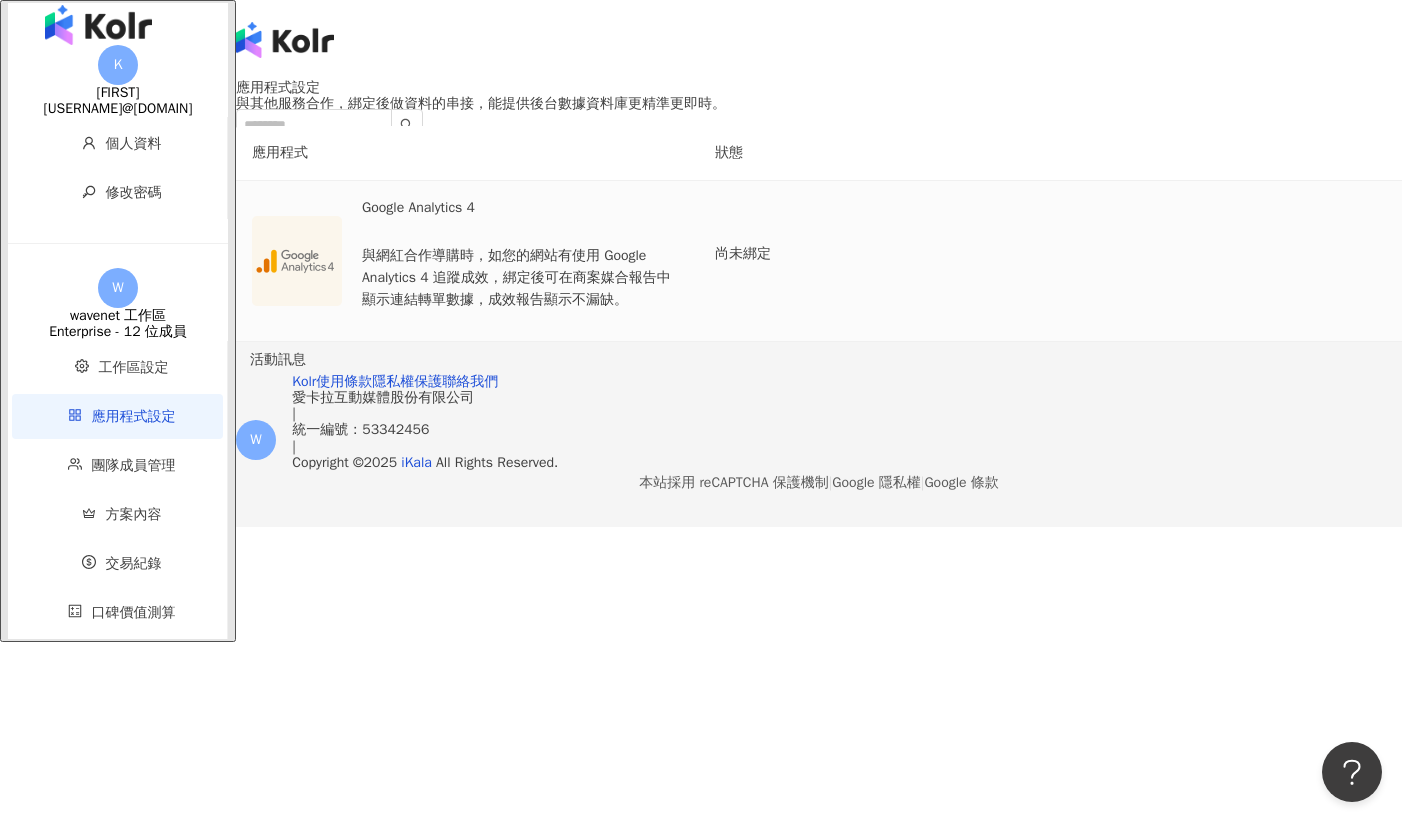 click on "尚未綁定" at bounding box center (819, 261) 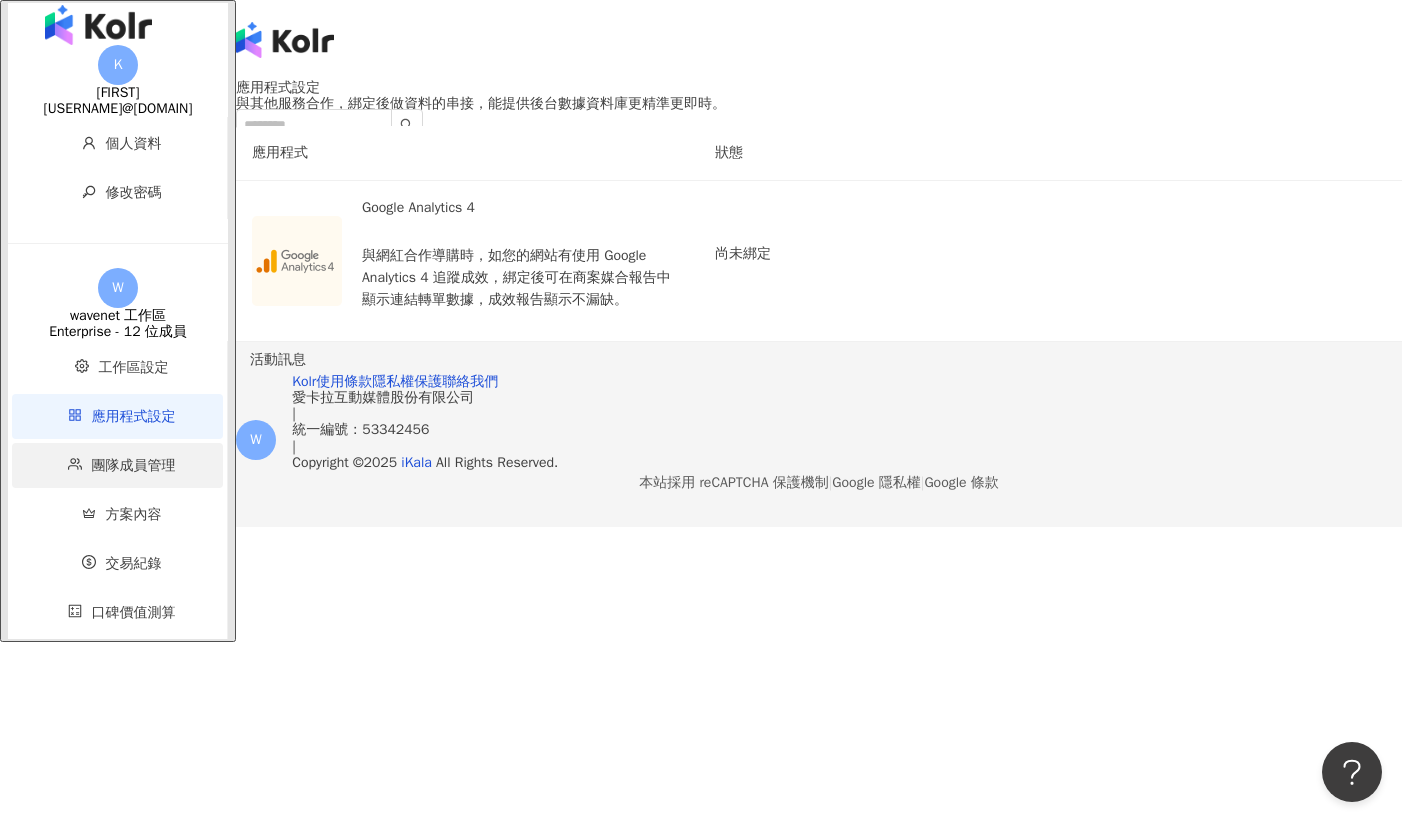 scroll, scrollTop: 92, scrollLeft: 0, axis: vertical 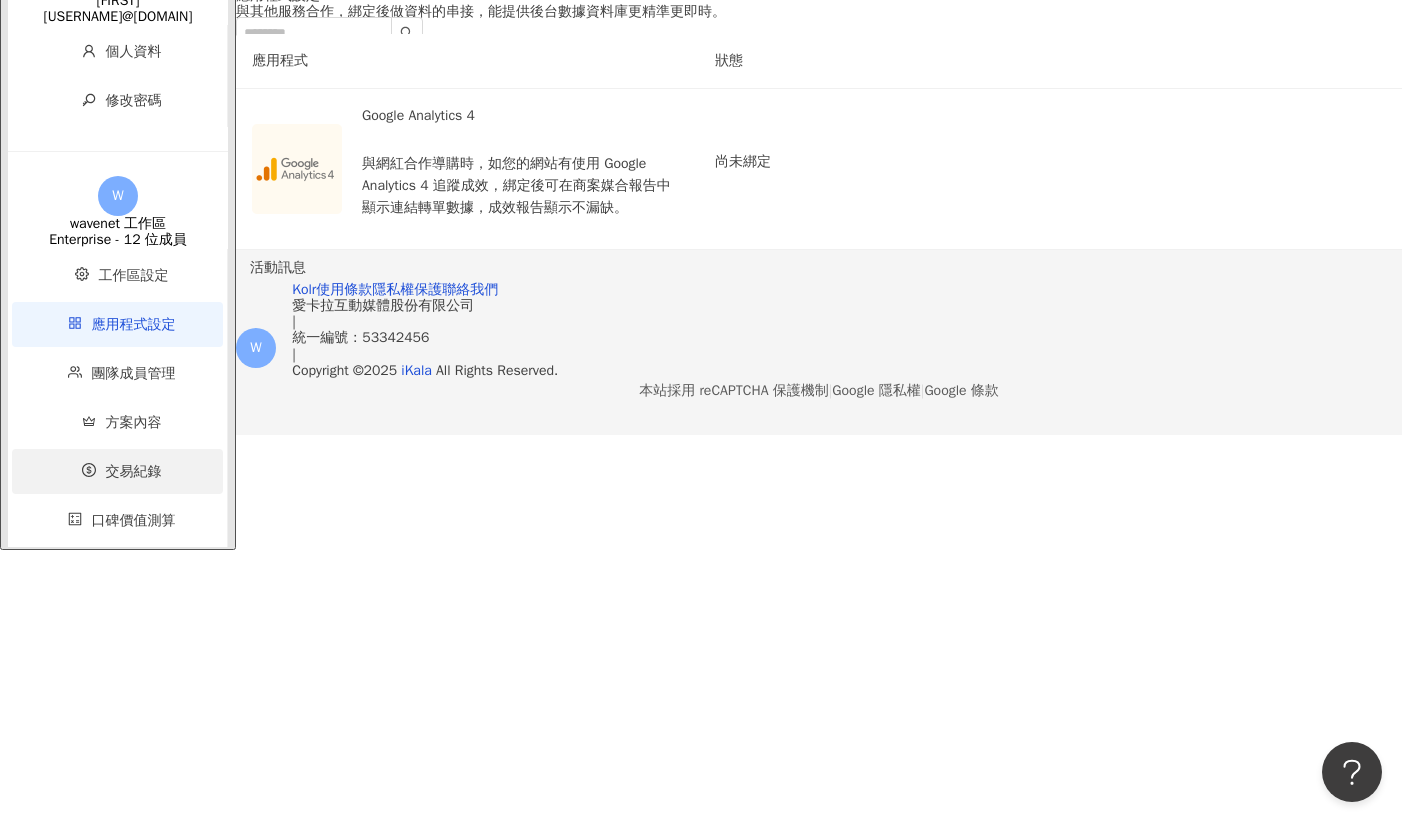 click on "交易紀錄" at bounding box center (117, 471) 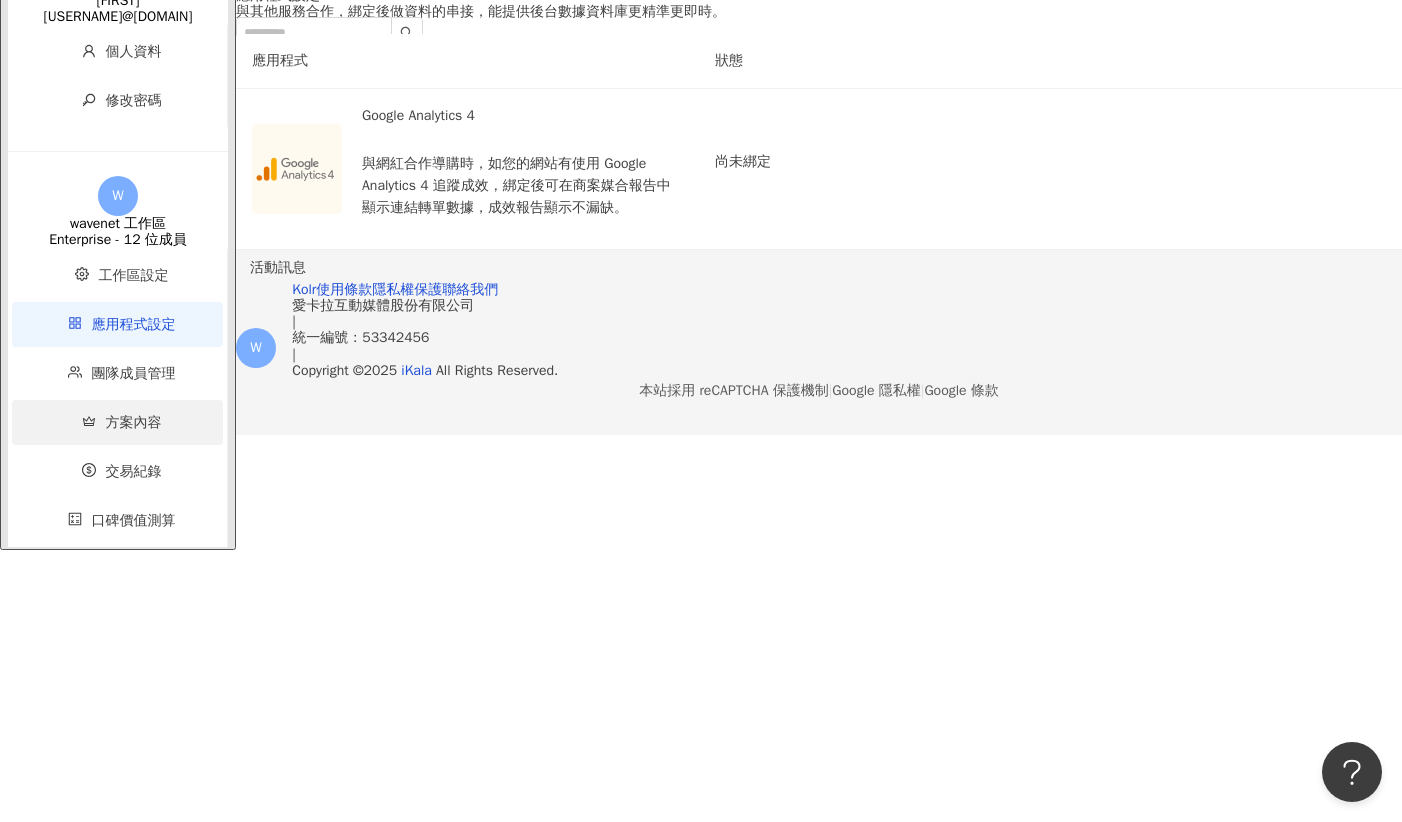 scroll, scrollTop: 0, scrollLeft: 0, axis: both 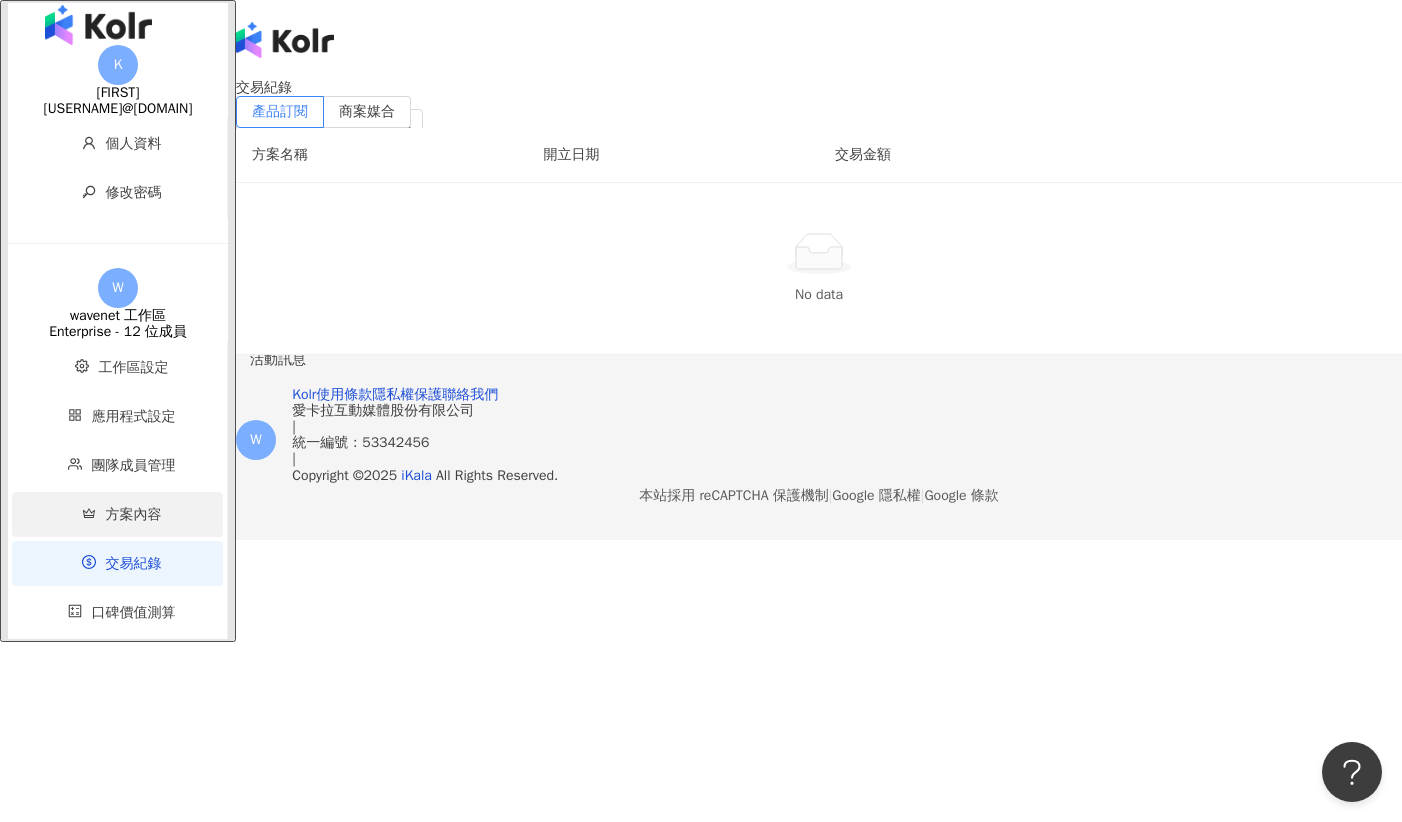 click on "方案內容" at bounding box center (134, 514) 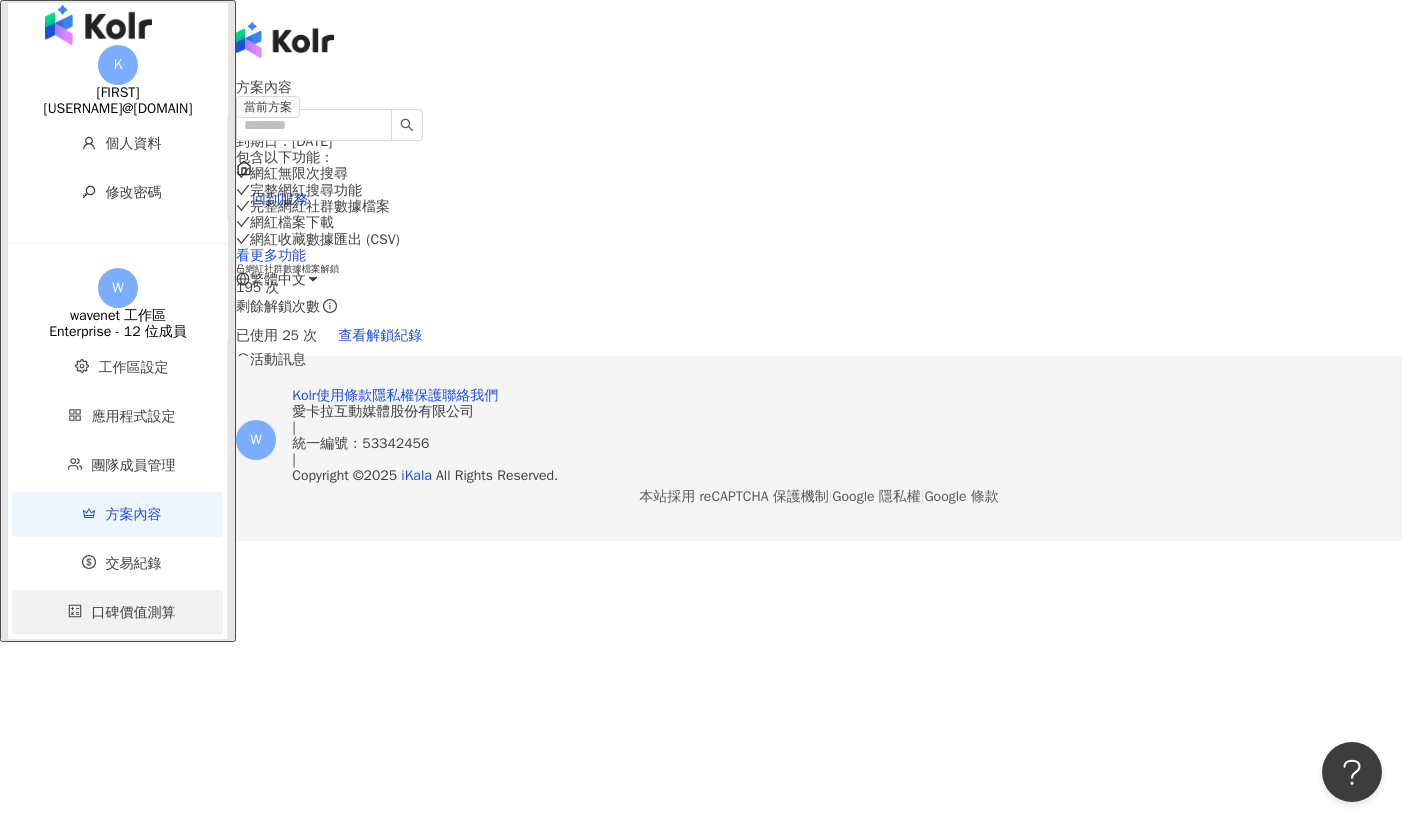 click on "口碑價值測算" at bounding box center [134, 612] 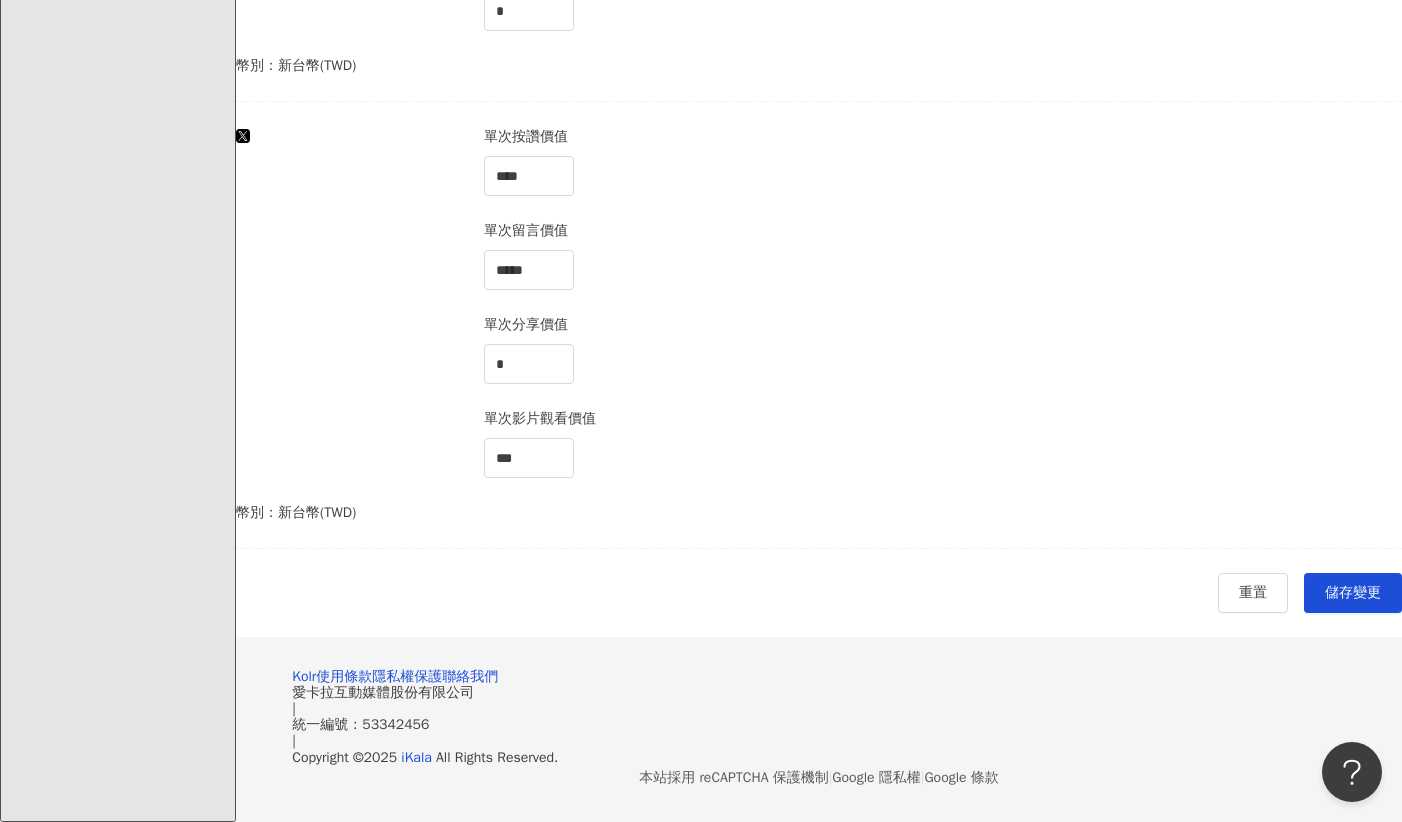 scroll, scrollTop: 1805, scrollLeft: 0, axis: vertical 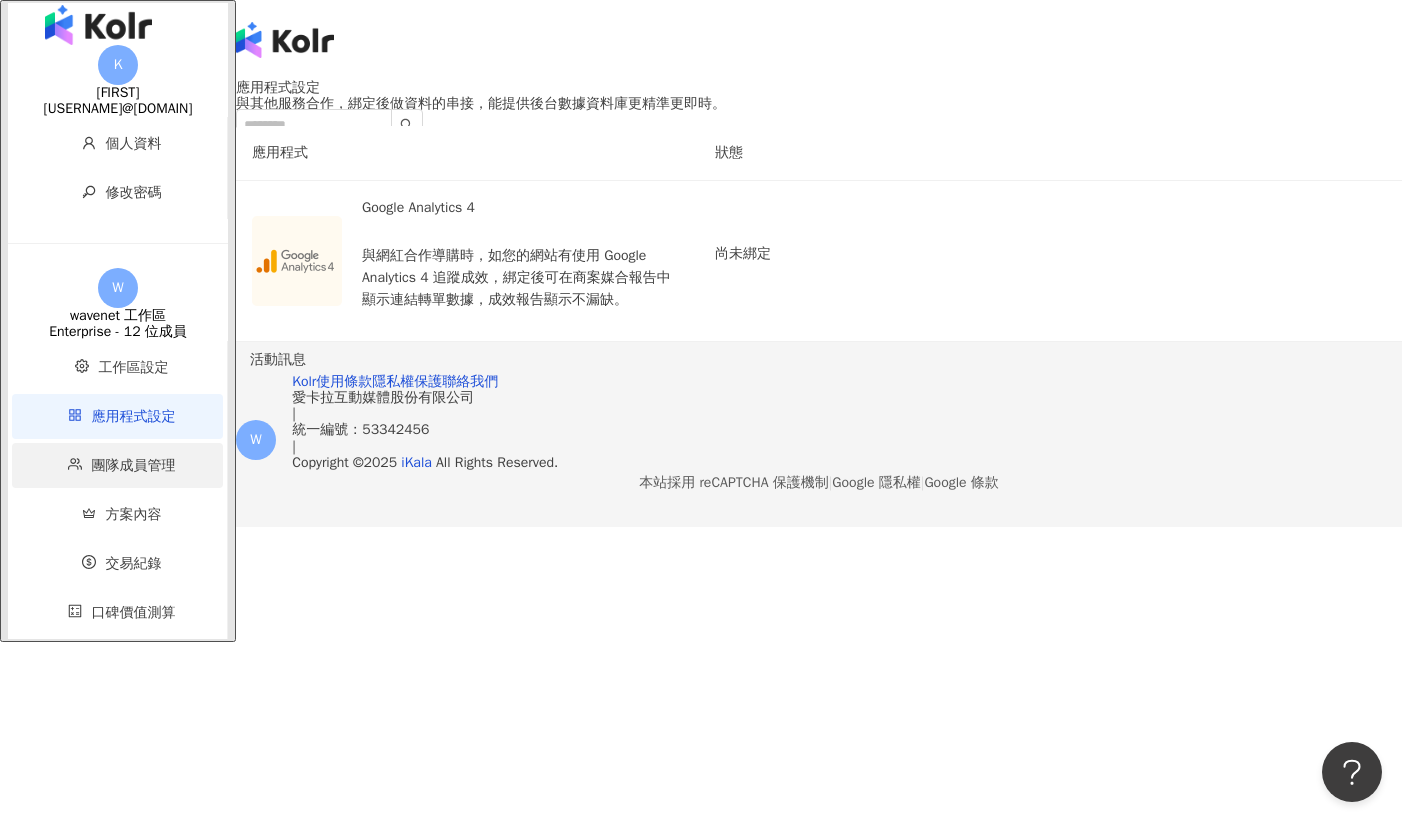 click on "團隊成員管理" at bounding box center [134, 465] 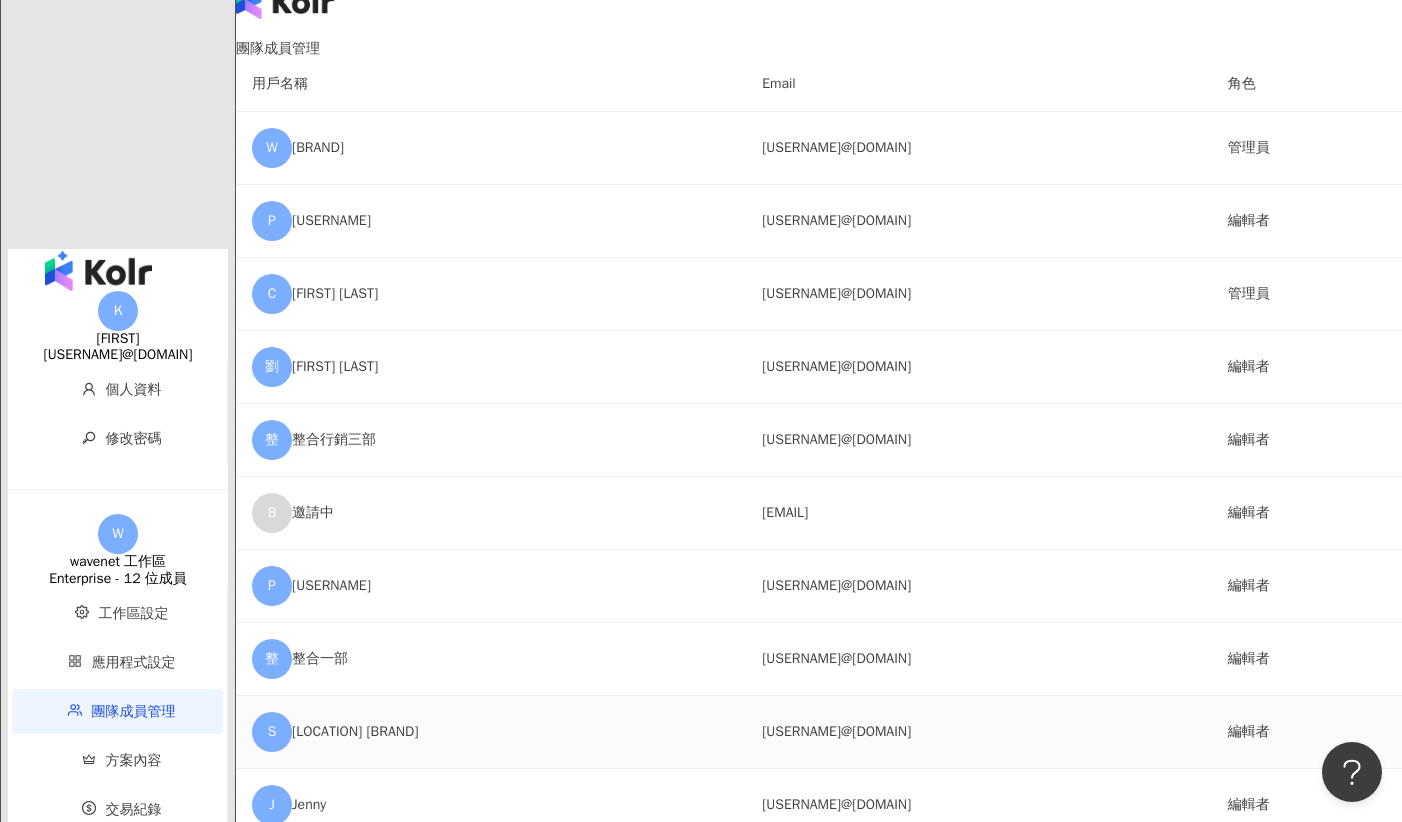 scroll, scrollTop: 0, scrollLeft: 0, axis: both 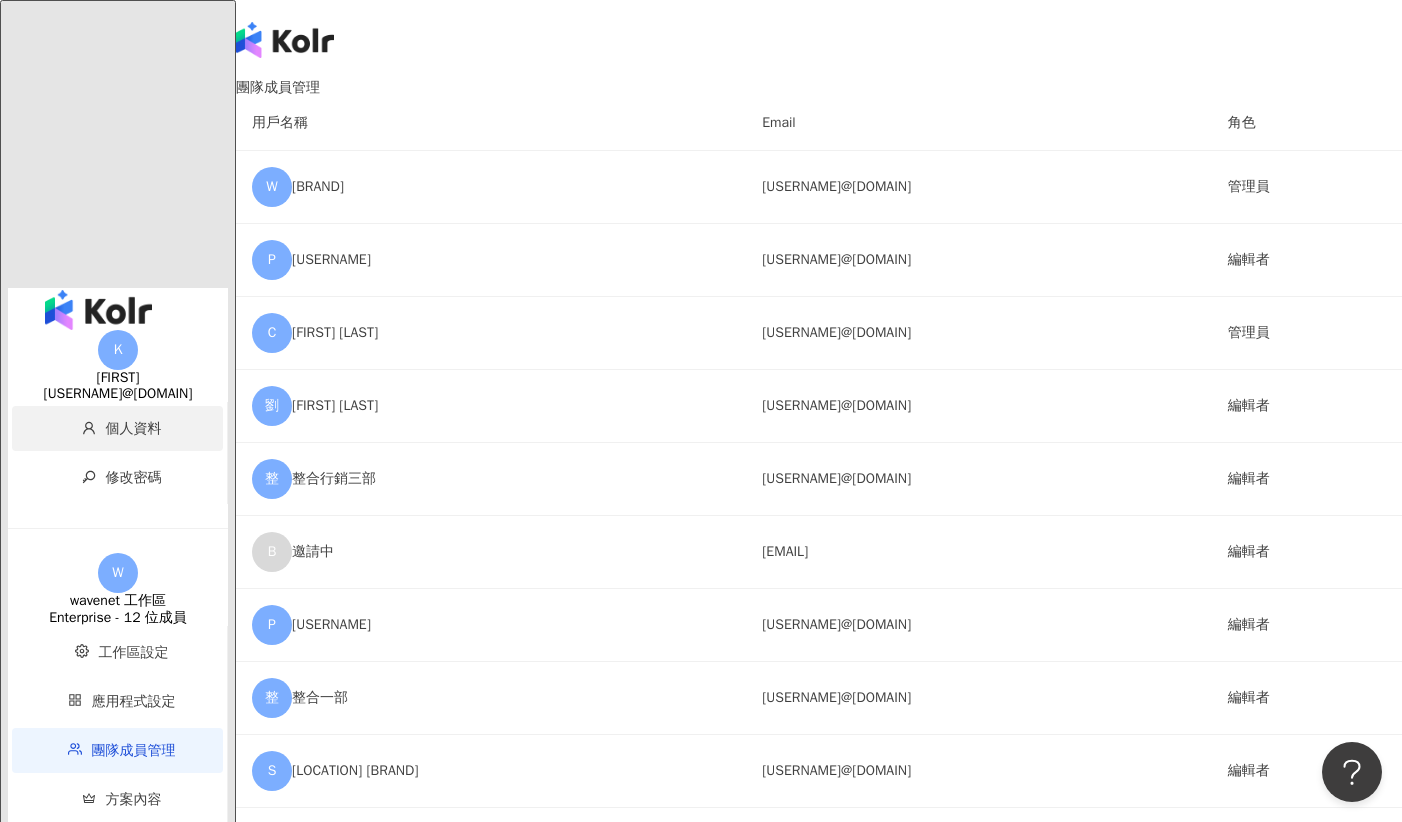click on "個人資料" at bounding box center (121, 428) 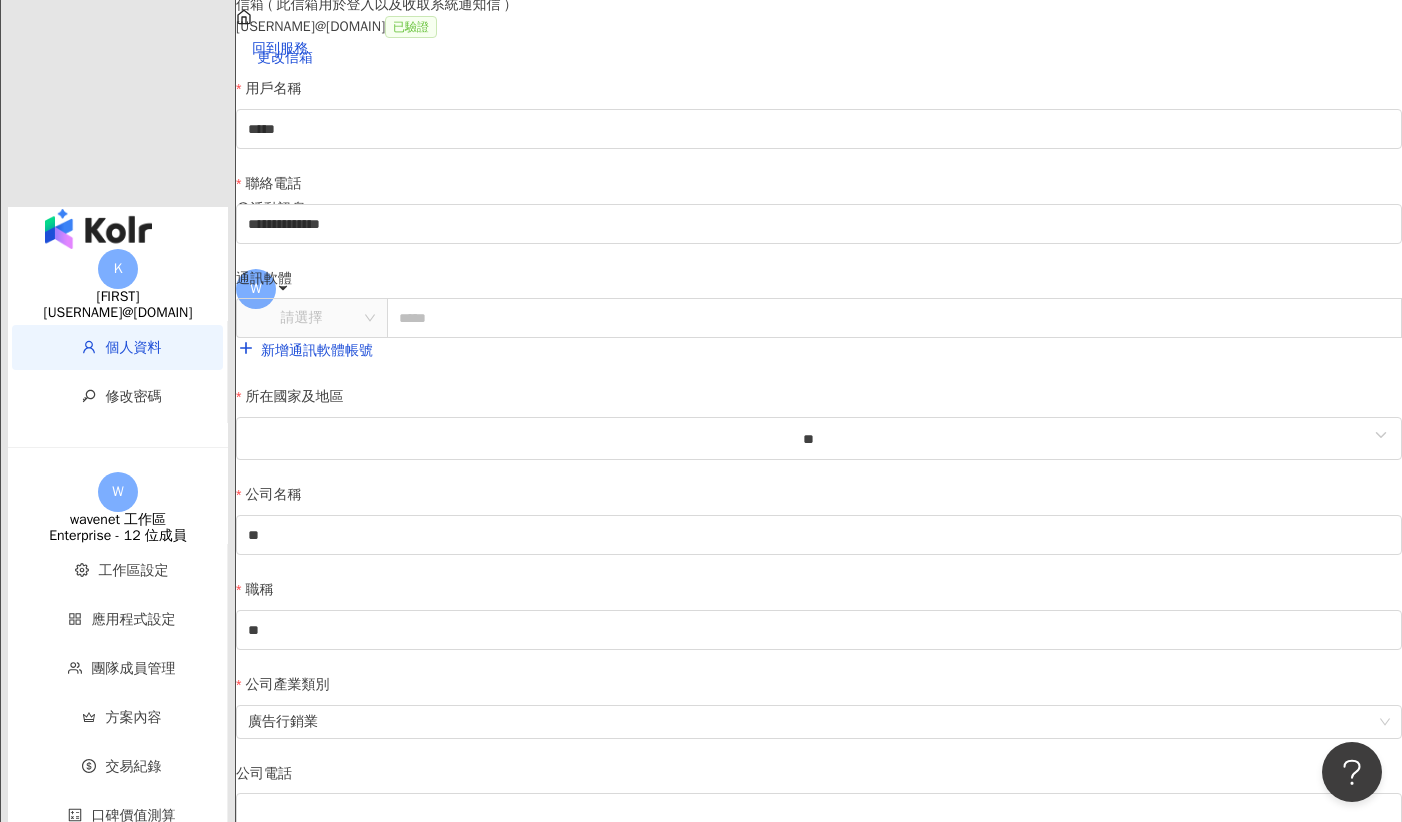 scroll, scrollTop: 0, scrollLeft: 0, axis: both 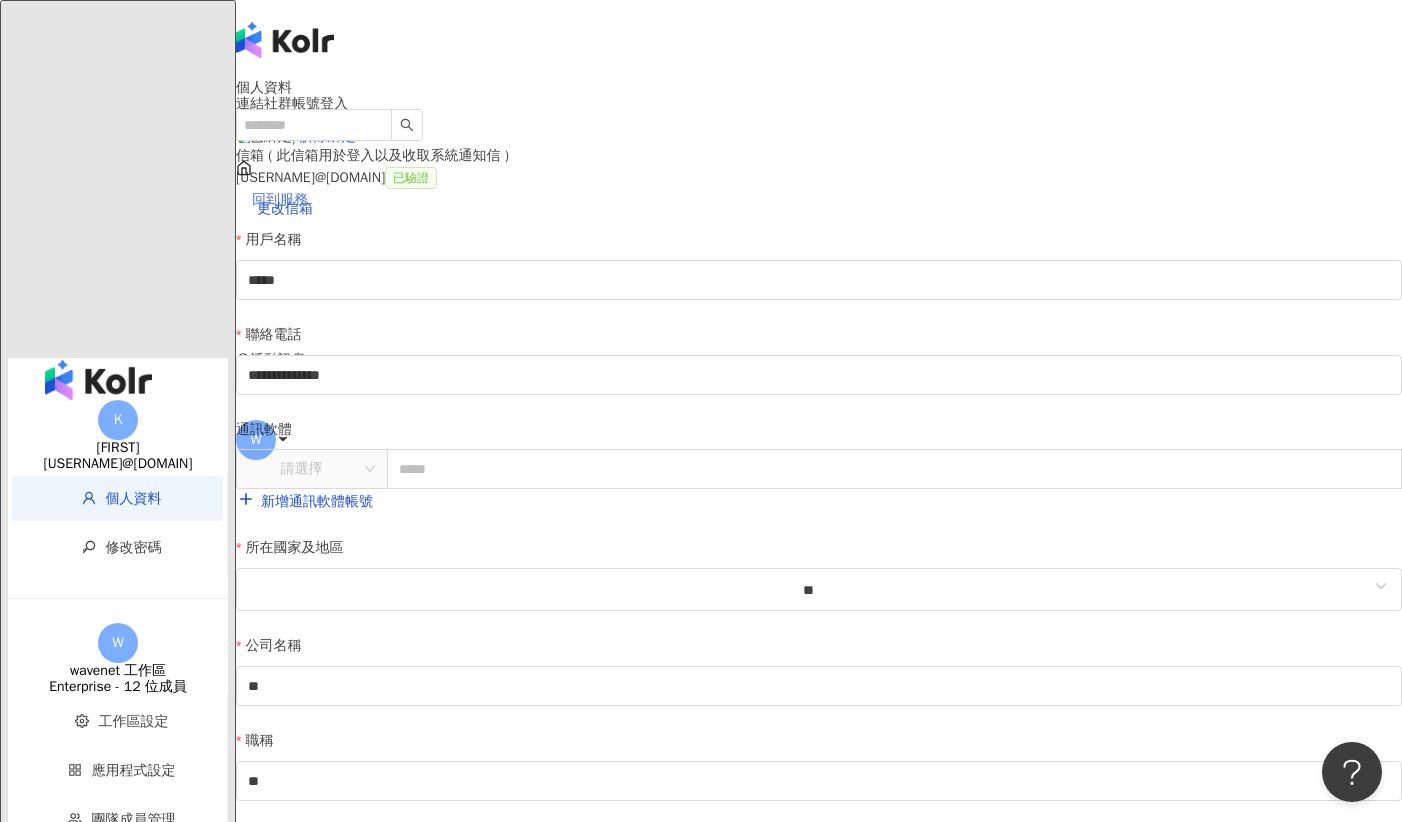 click on "回到服務" at bounding box center (280, 199) 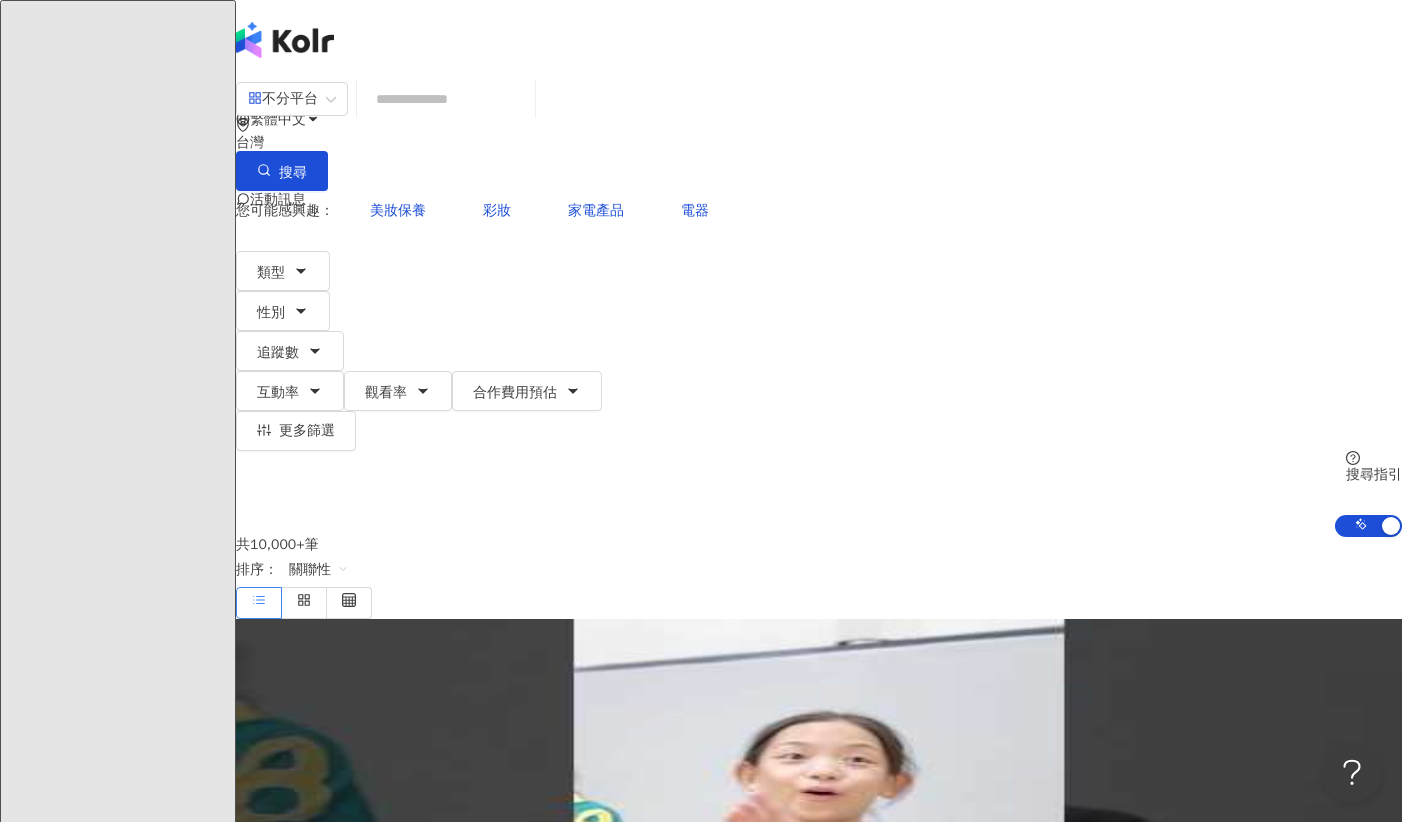 click on "活動訊息" at bounding box center [278, 199] 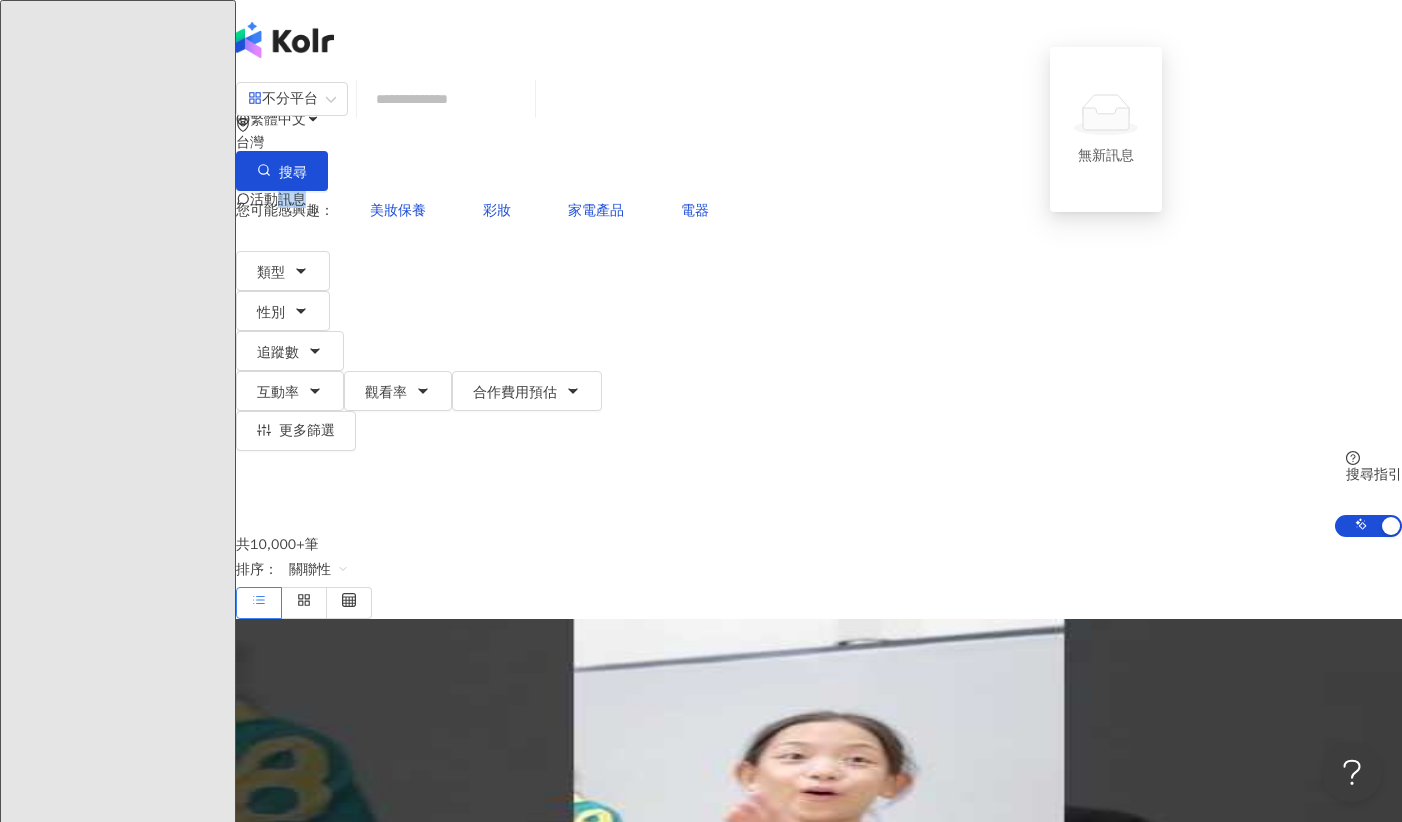 click on "活動訊息" at bounding box center [278, 199] 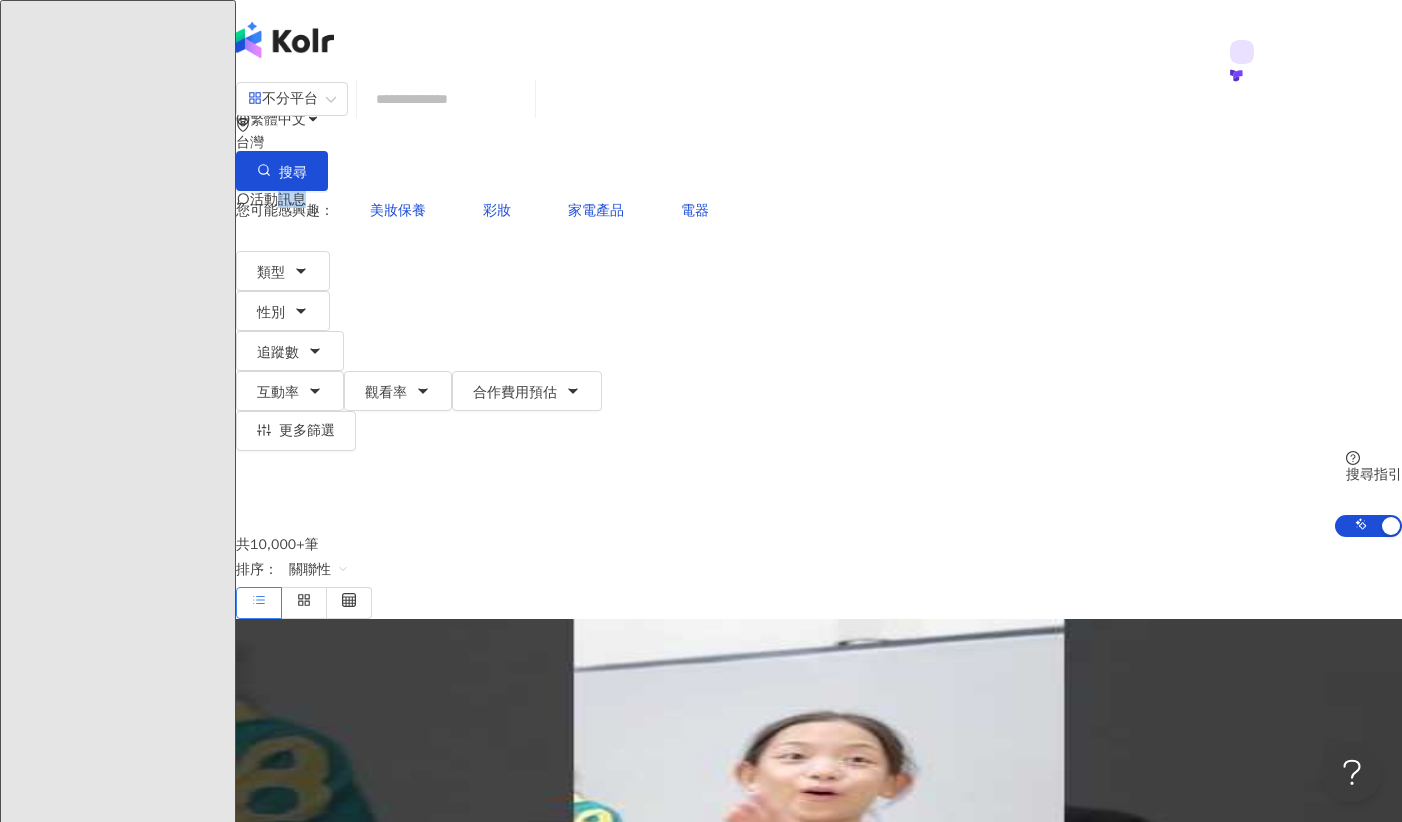 click on "搜尋" at bounding box center [117, 3434] 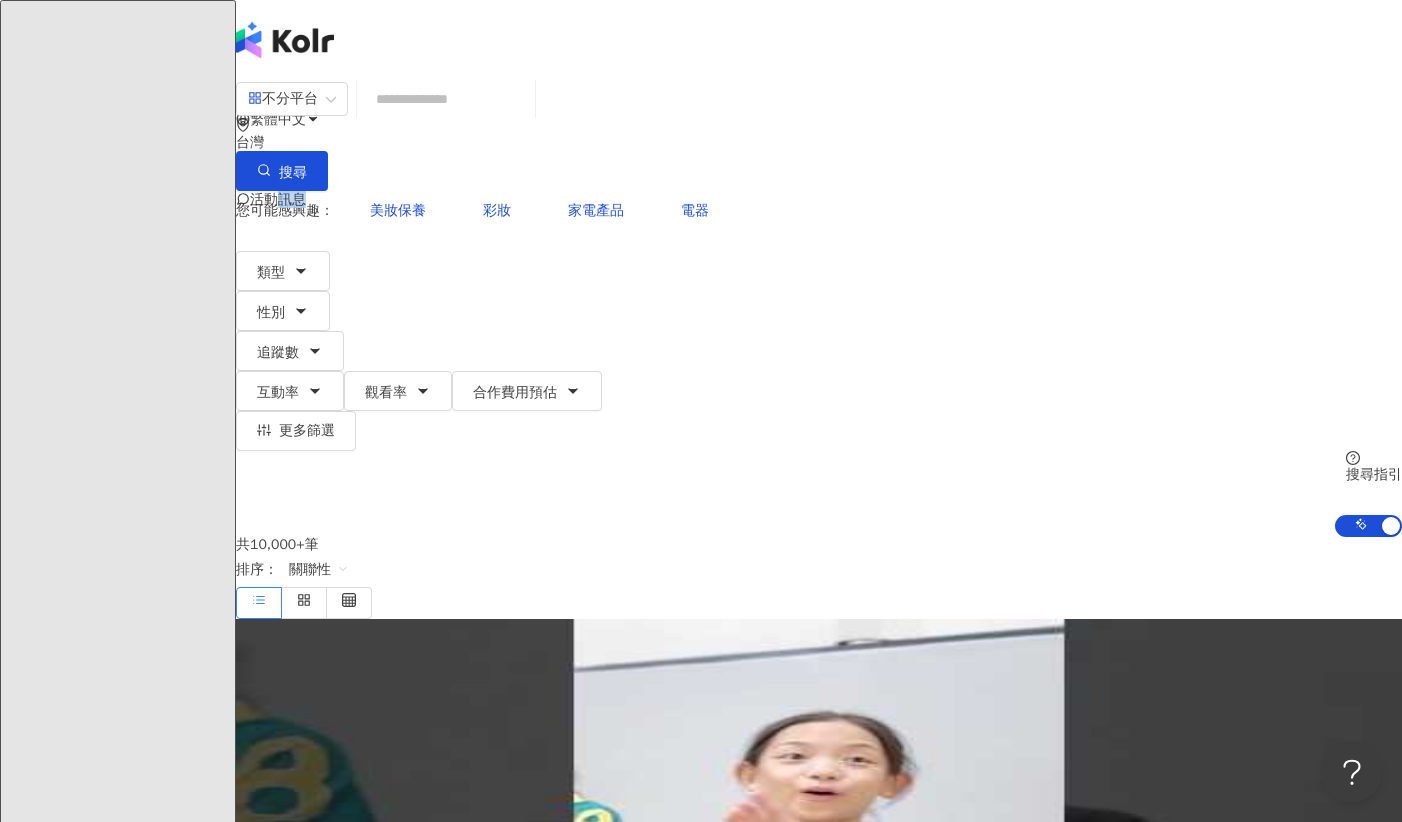 click at bounding box center (98, 3388) 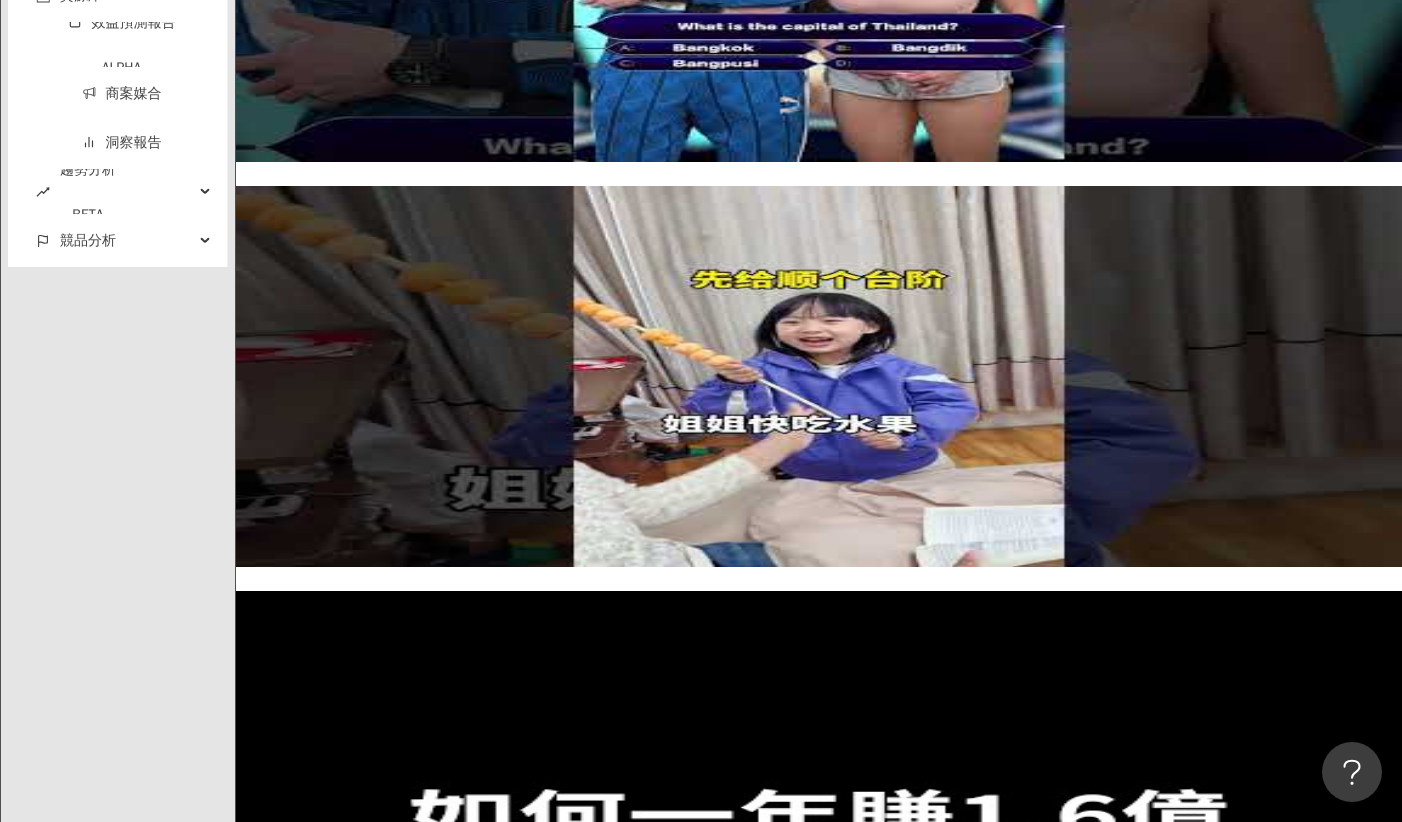scroll, scrollTop: 3586, scrollLeft: 0, axis: vertical 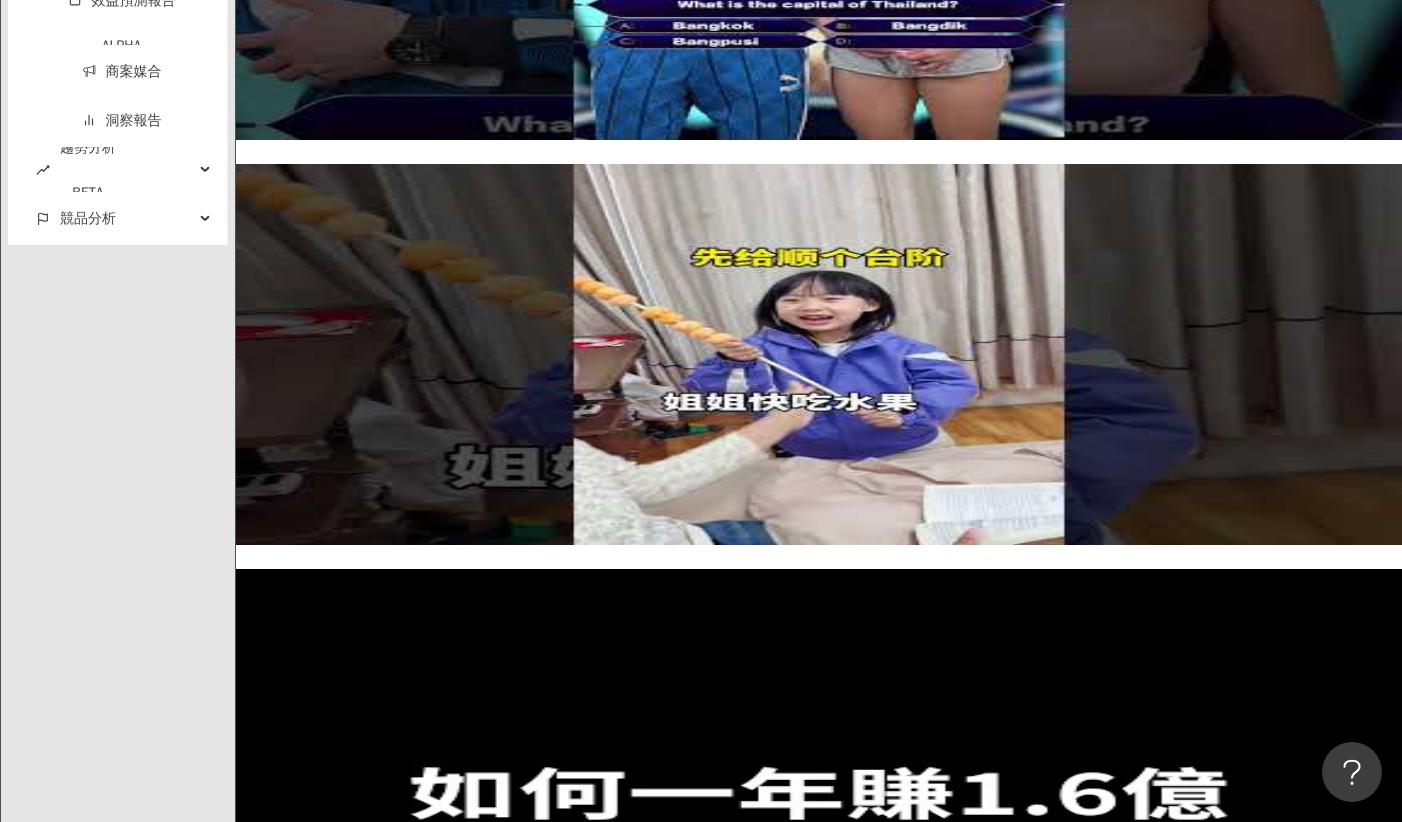 click on "台灣   Instagram  Top 100" at bounding box center [315, 2603] 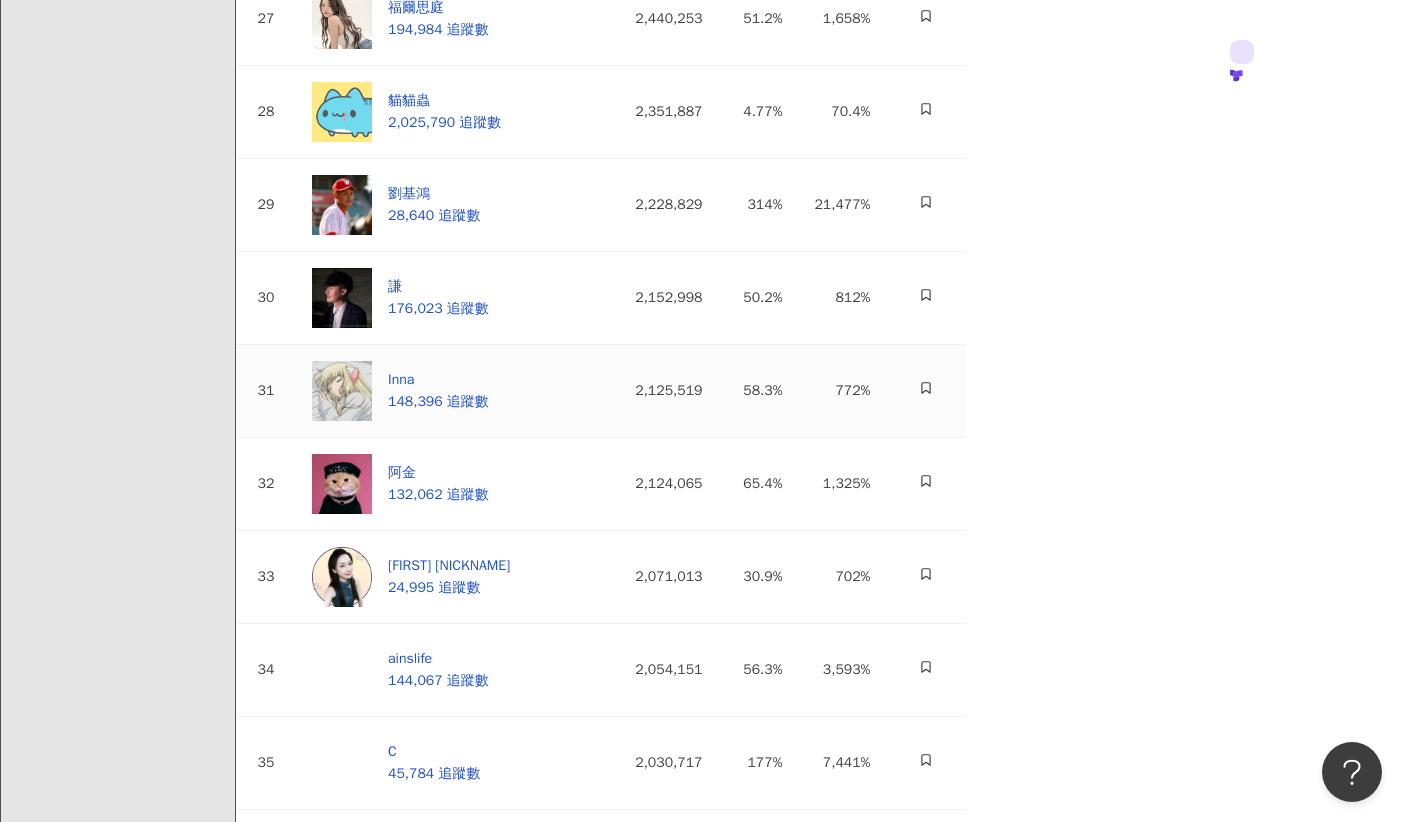 scroll, scrollTop: 2697, scrollLeft: 0, axis: vertical 